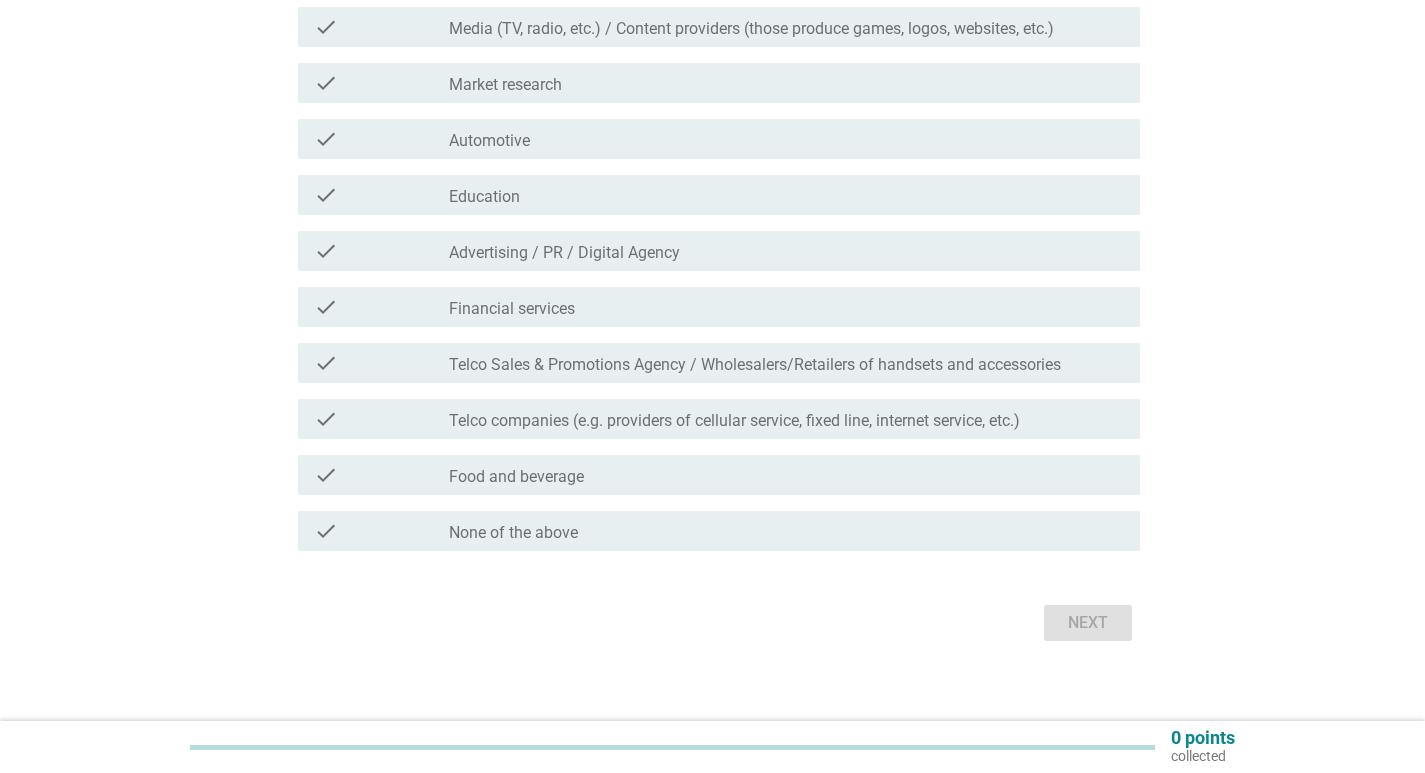 scroll, scrollTop: 356, scrollLeft: 0, axis: vertical 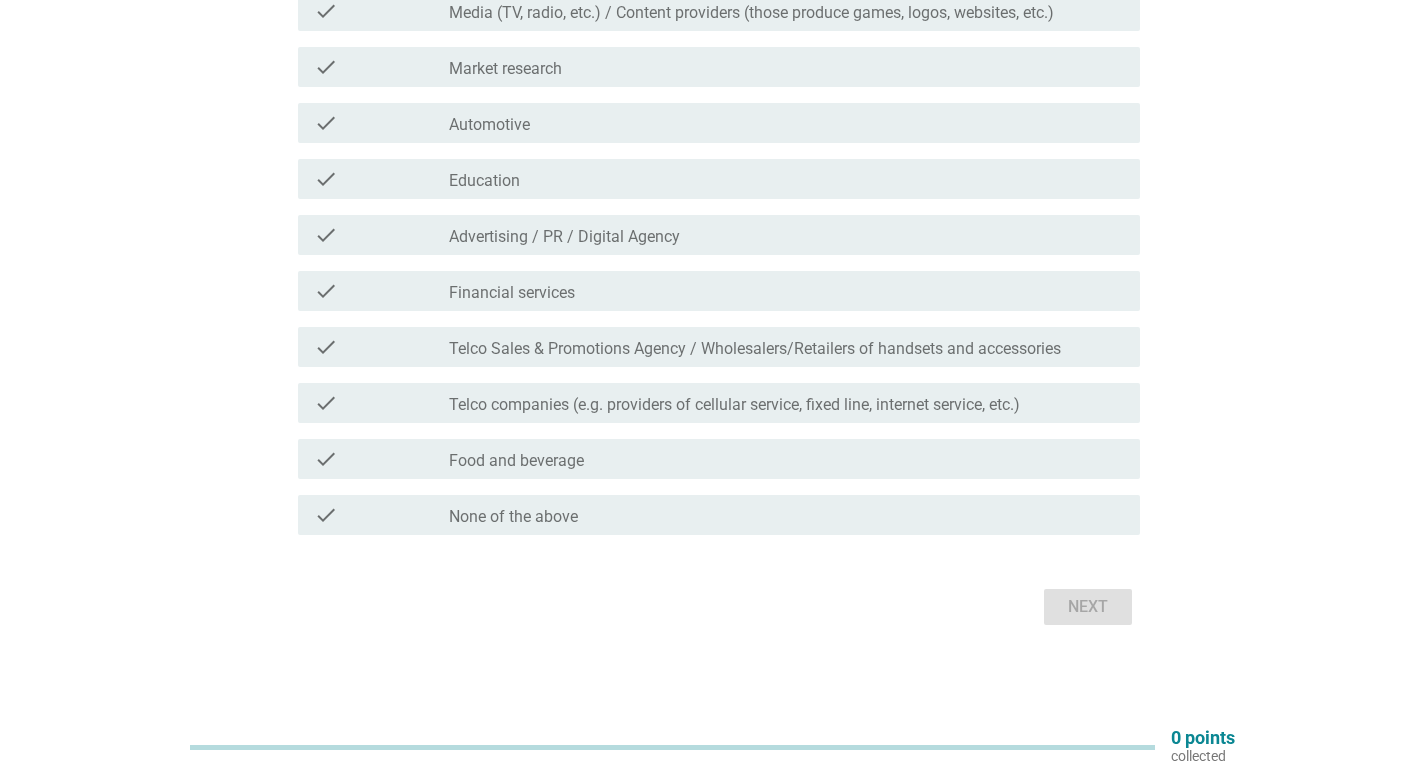 click on "None of the above" at bounding box center [513, 517] 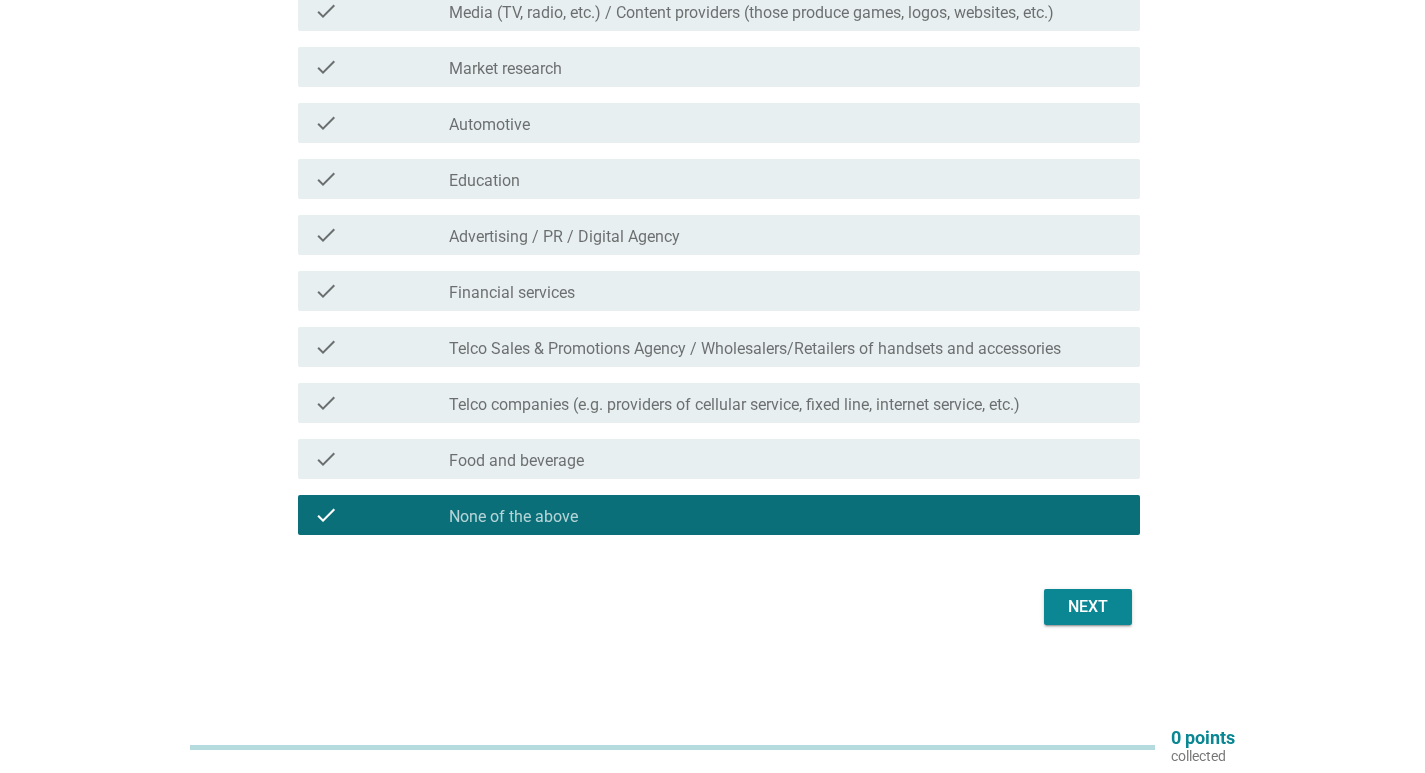 click on "Next" at bounding box center [1088, 607] 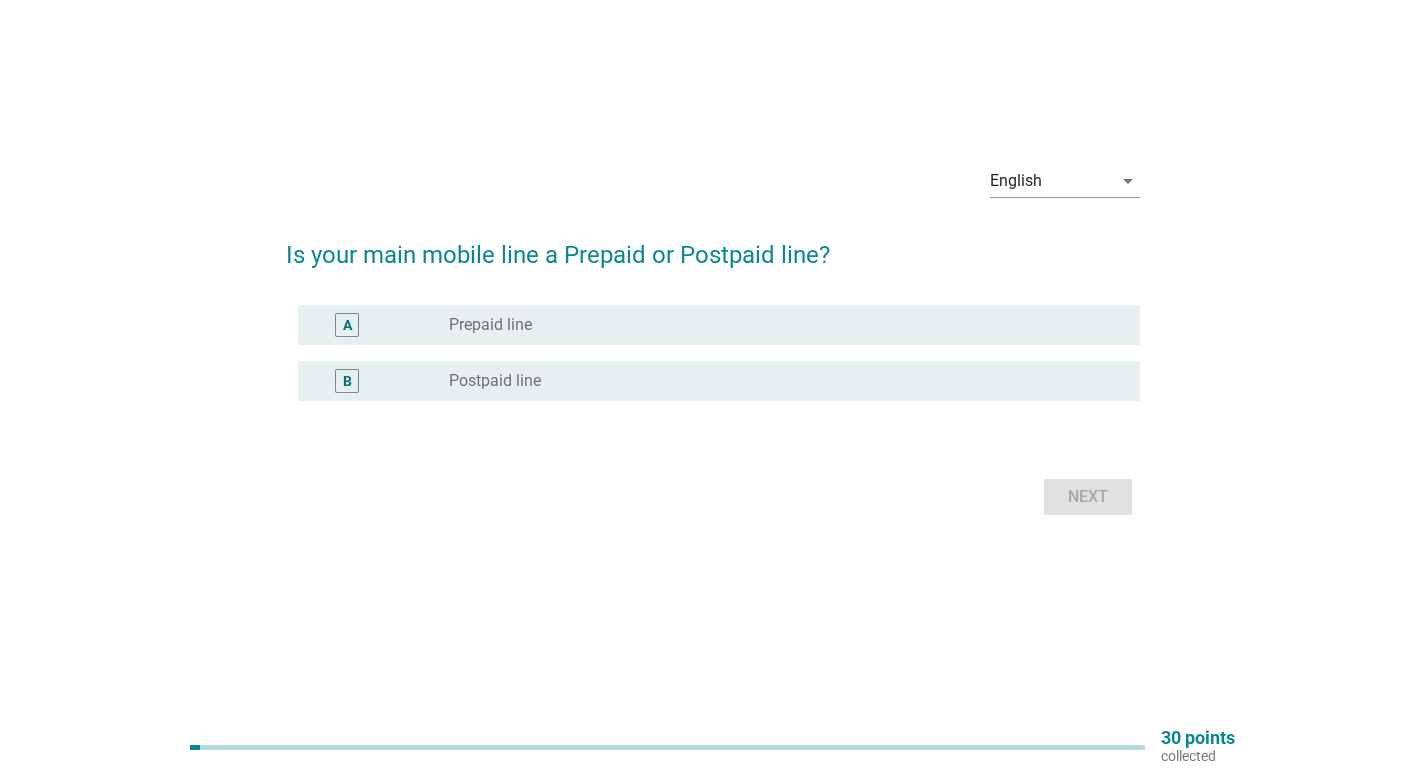 scroll, scrollTop: 0, scrollLeft: 0, axis: both 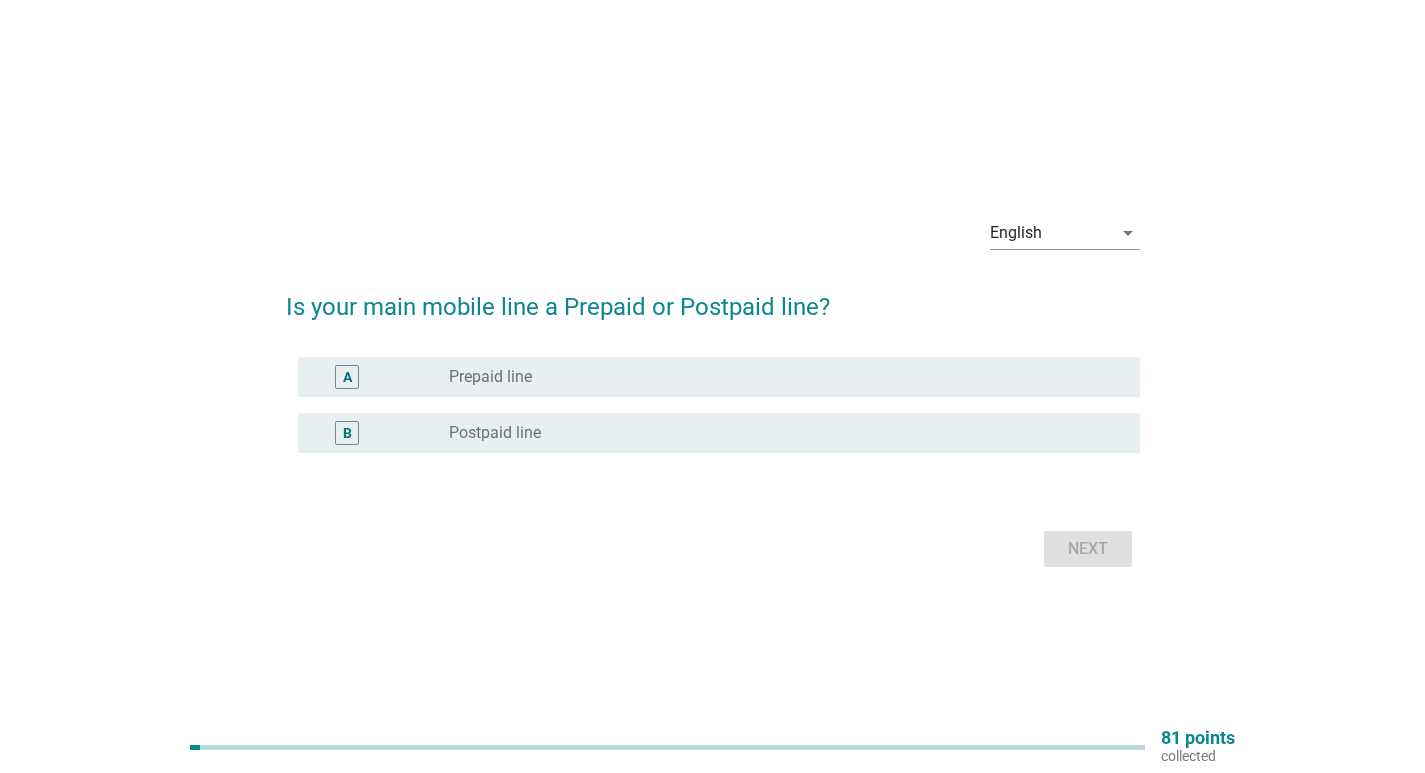 click on "A" at bounding box center [381, 377] 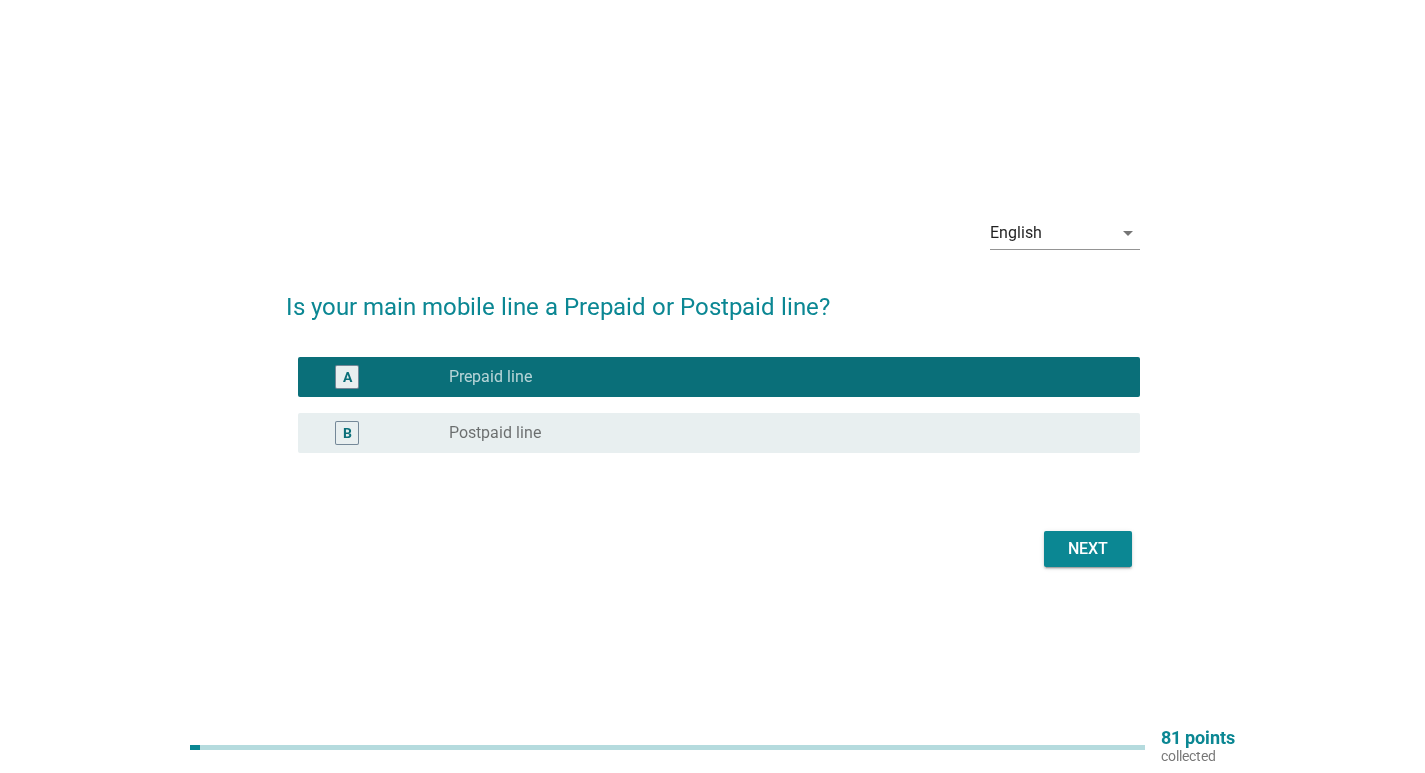 click on "Next" at bounding box center (1088, 549) 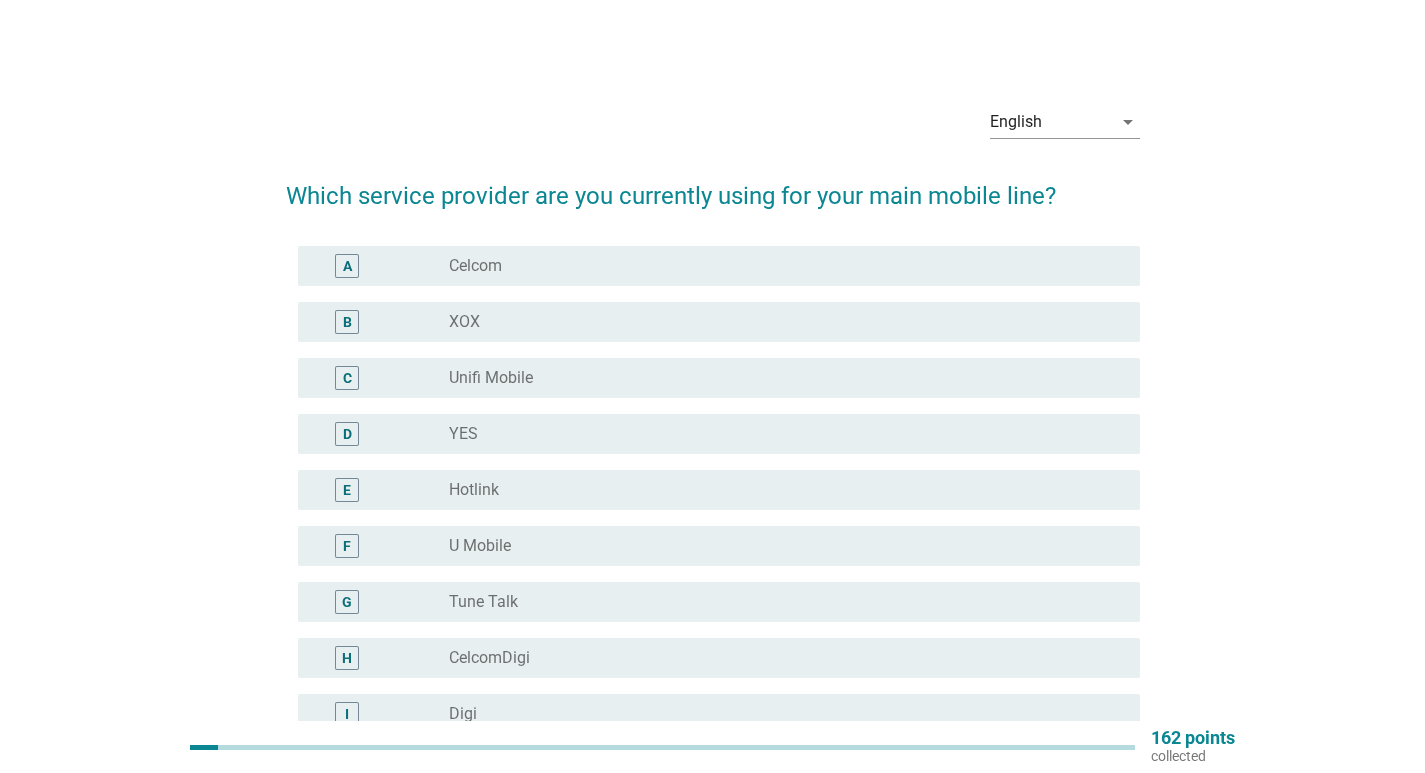 click on "radio_button_unchecked CelcomDigi" at bounding box center (778, 658) 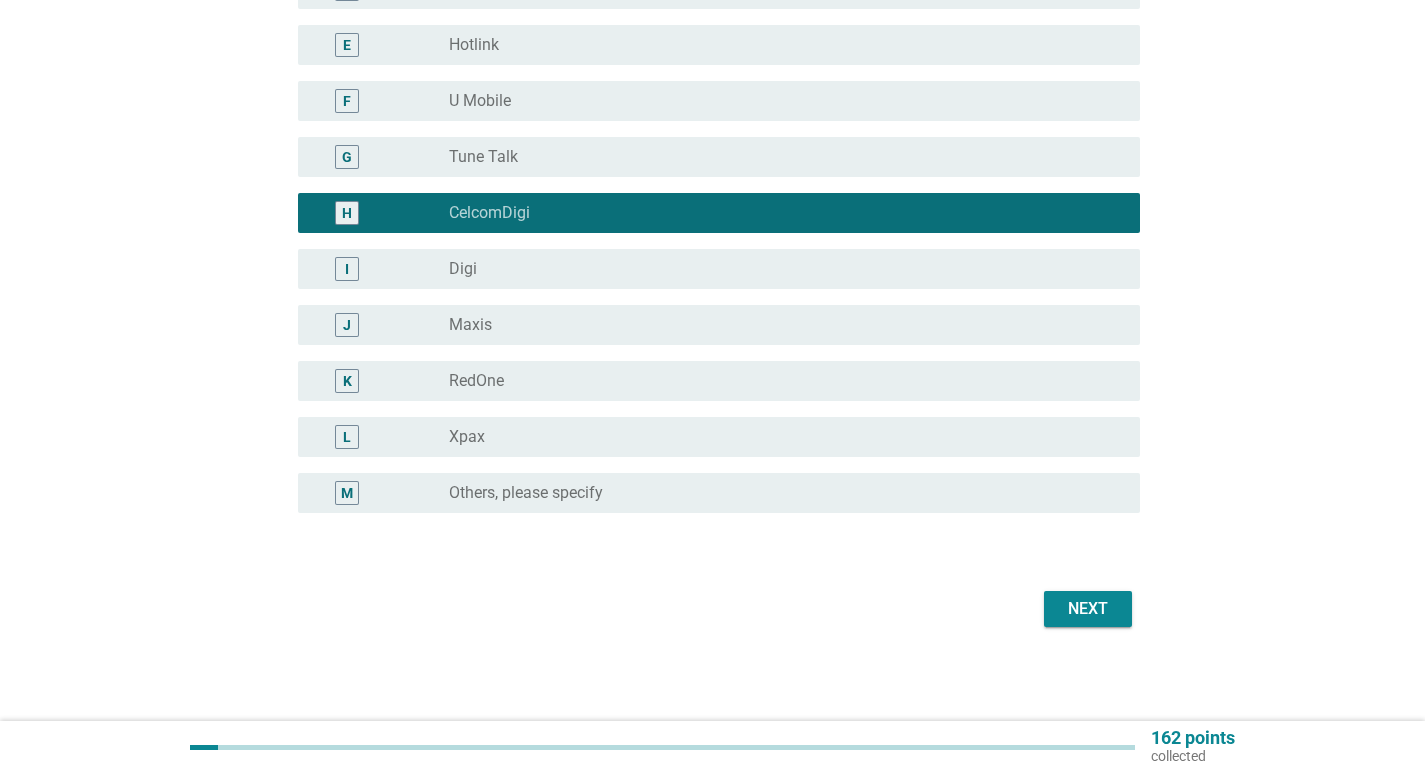 scroll, scrollTop: 447, scrollLeft: 0, axis: vertical 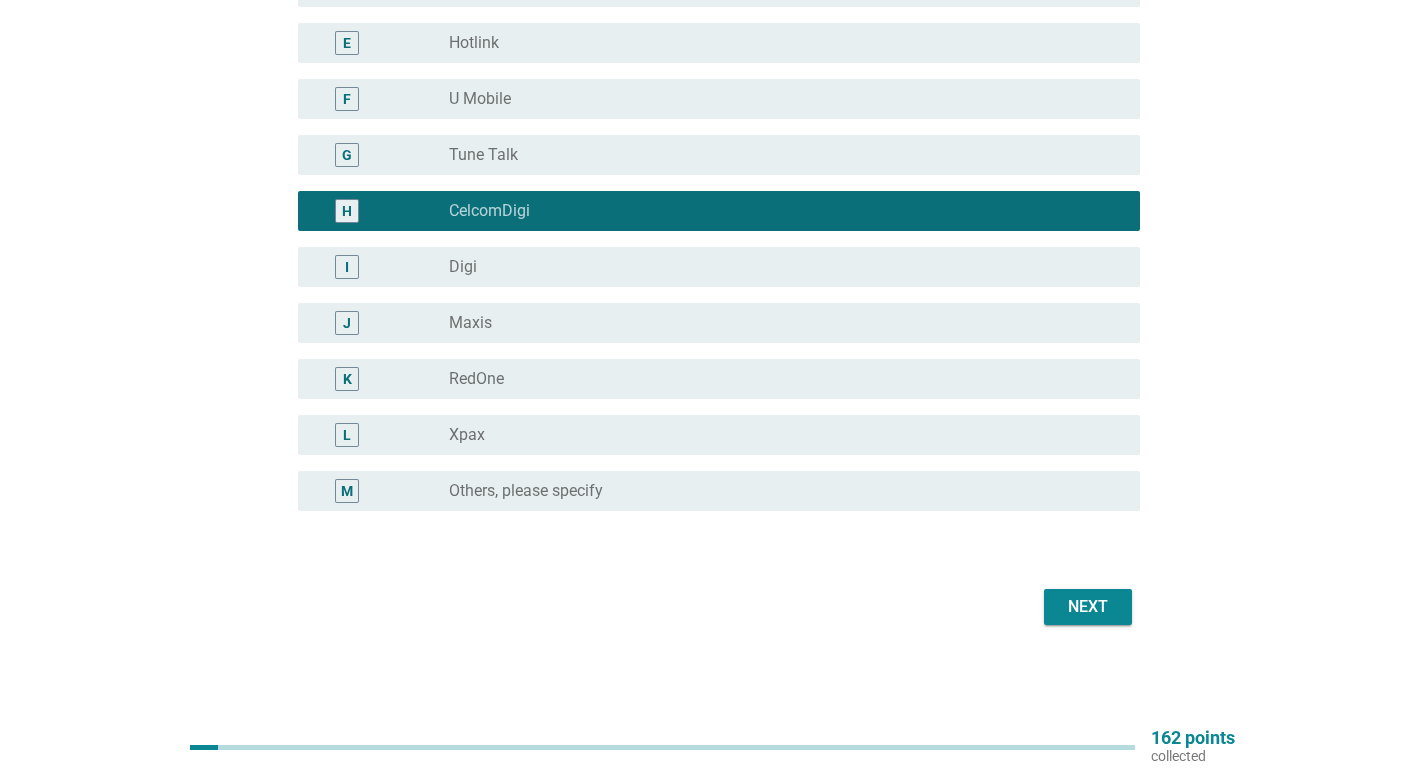 click on "Next" at bounding box center (1088, 607) 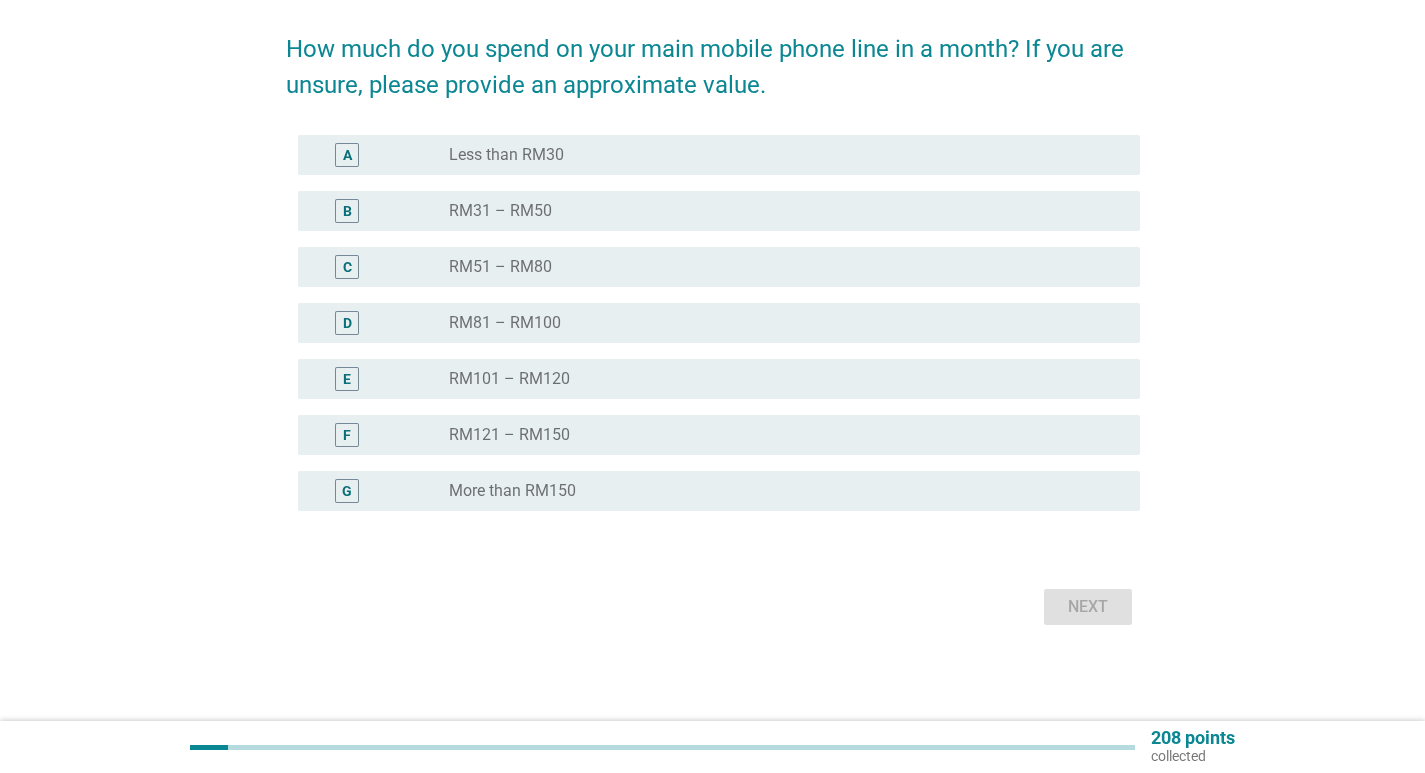 scroll, scrollTop: 0, scrollLeft: 0, axis: both 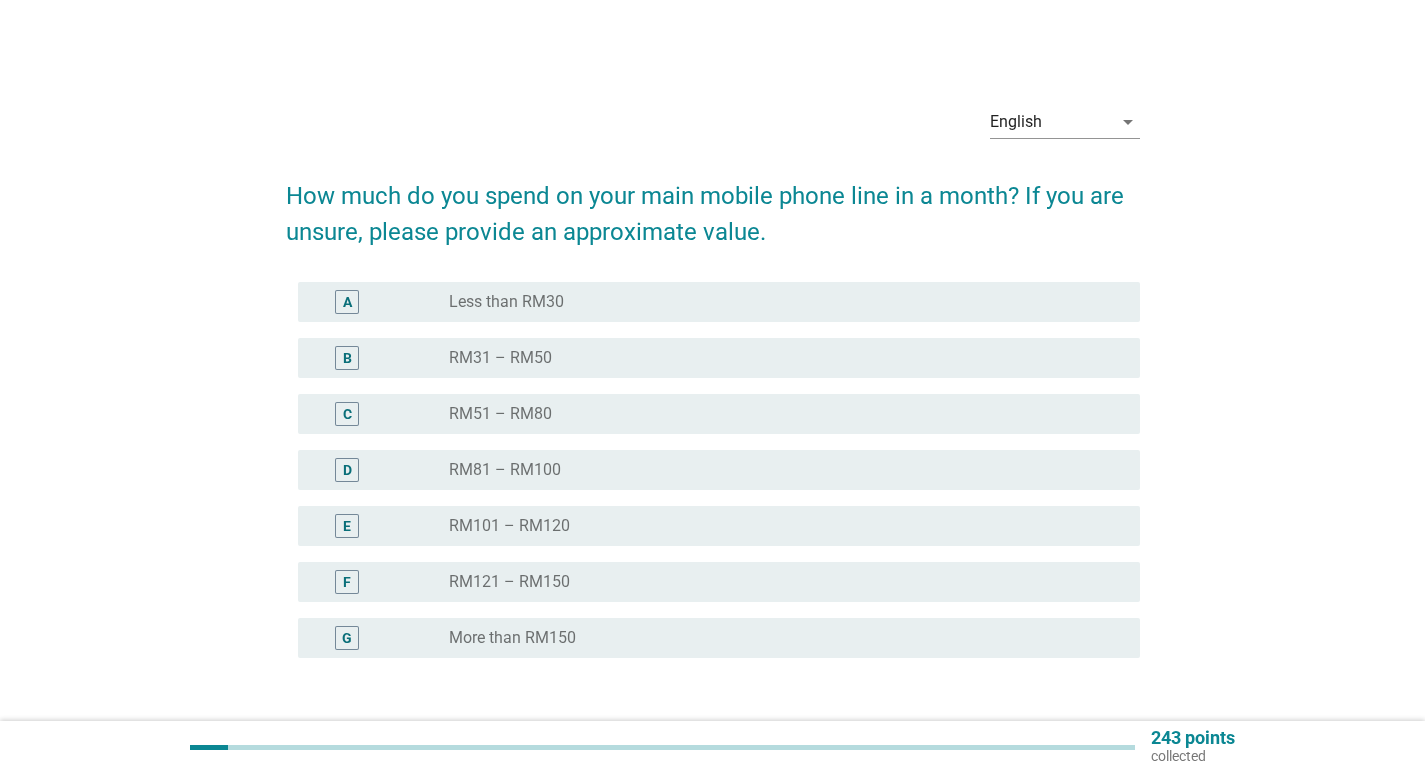 click on "radio_button_unchecked Less than RM30" at bounding box center [778, 302] 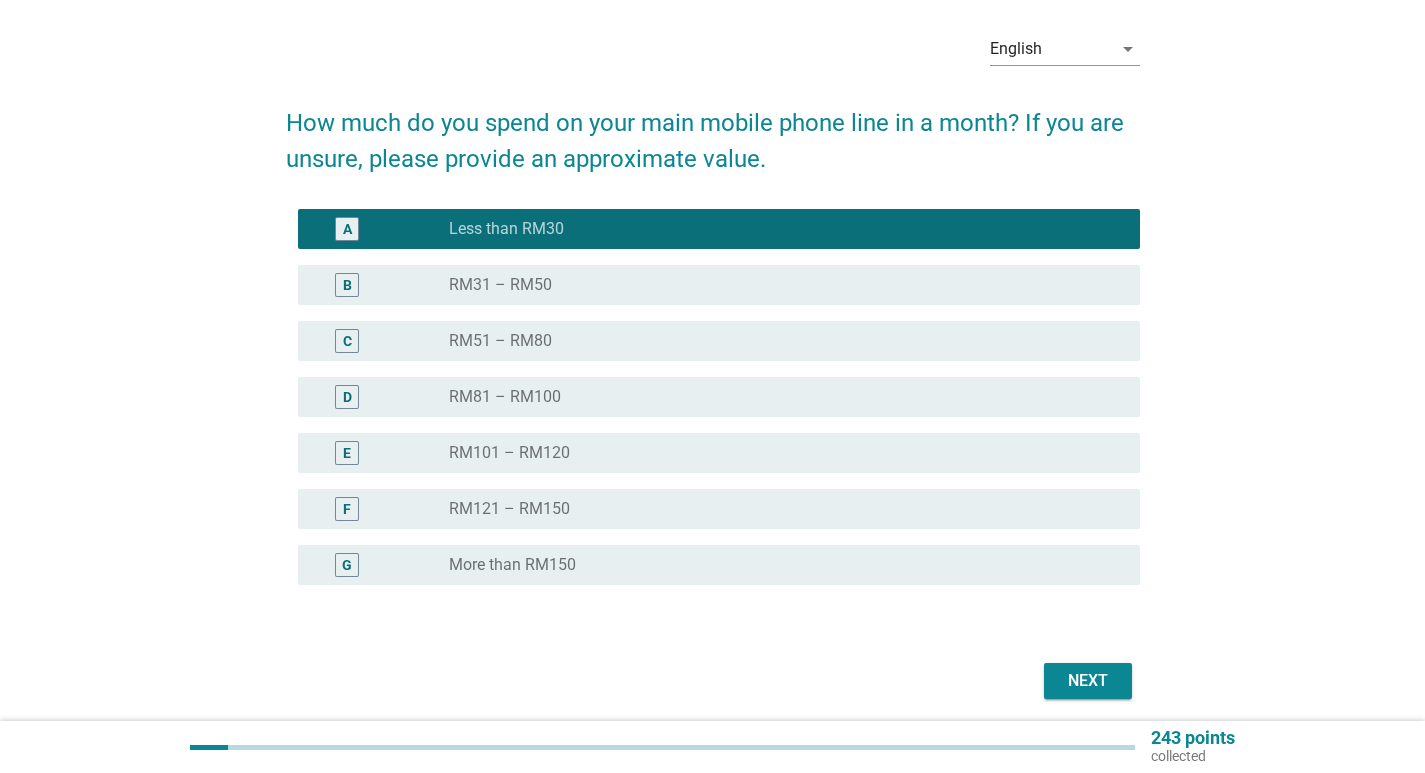 scroll, scrollTop: 147, scrollLeft: 0, axis: vertical 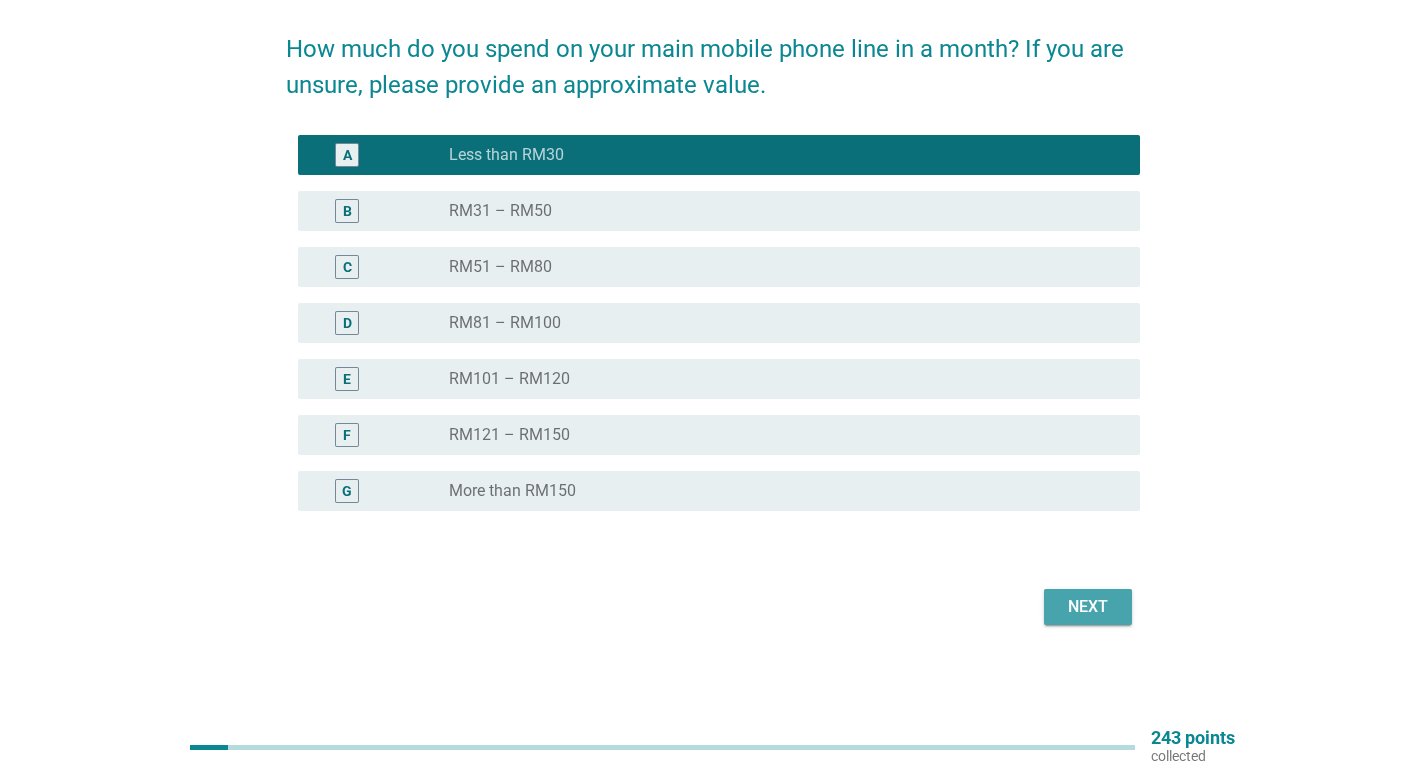click on "Next" at bounding box center (1088, 607) 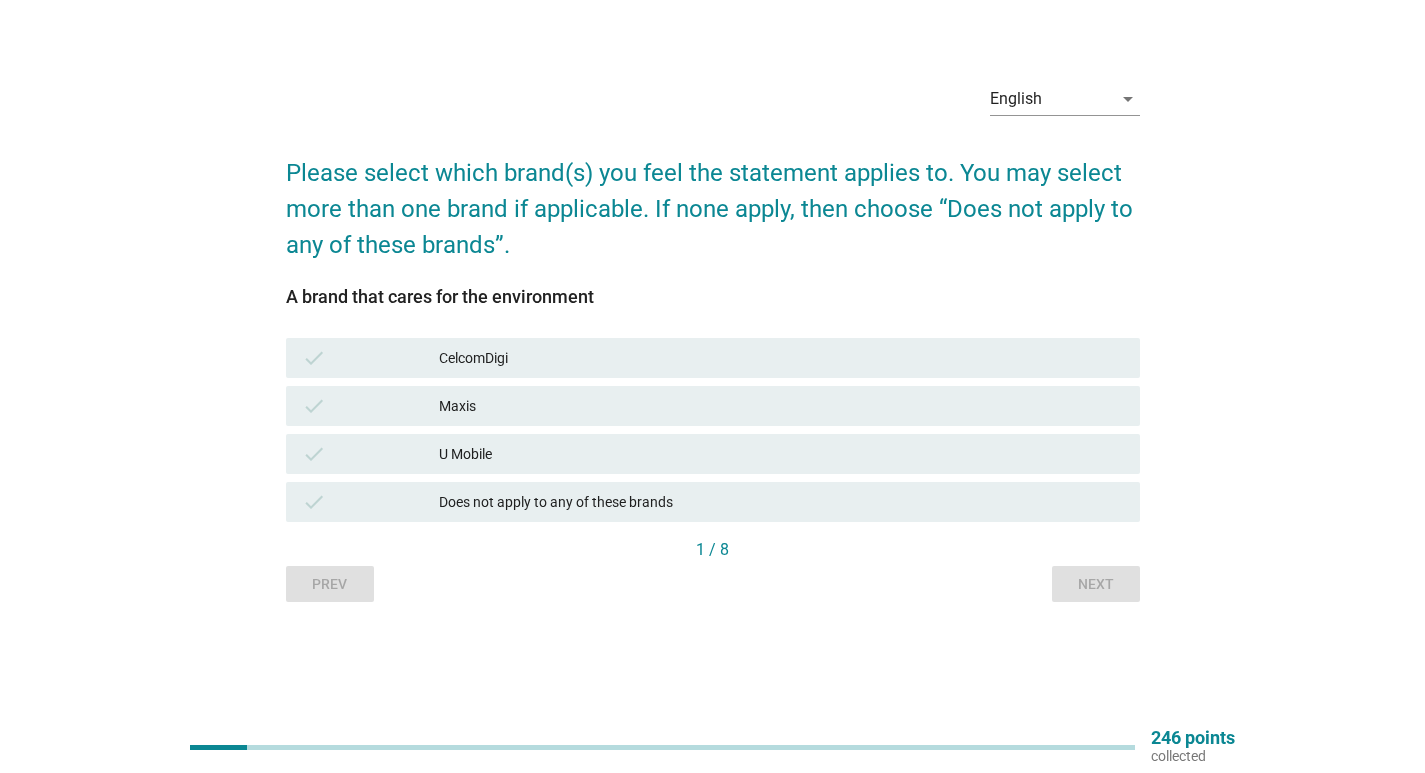 scroll, scrollTop: 0, scrollLeft: 0, axis: both 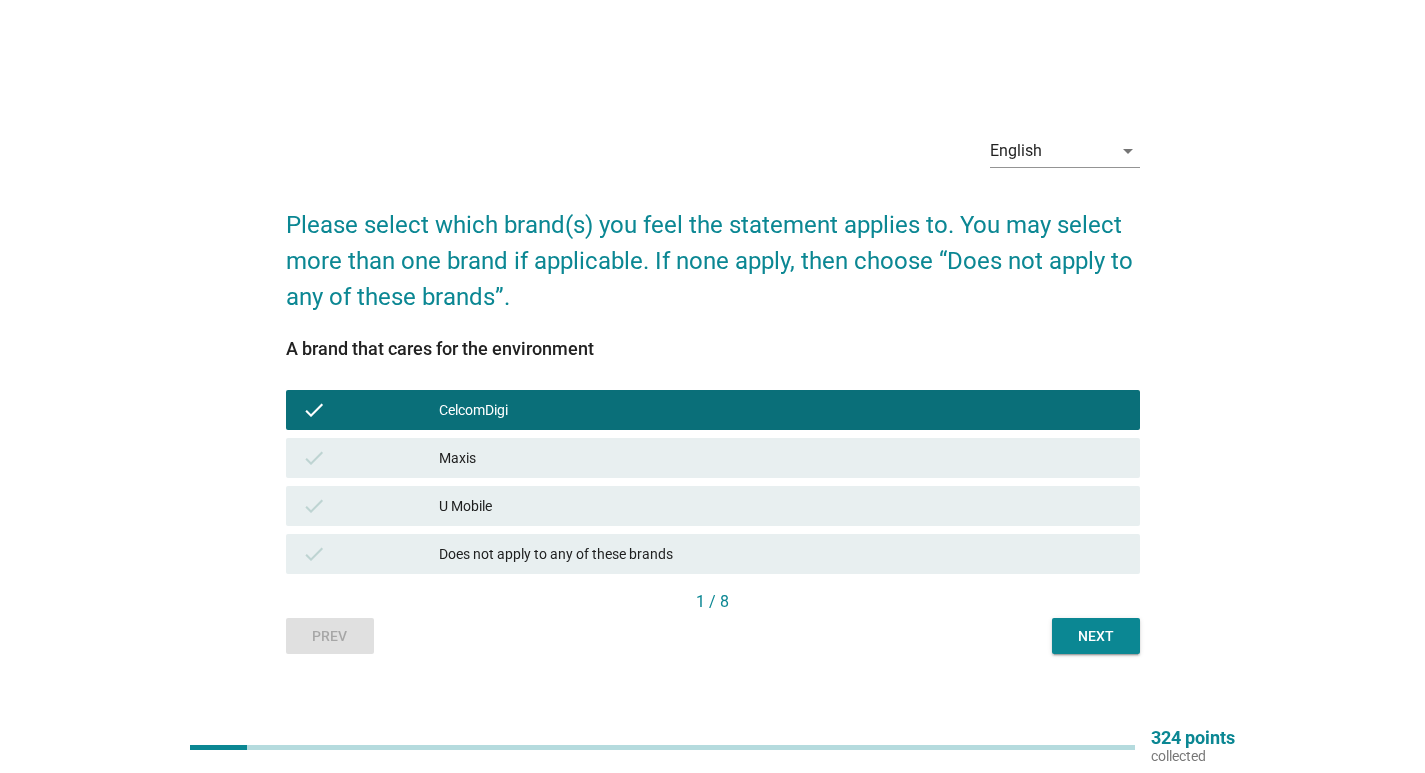 click on "Next" at bounding box center [1096, 636] 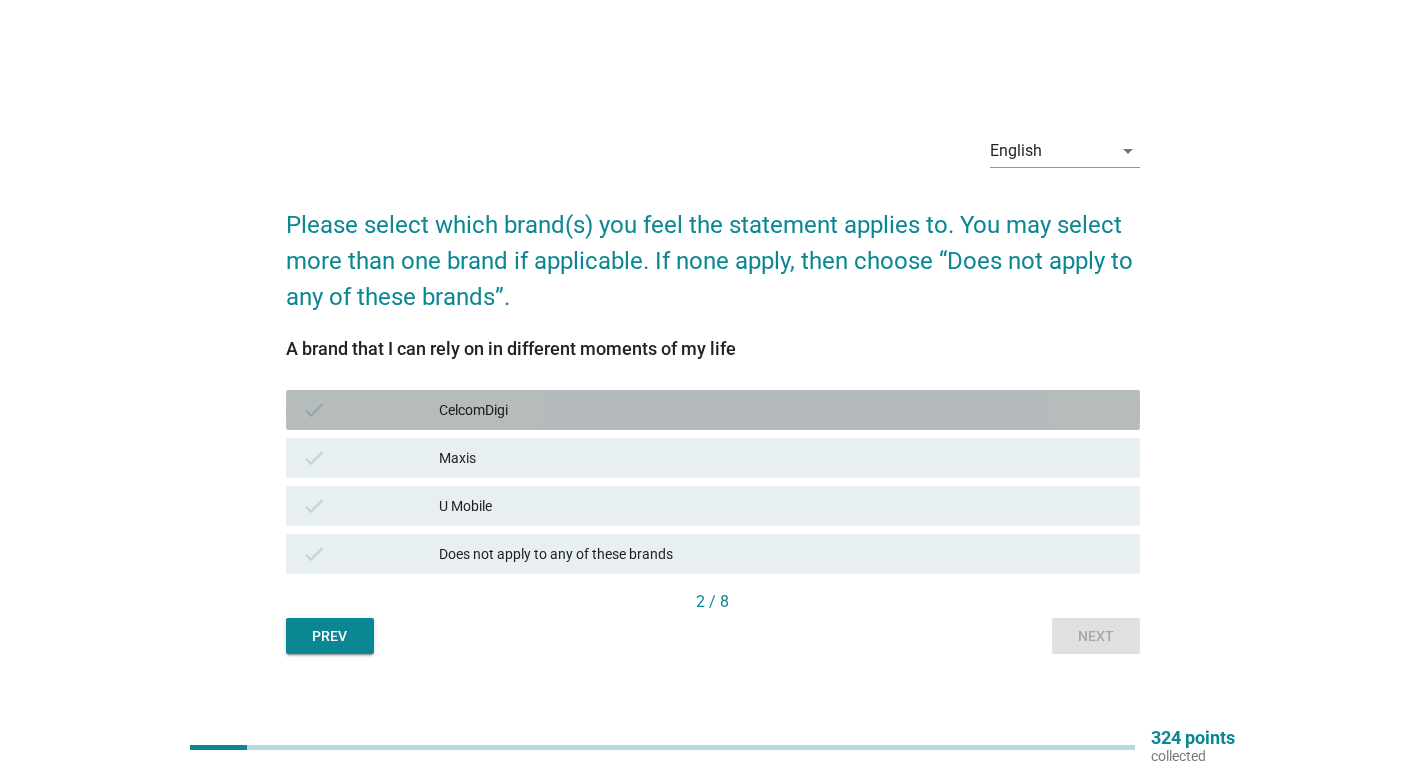 click on "CelcomDigi" at bounding box center (781, 410) 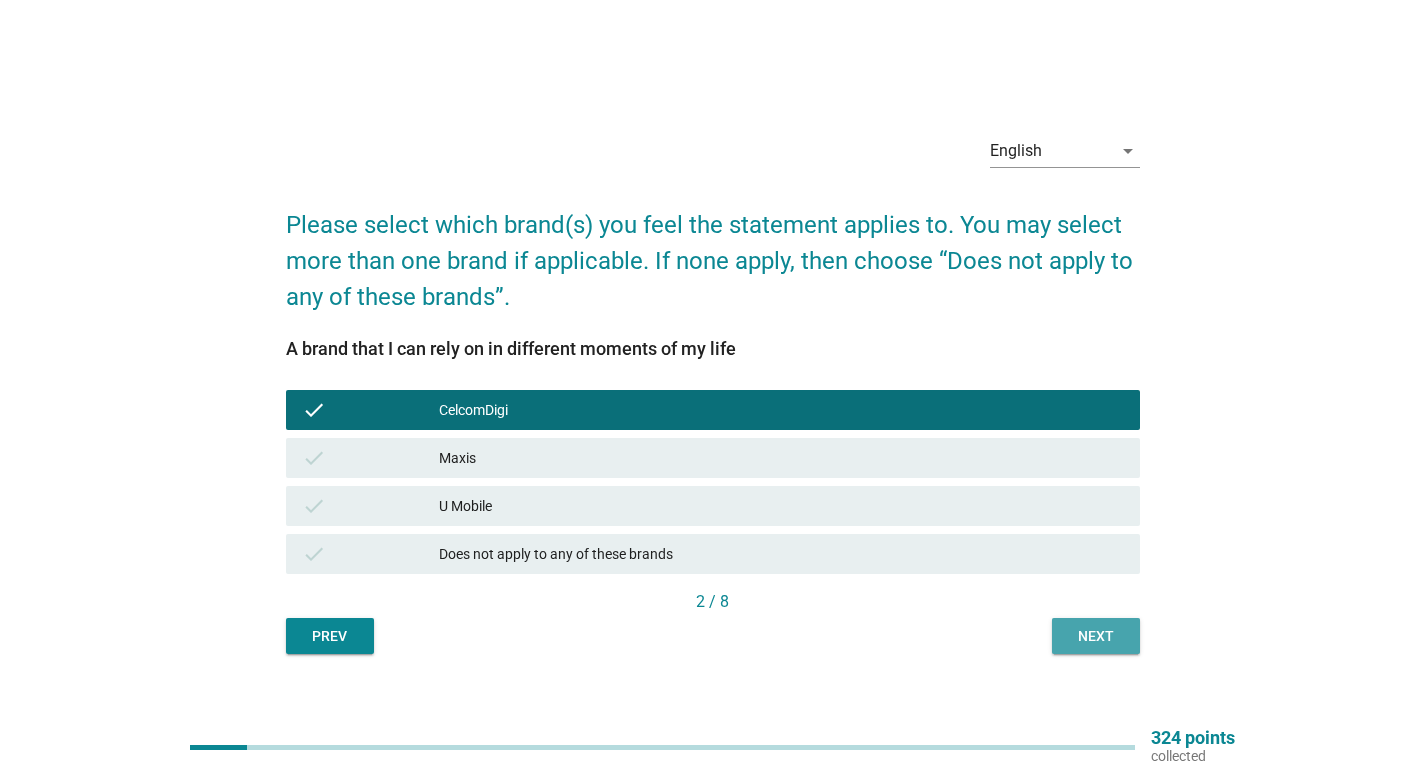 click on "Next" at bounding box center (1096, 636) 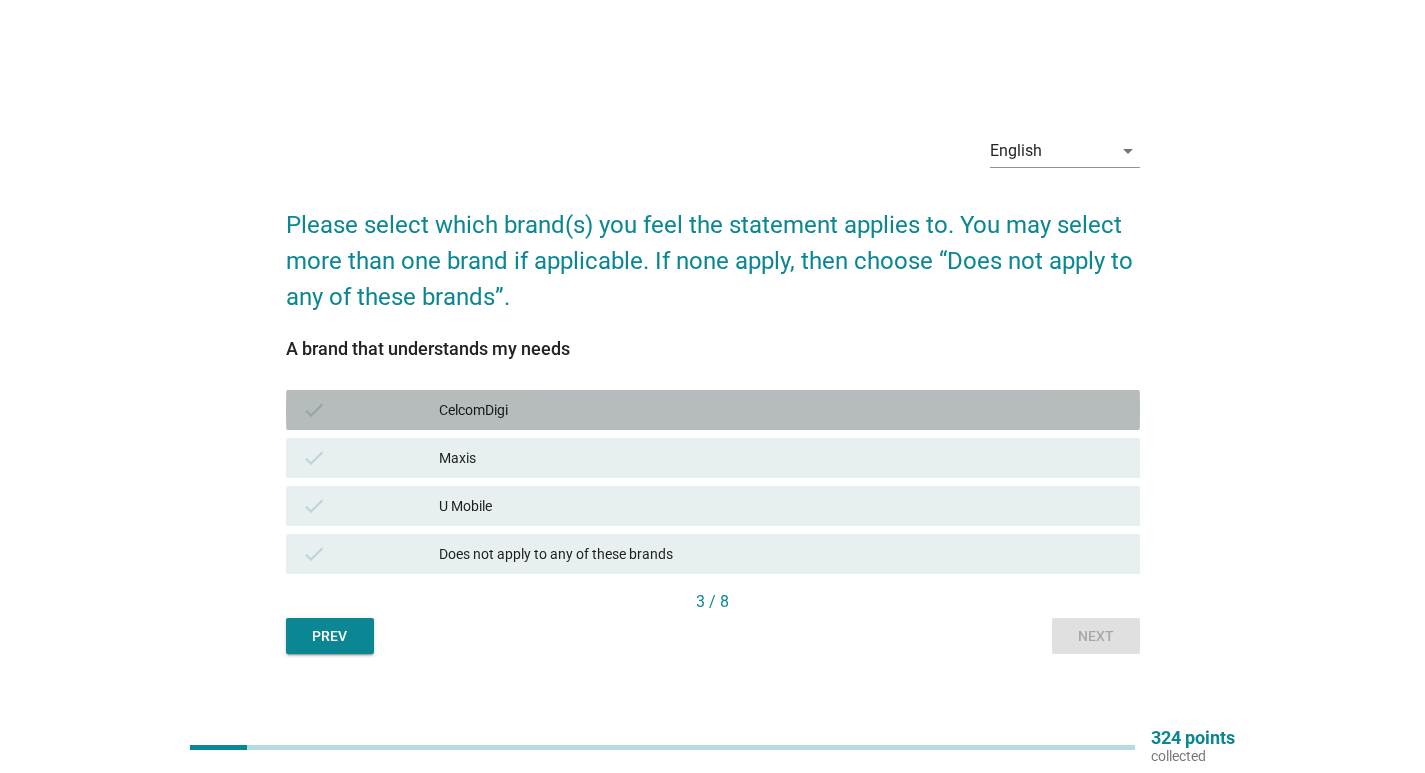 click on "CelcomDigi" at bounding box center [781, 410] 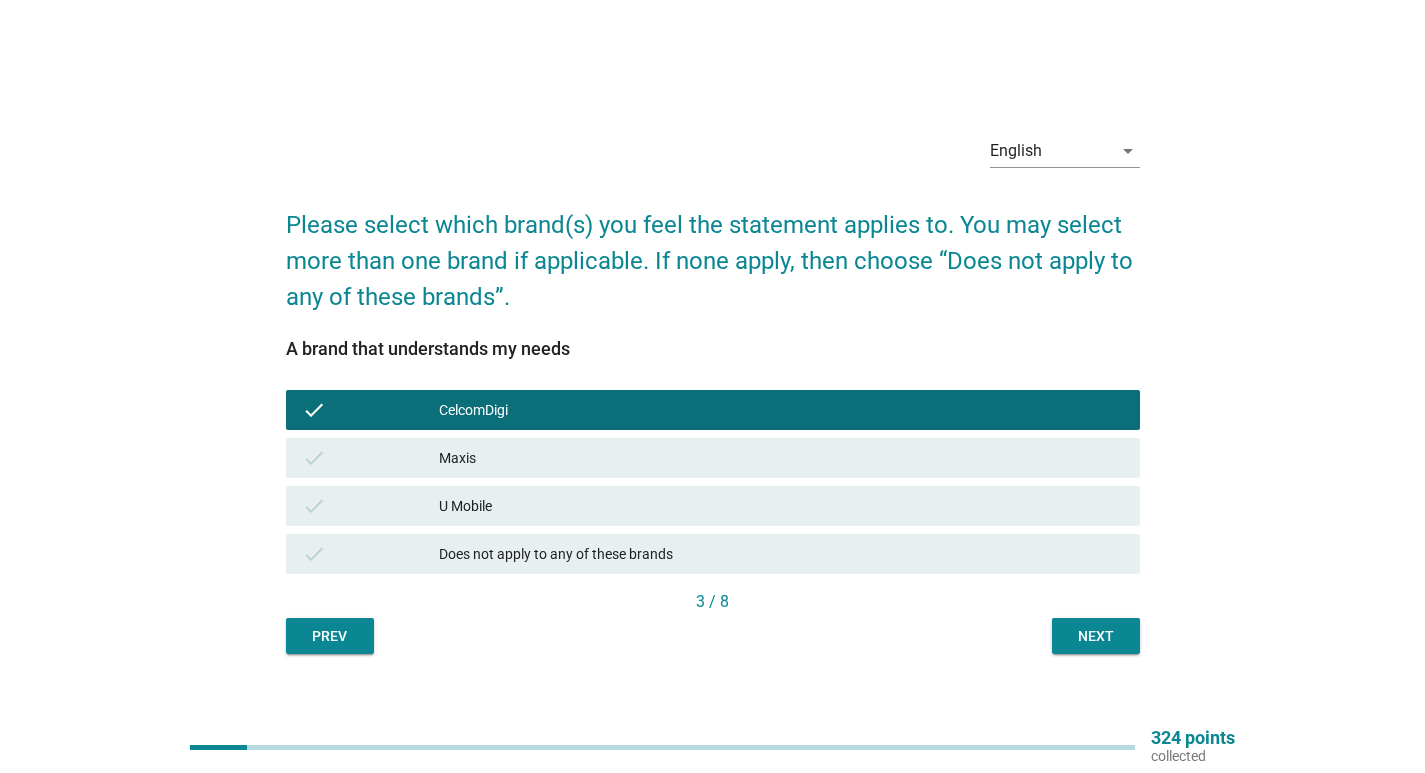 click on "Next" at bounding box center (1096, 636) 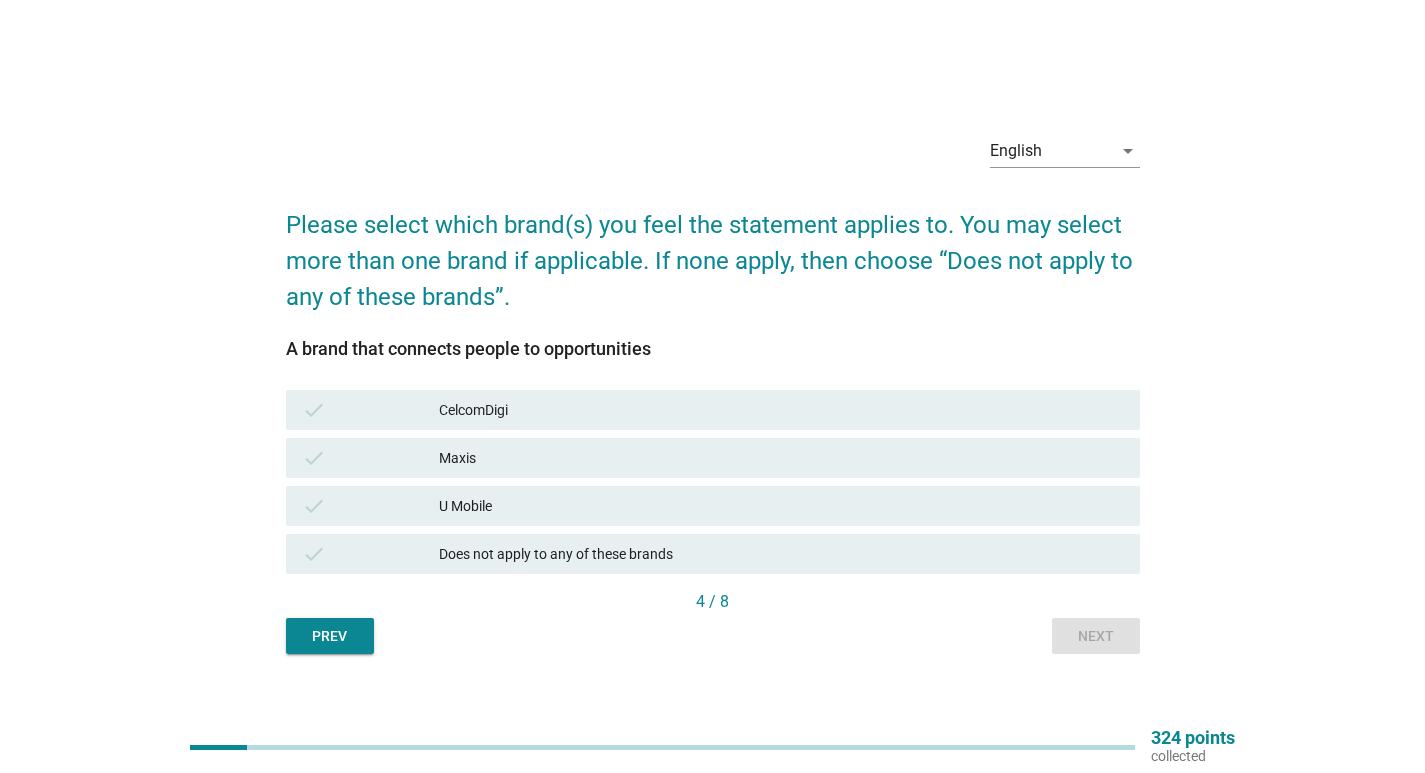 drag, startPoint x: 707, startPoint y: 412, endPoint x: 732, endPoint y: 417, distance: 25.495098 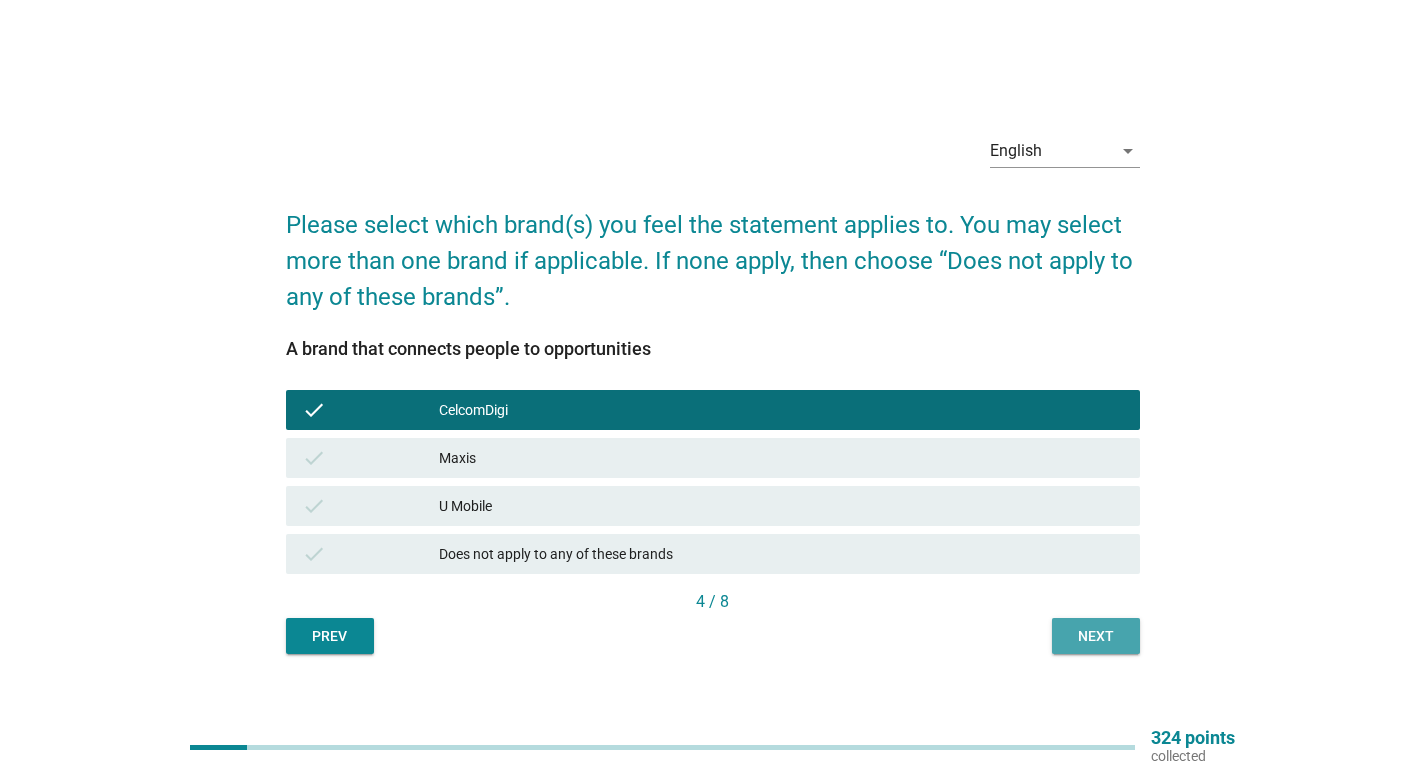 click on "Next" at bounding box center [1096, 636] 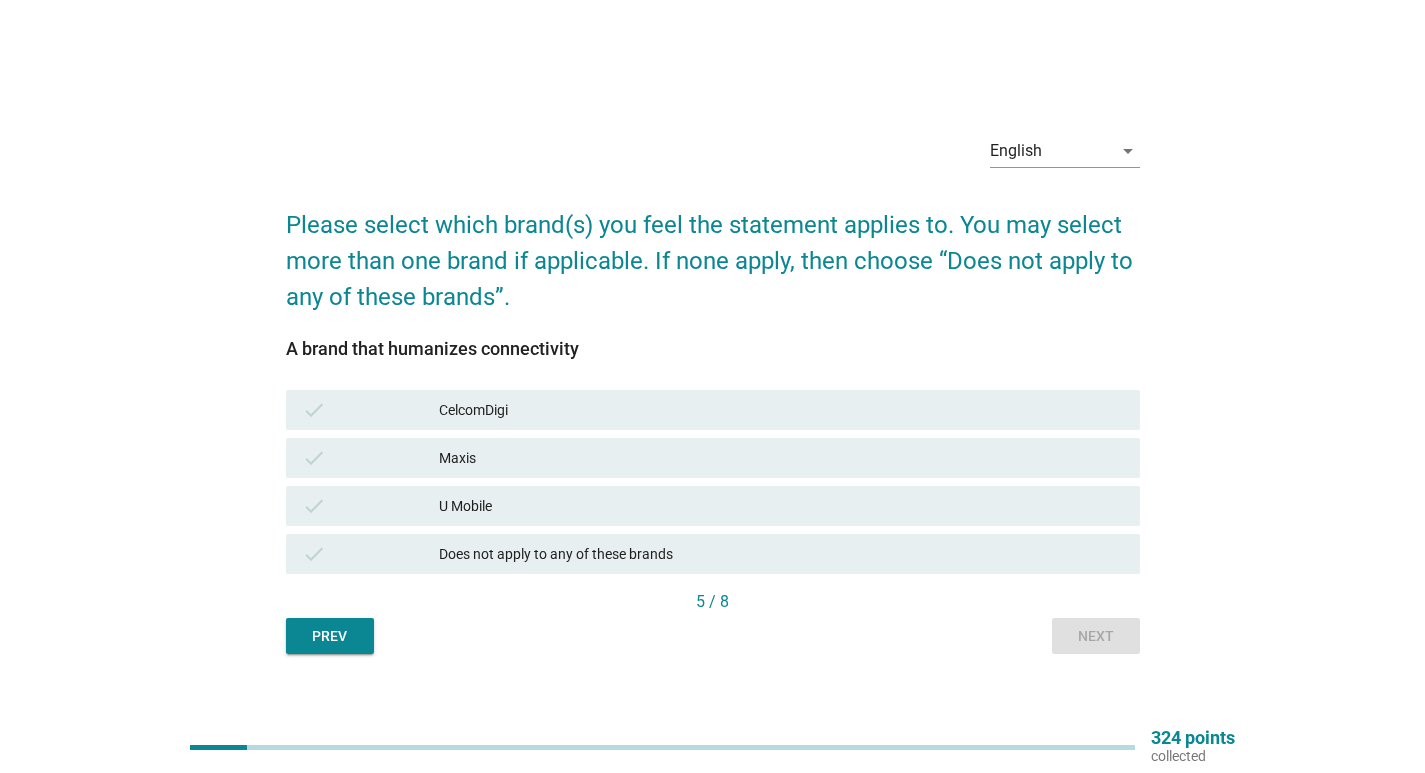 click on "check   CelcomDigi" at bounding box center (713, 410) 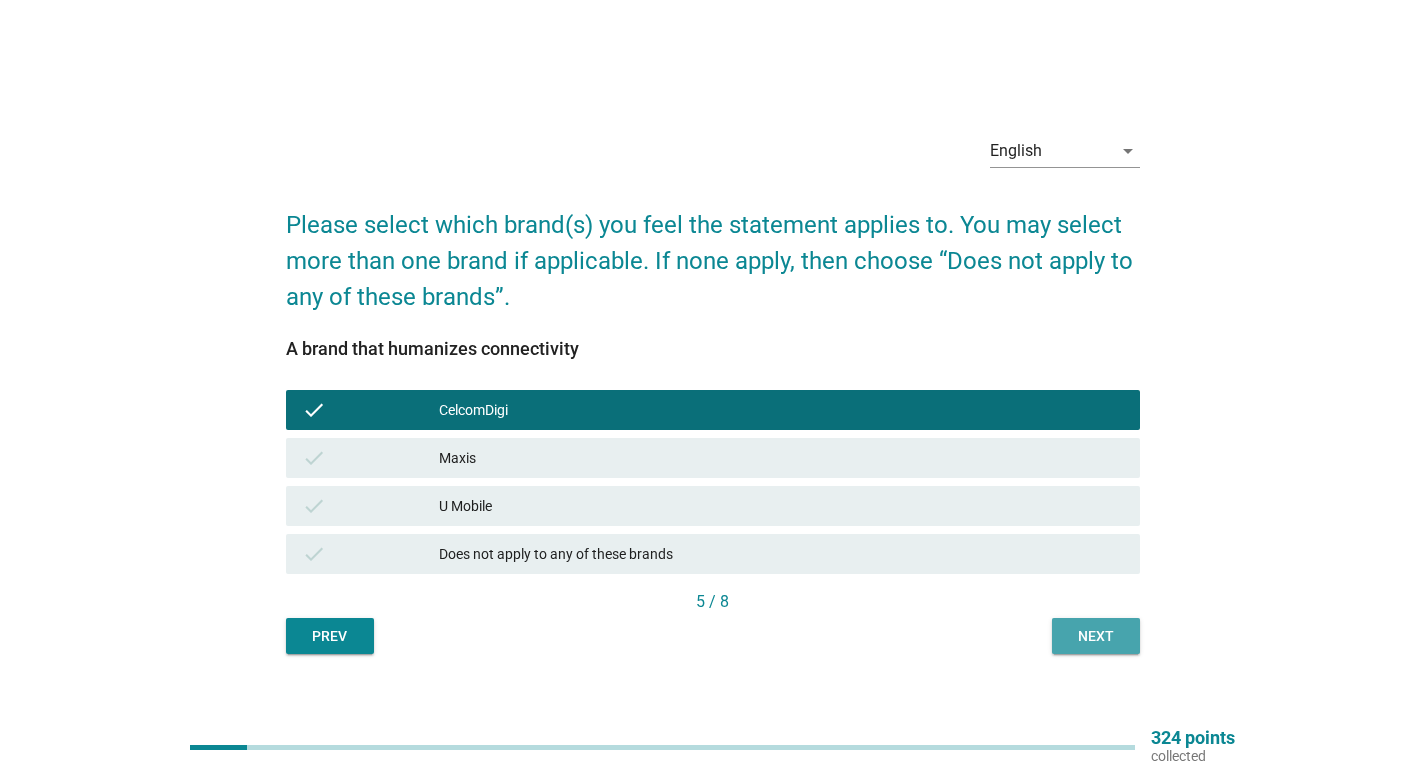 click on "Next" at bounding box center (1096, 636) 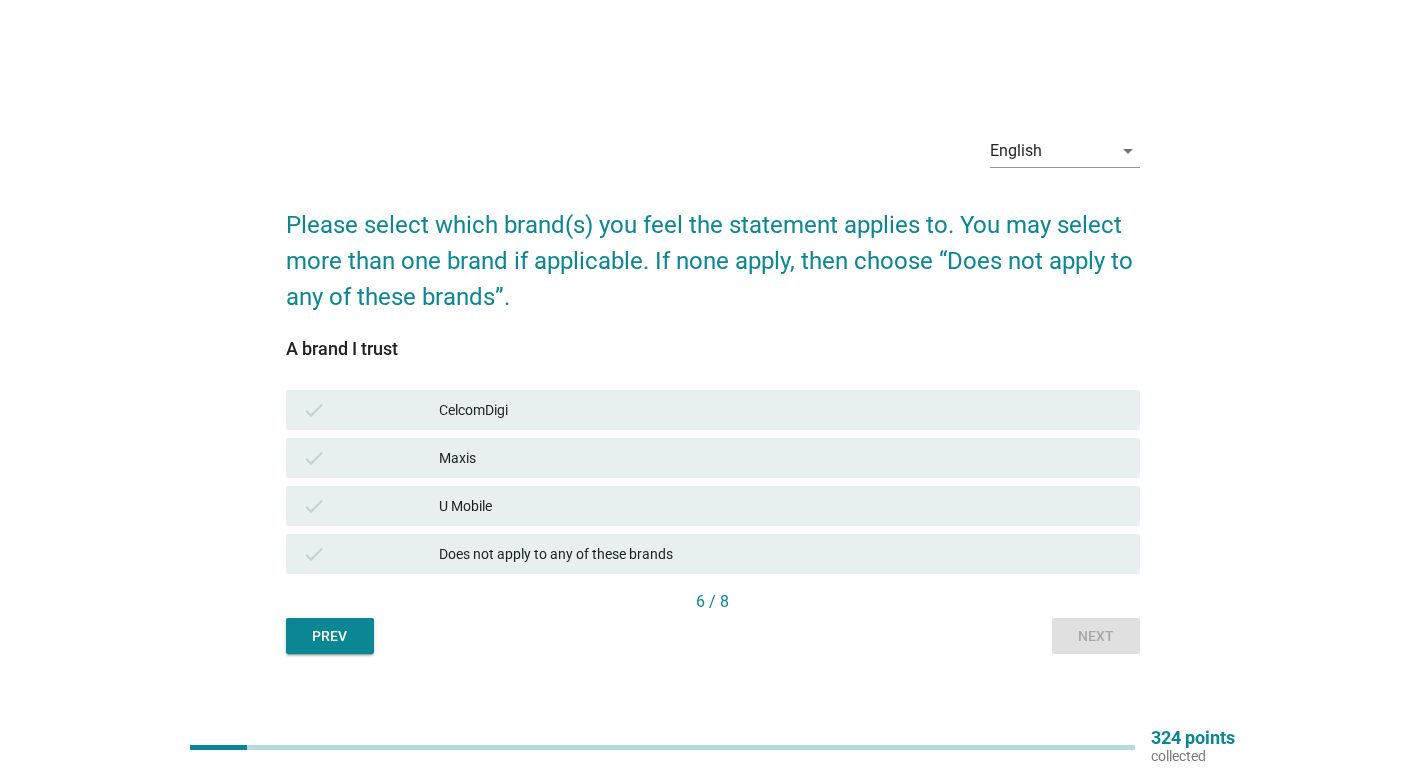click on "CelcomDigi" at bounding box center (781, 410) 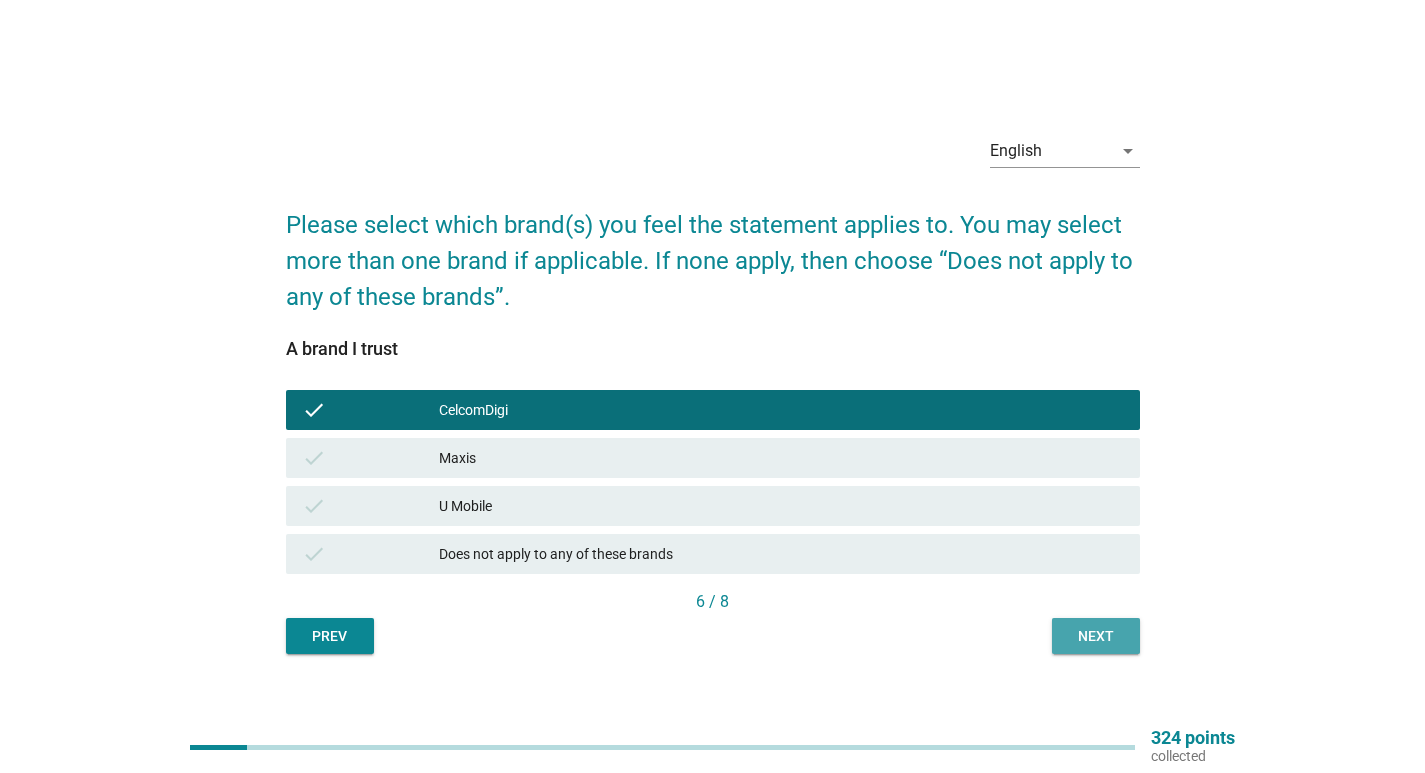 click on "Next" at bounding box center (1096, 636) 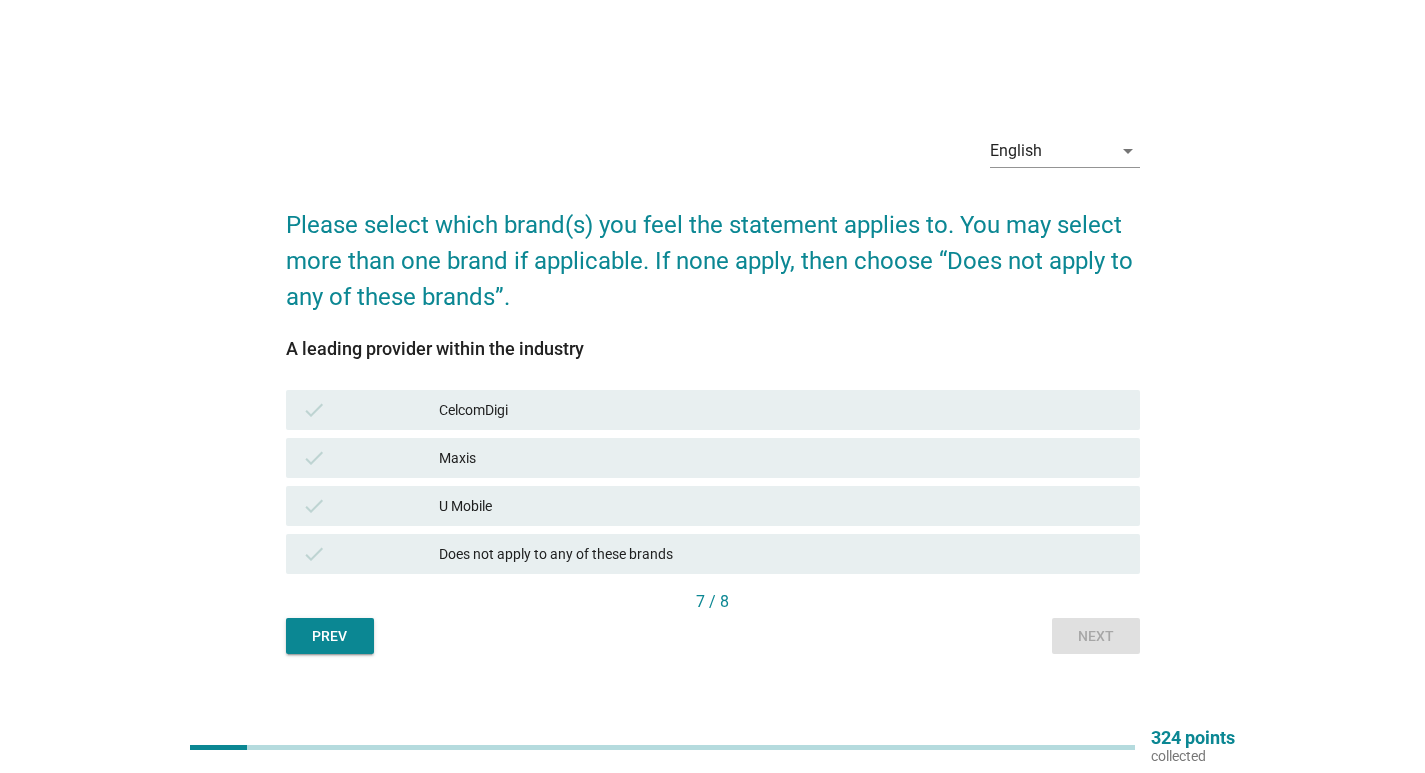 click on "CelcomDigi" at bounding box center (781, 410) 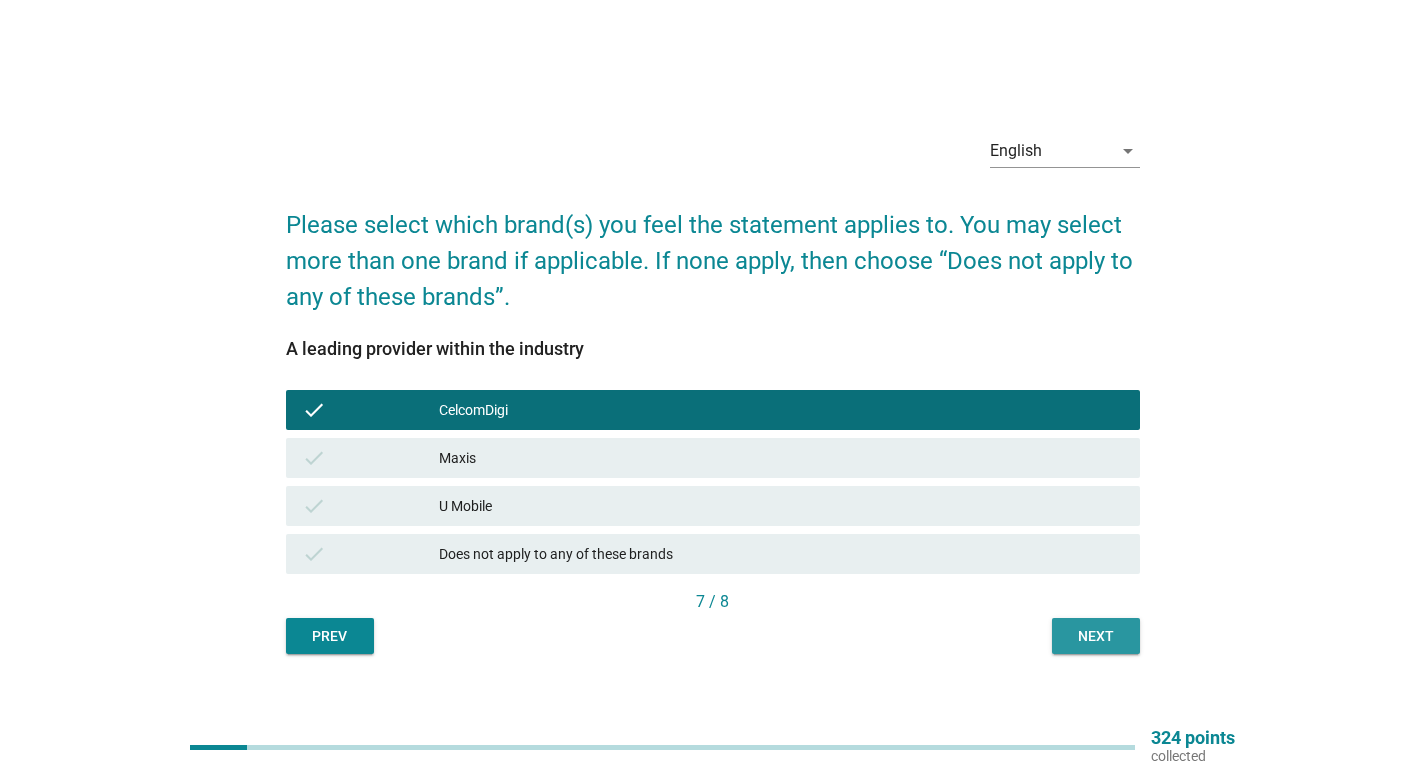 click on "Next" at bounding box center (1096, 636) 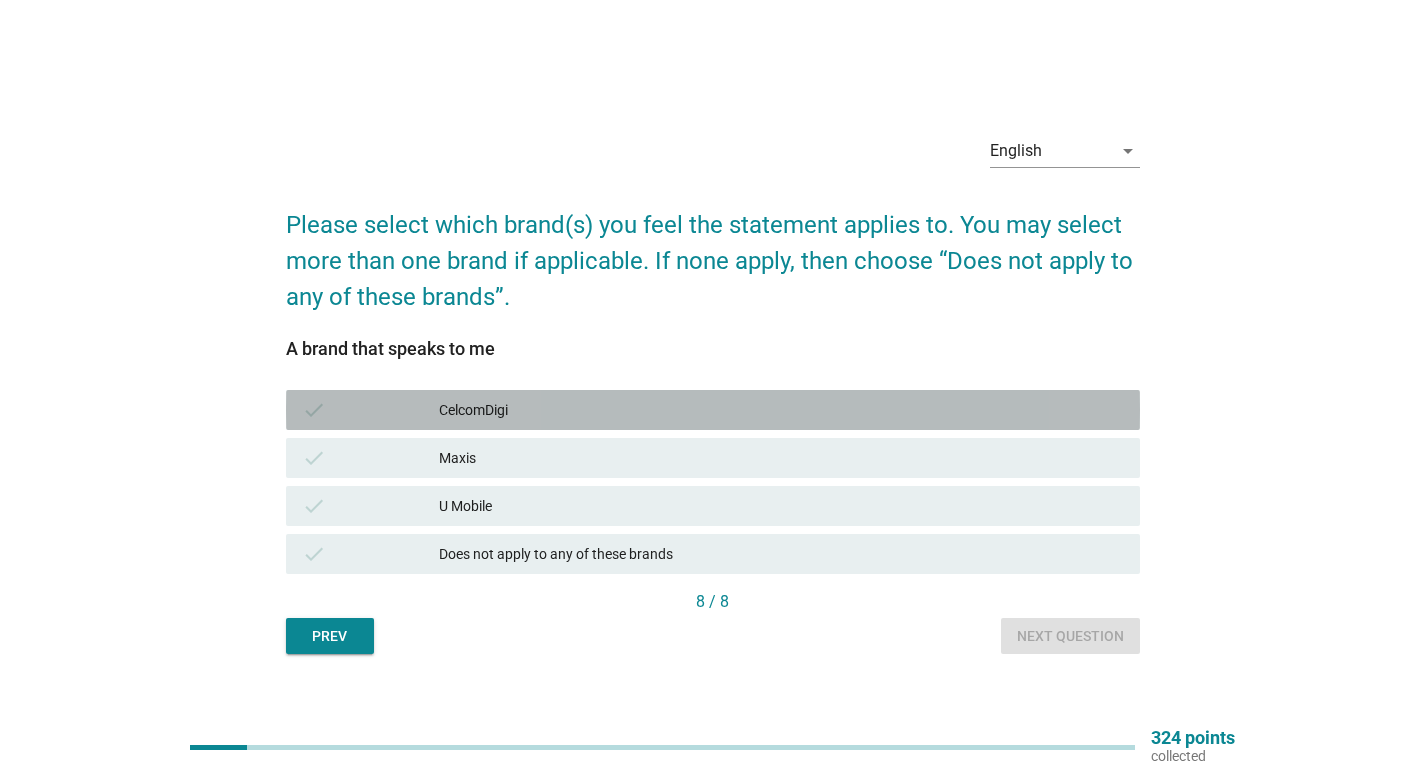 drag, startPoint x: 782, startPoint y: 402, endPoint x: 1027, endPoint y: 549, distance: 285.71664 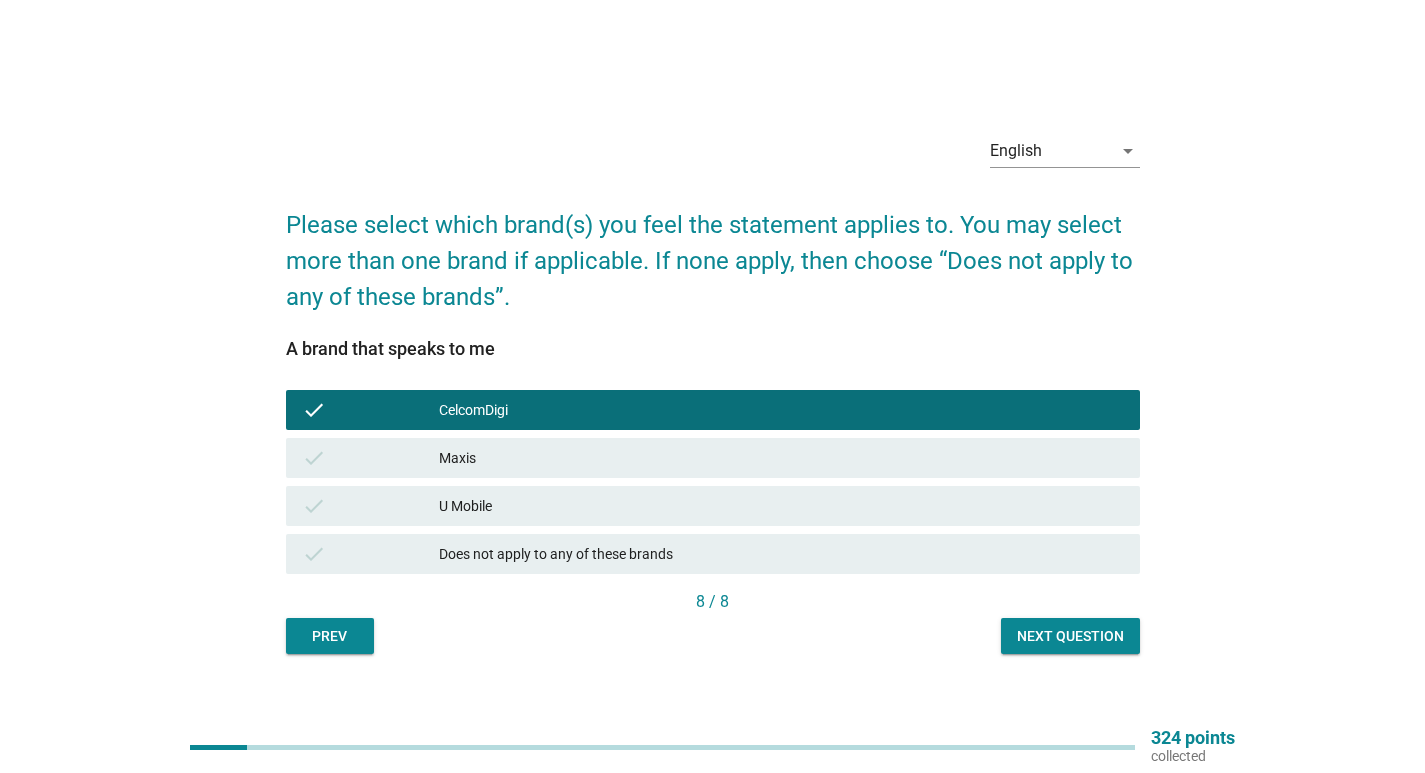 click on "Next question" at bounding box center (1070, 636) 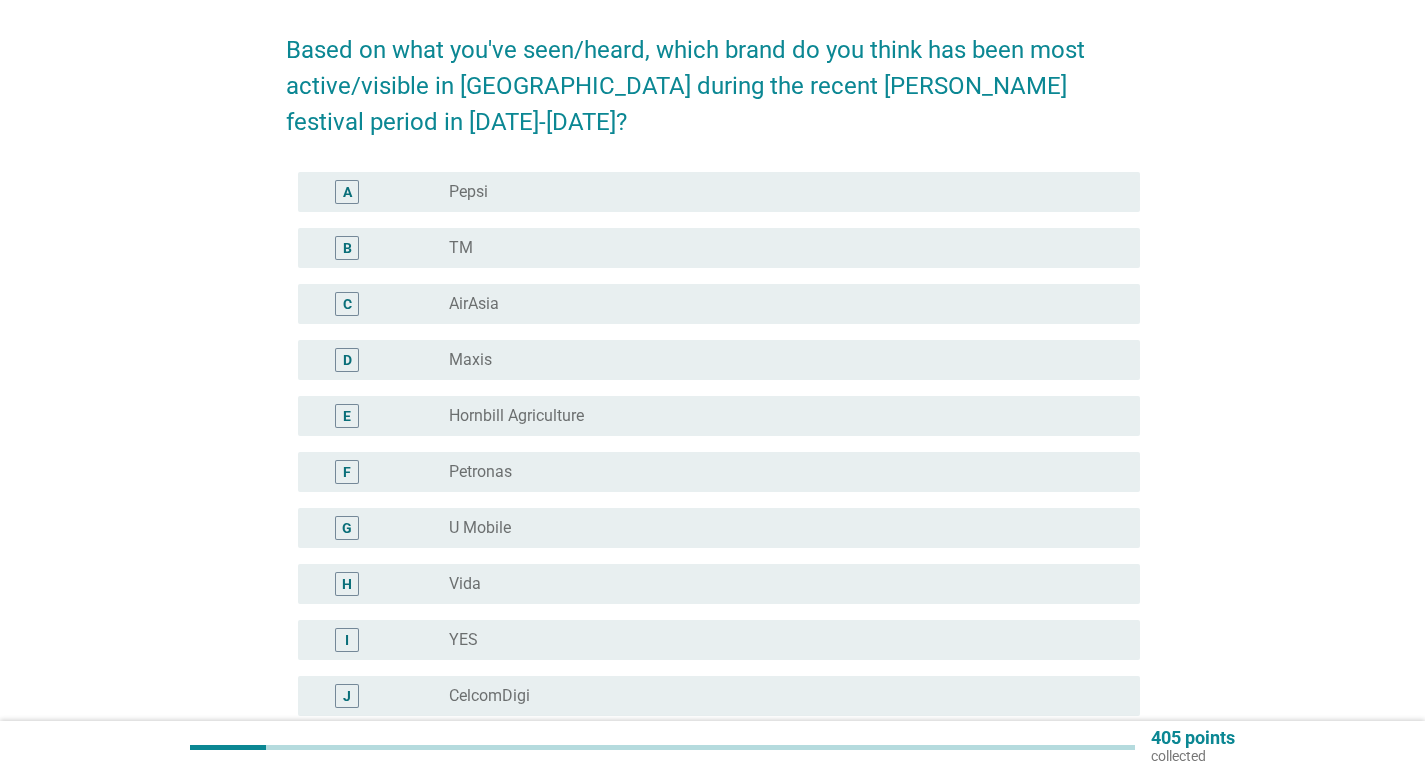 scroll, scrollTop: 200, scrollLeft: 0, axis: vertical 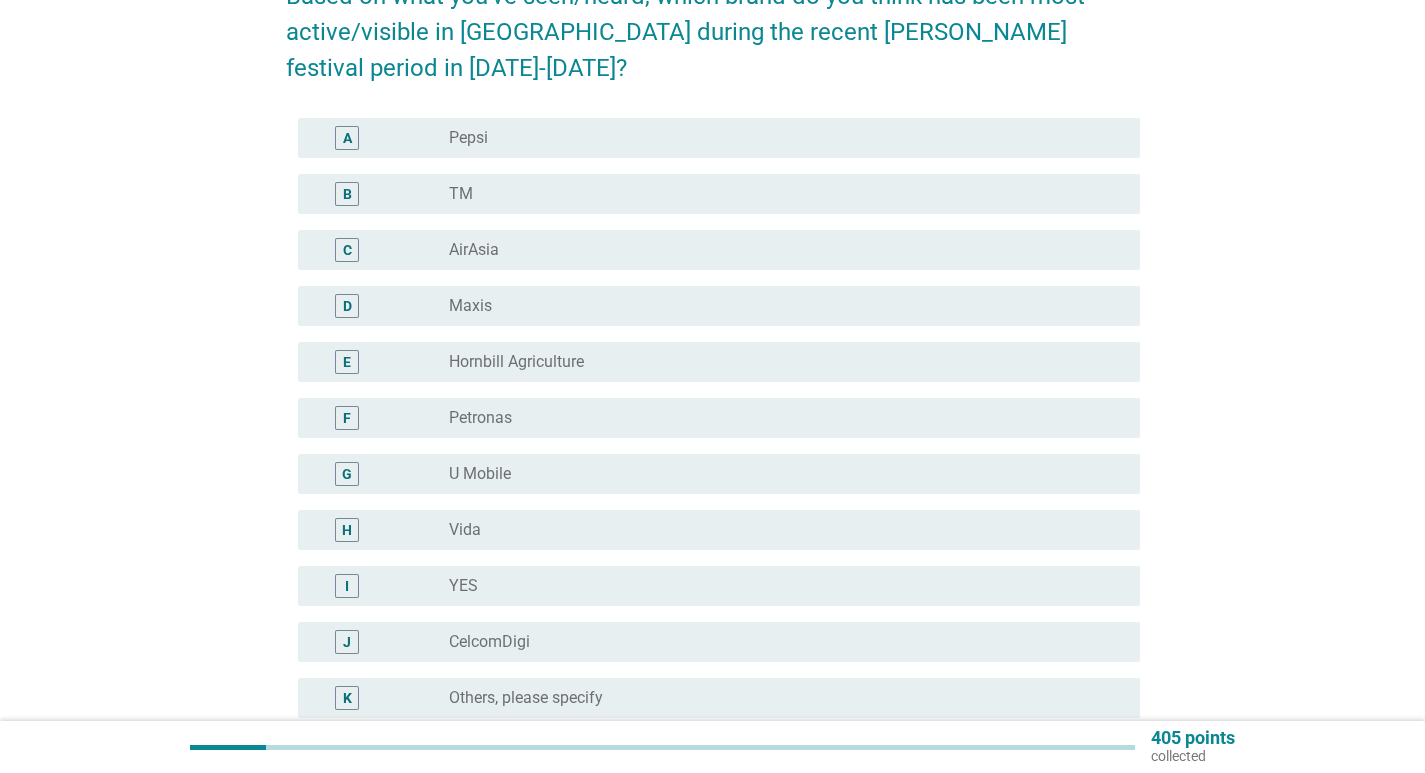 click on "radio_button_unchecked CelcomDigi" at bounding box center [778, 642] 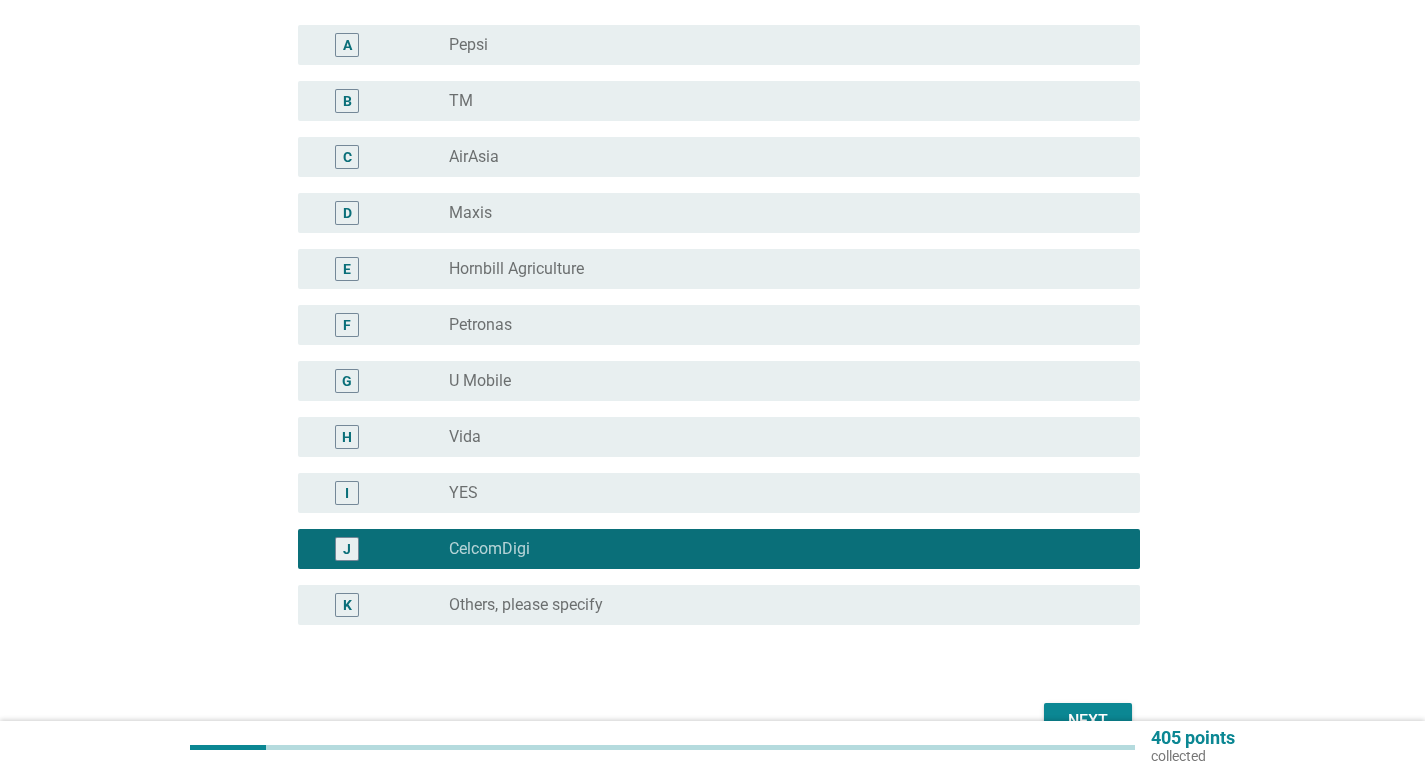 scroll, scrollTop: 407, scrollLeft: 0, axis: vertical 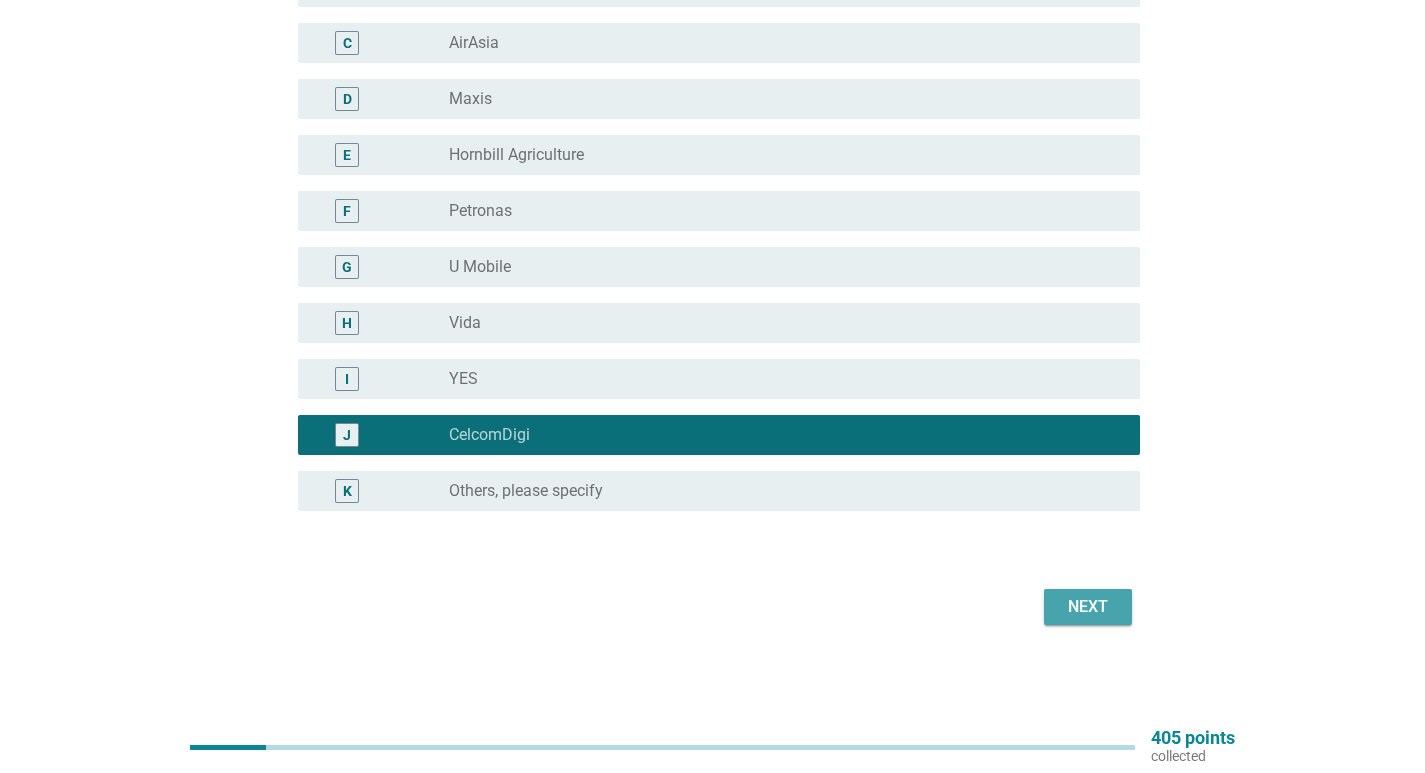 click on "Next" at bounding box center (1088, 607) 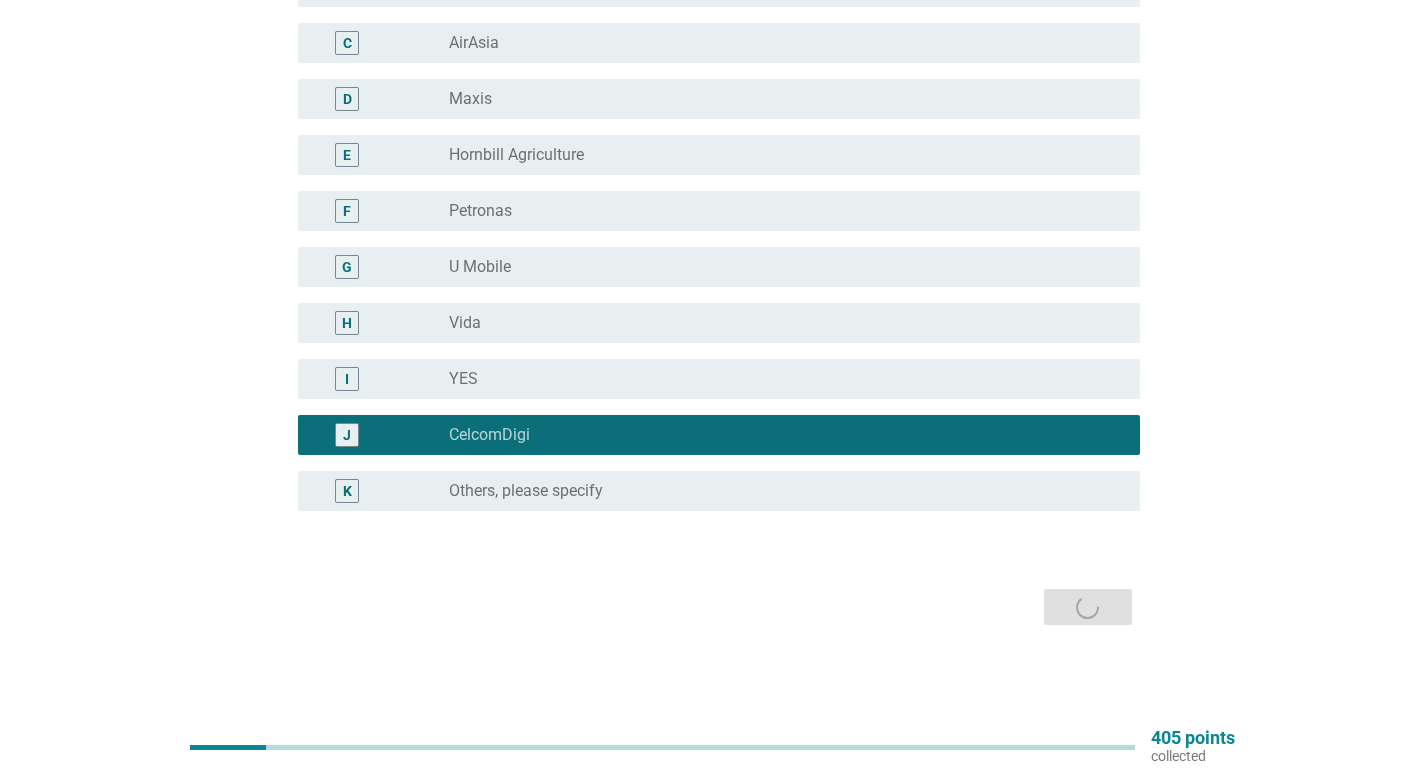 scroll, scrollTop: 0, scrollLeft: 0, axis: both 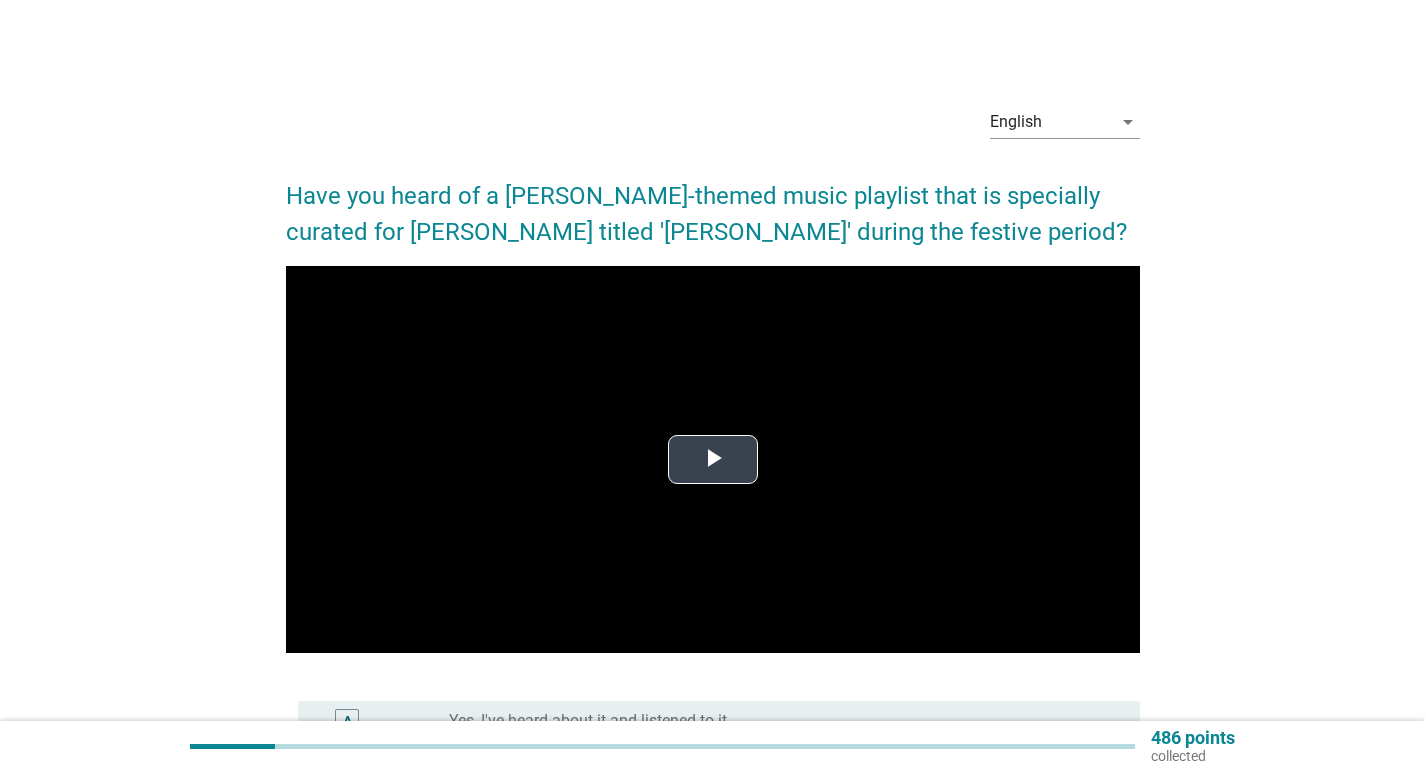 click at bounding box center (713, 459) 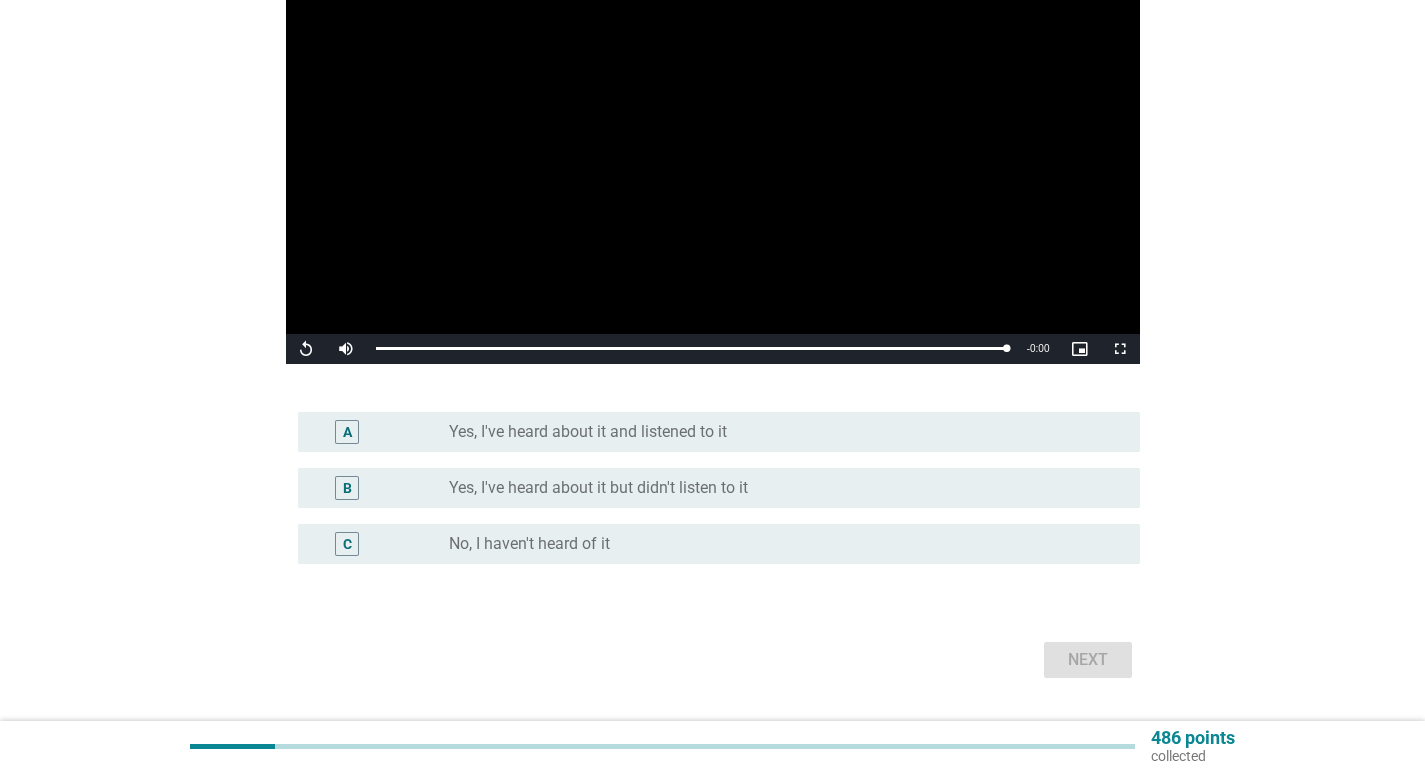 scroll, scrollTop: 300, scrollLeft: 0, axis: vertical 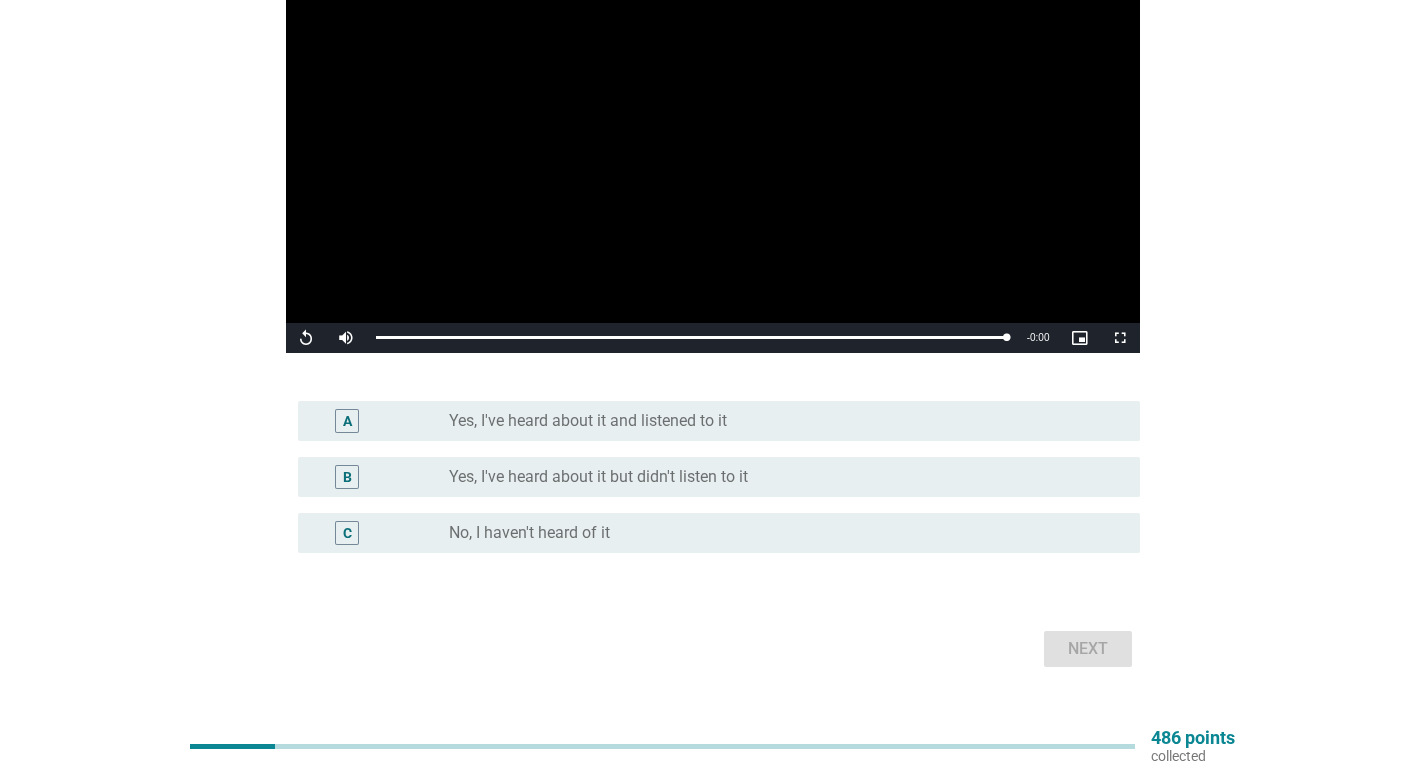 click on "Yes, I've heard about it but didn't listen to it" at bounding box center [598, 477] 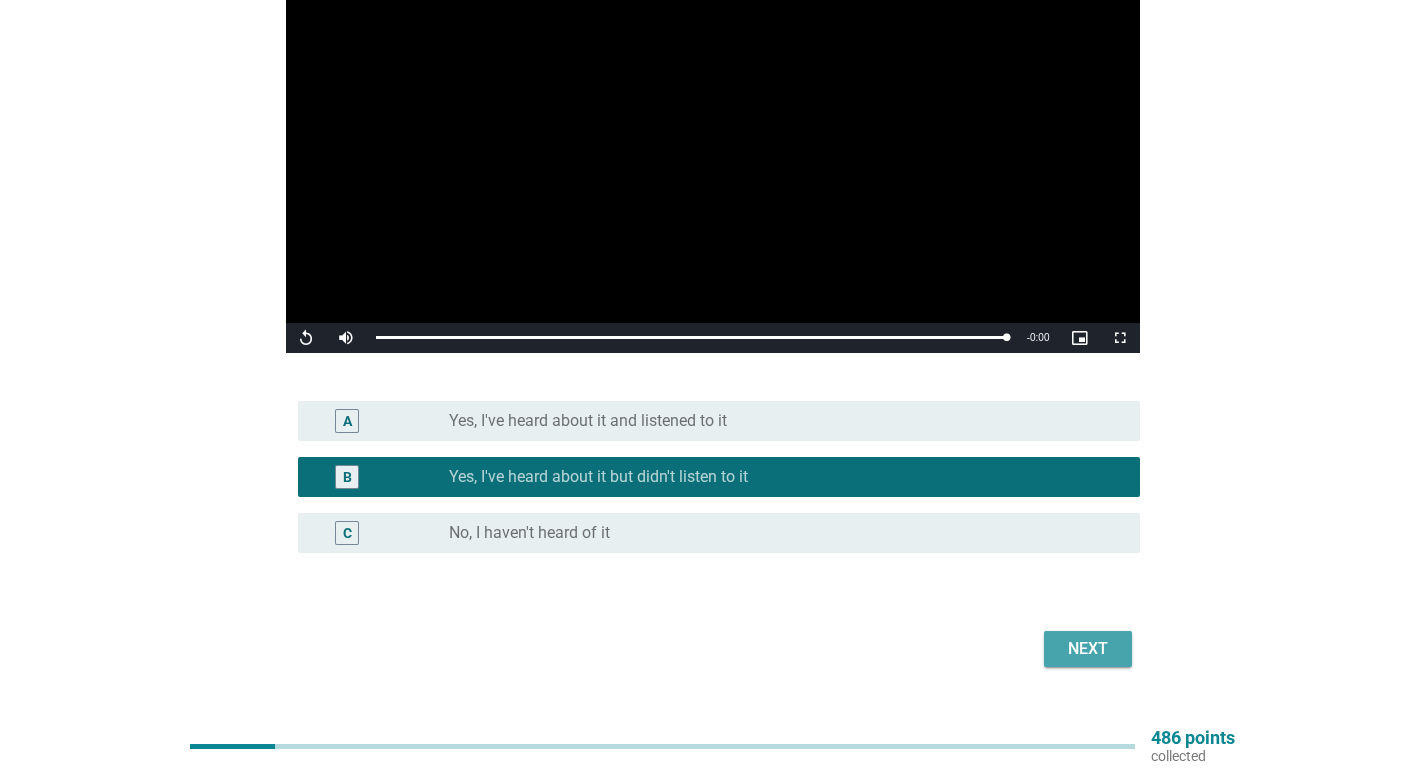 click on "Next" at bounding box center (1088, 649) 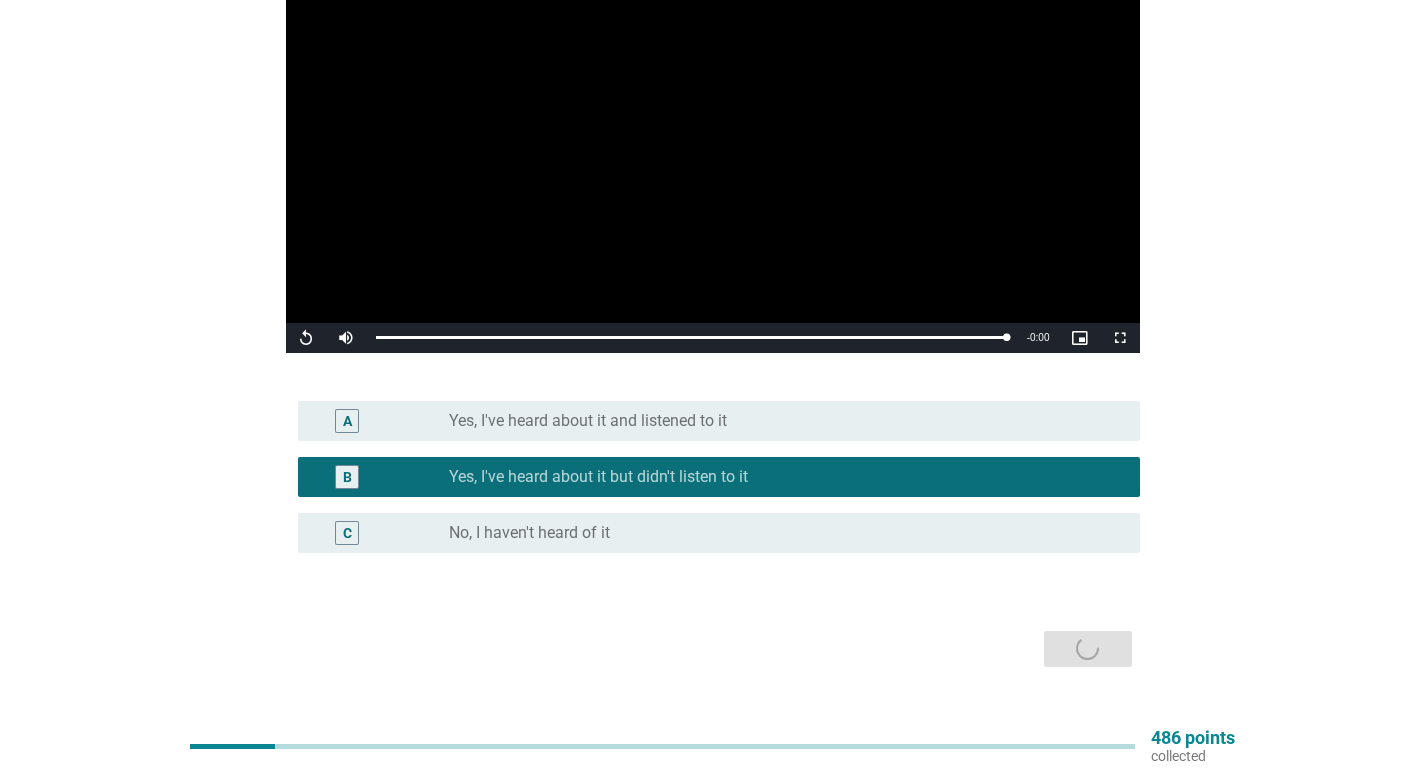 scroll, scrollTop: 0, scrollLeft: 0, axis: both 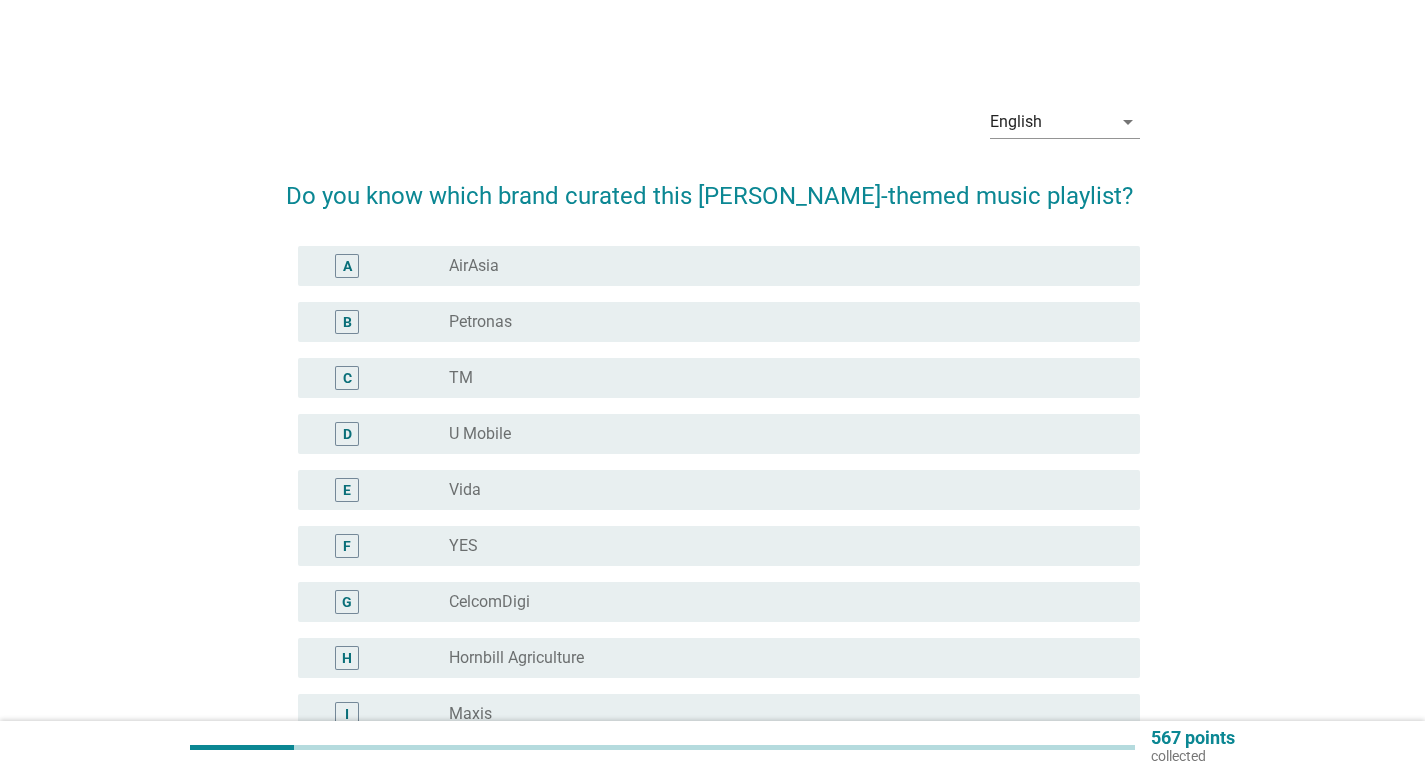 click on "G     radio_button_unchecked CelcomDigi" at bounding box center [713, 602] 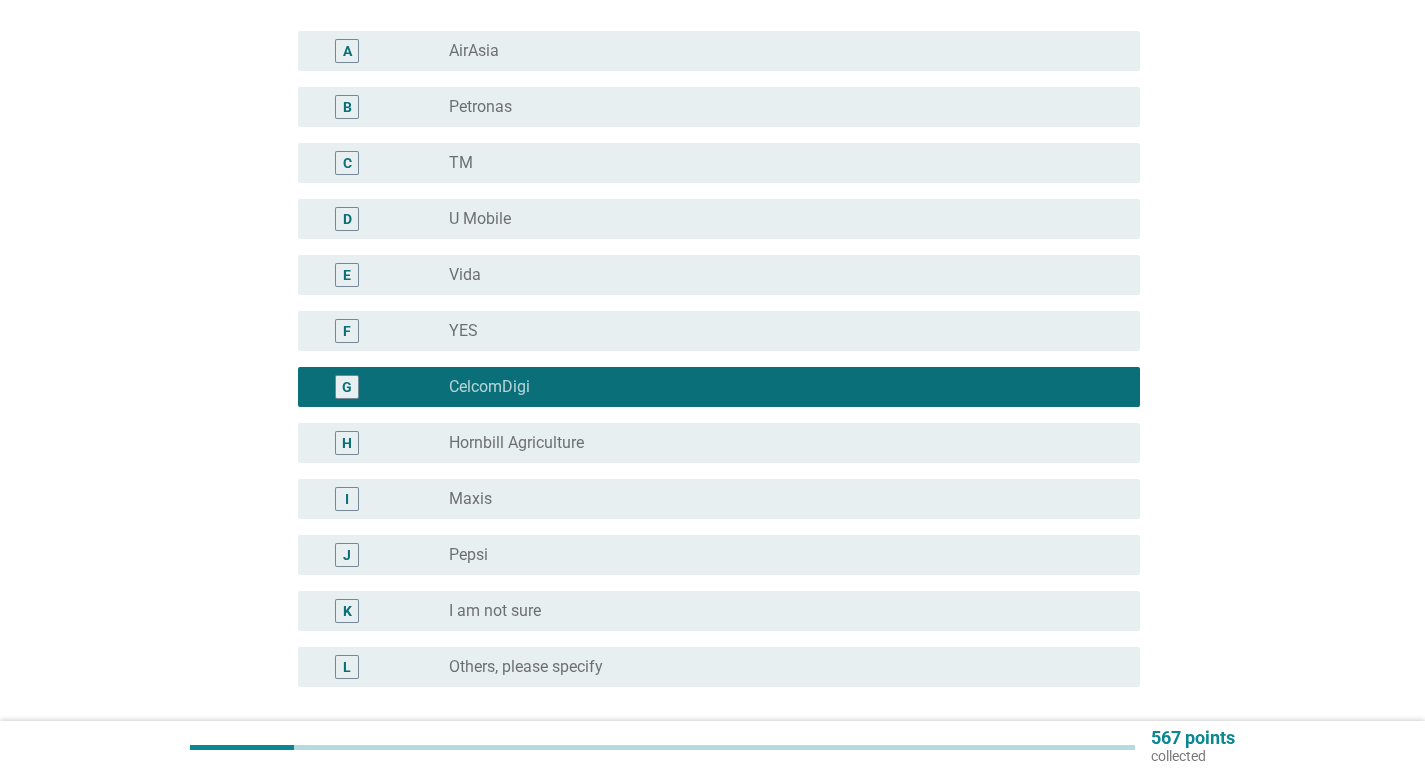 scroll, scrollTop: 391, scrollLeft: 0, axis: vertical 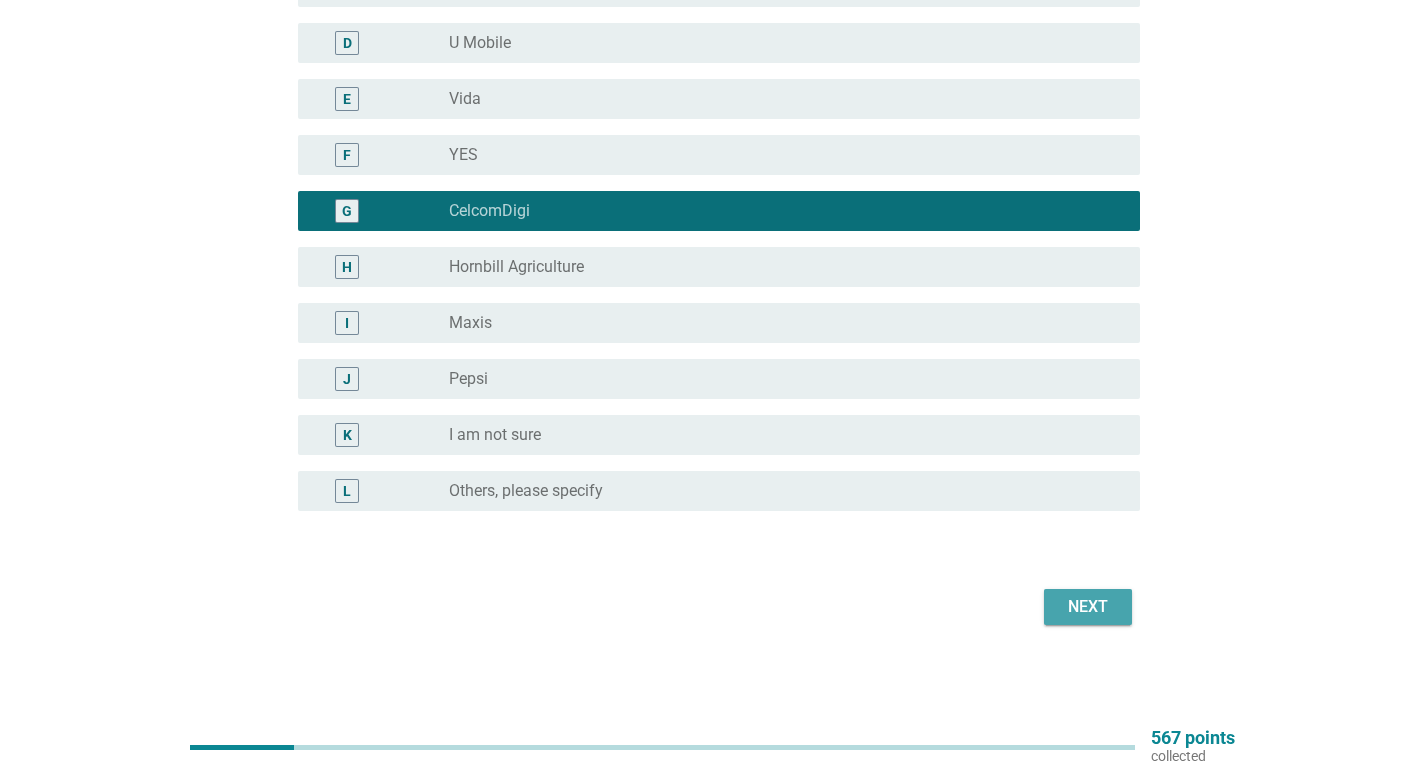 click on "Next" at bounding box center [1088, 607] 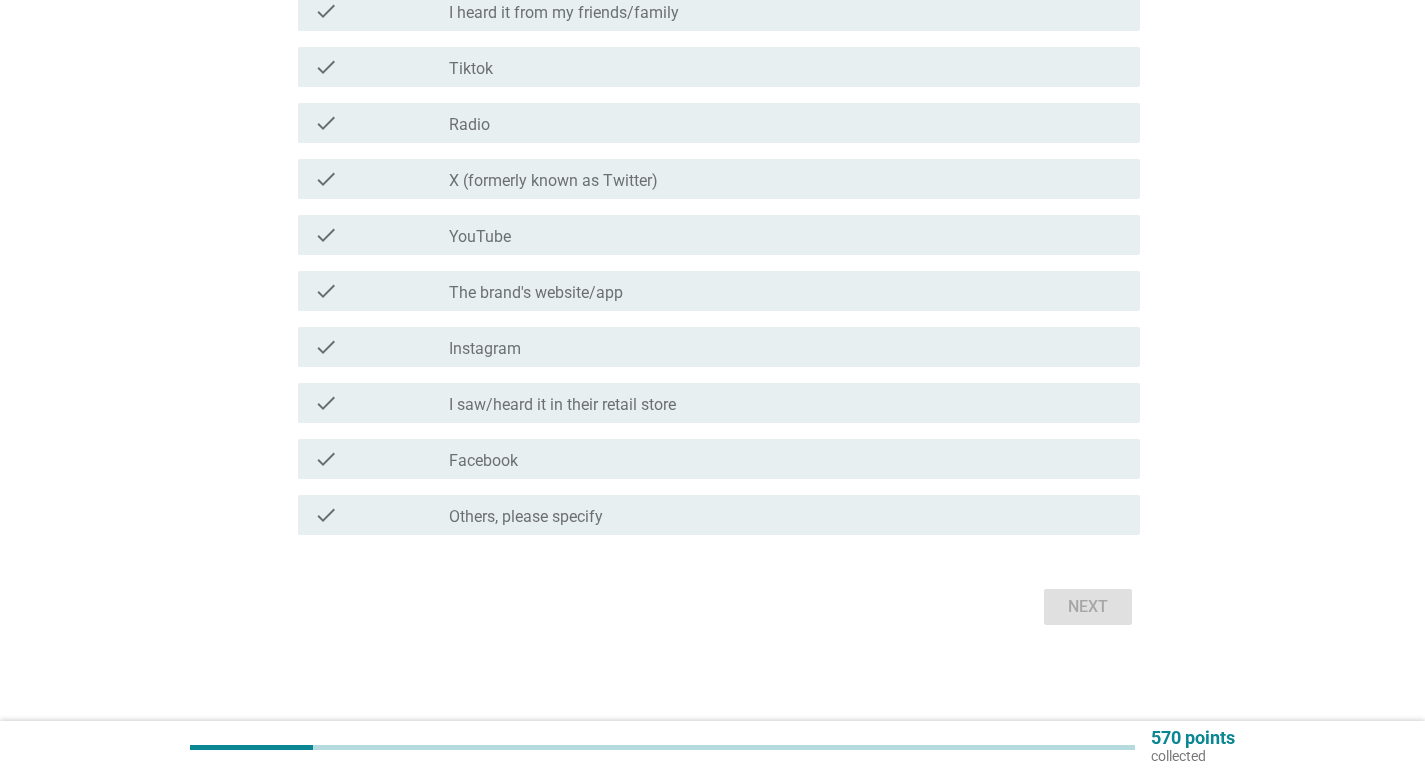 scroll, scrollTop: 0, scrollLeft: 0, axis: both 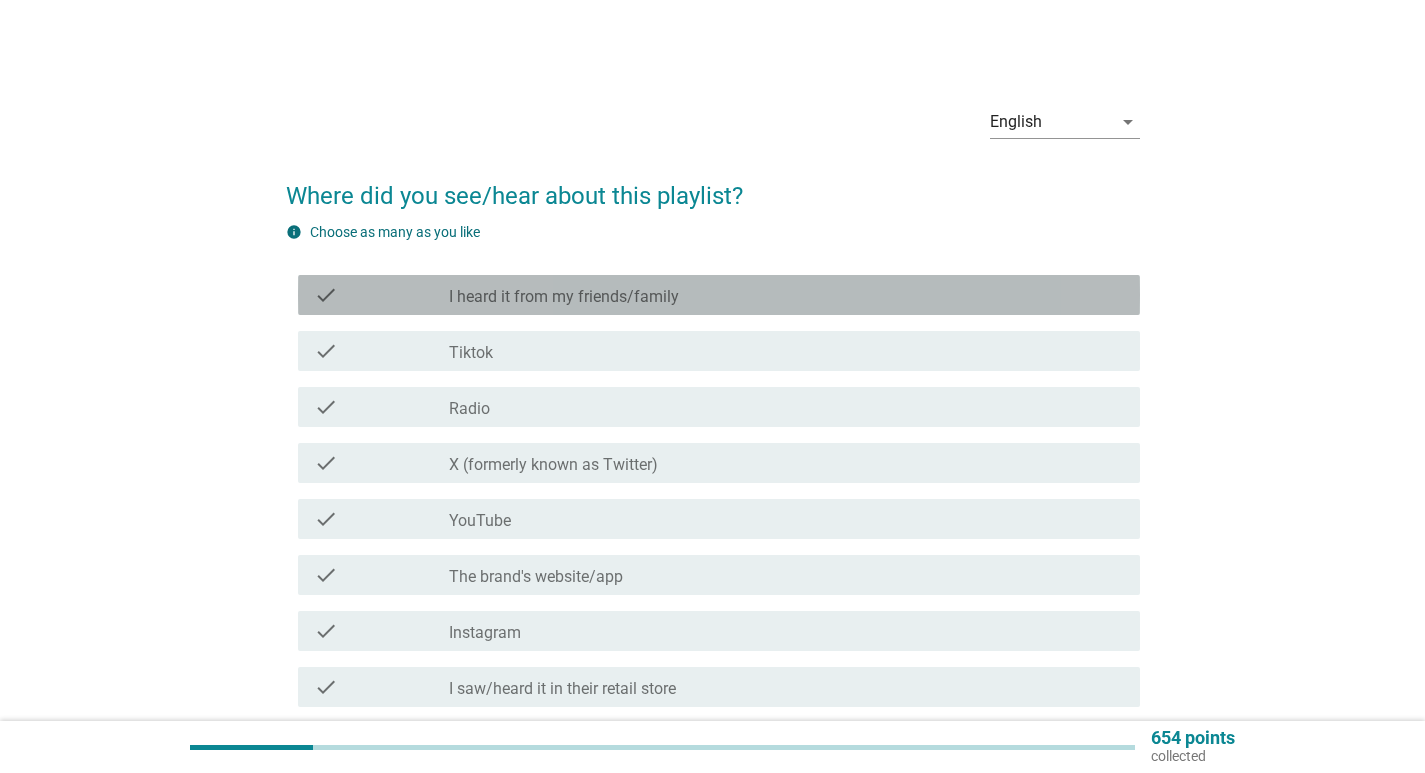 click on "check_box_outline_blank I heard it from my friends/family" at bounding box center (786, 295) 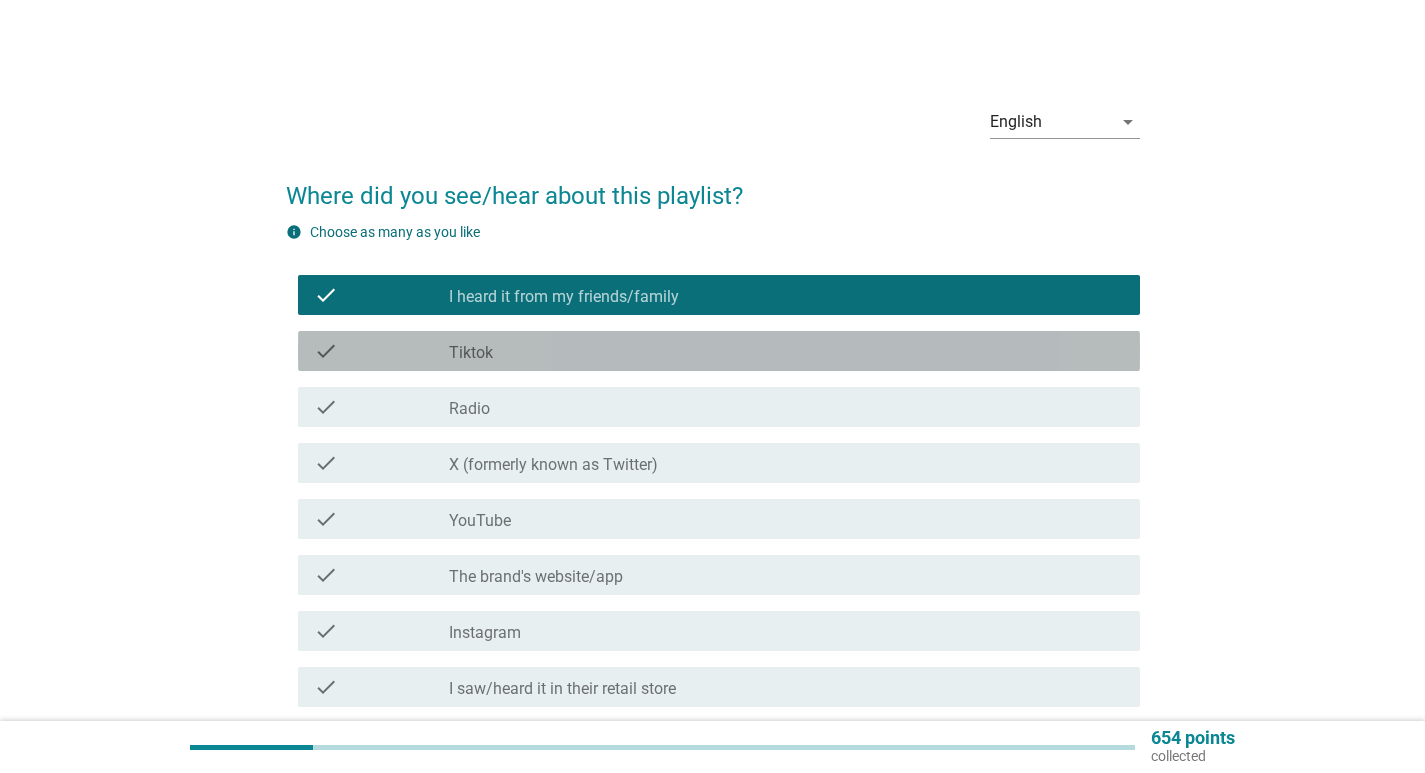 click on "check     check_box_outline_blank Tiktok" at bounding box center (719, 351) 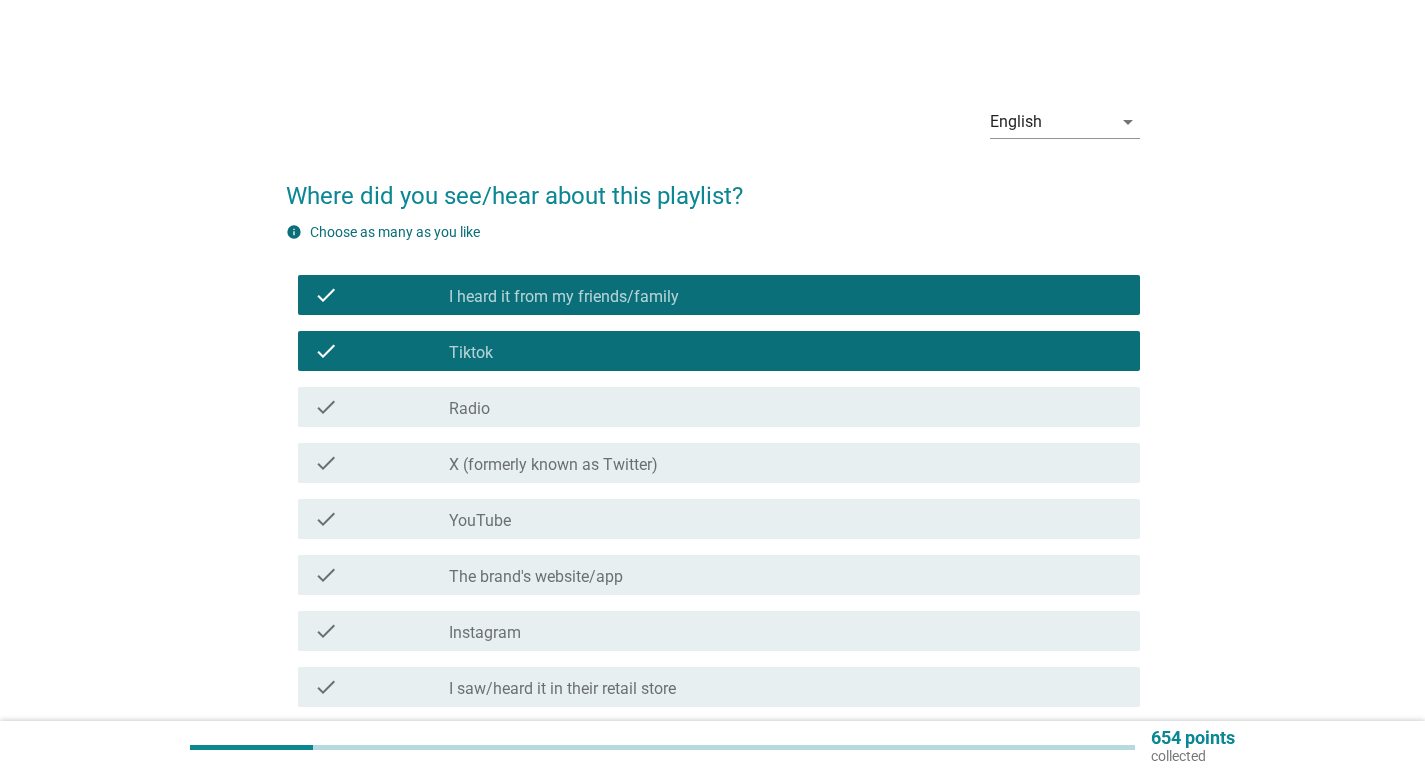 click on "check_box_outline_blank X (formerly known as Twitter)" at bounding box center (786, 463) 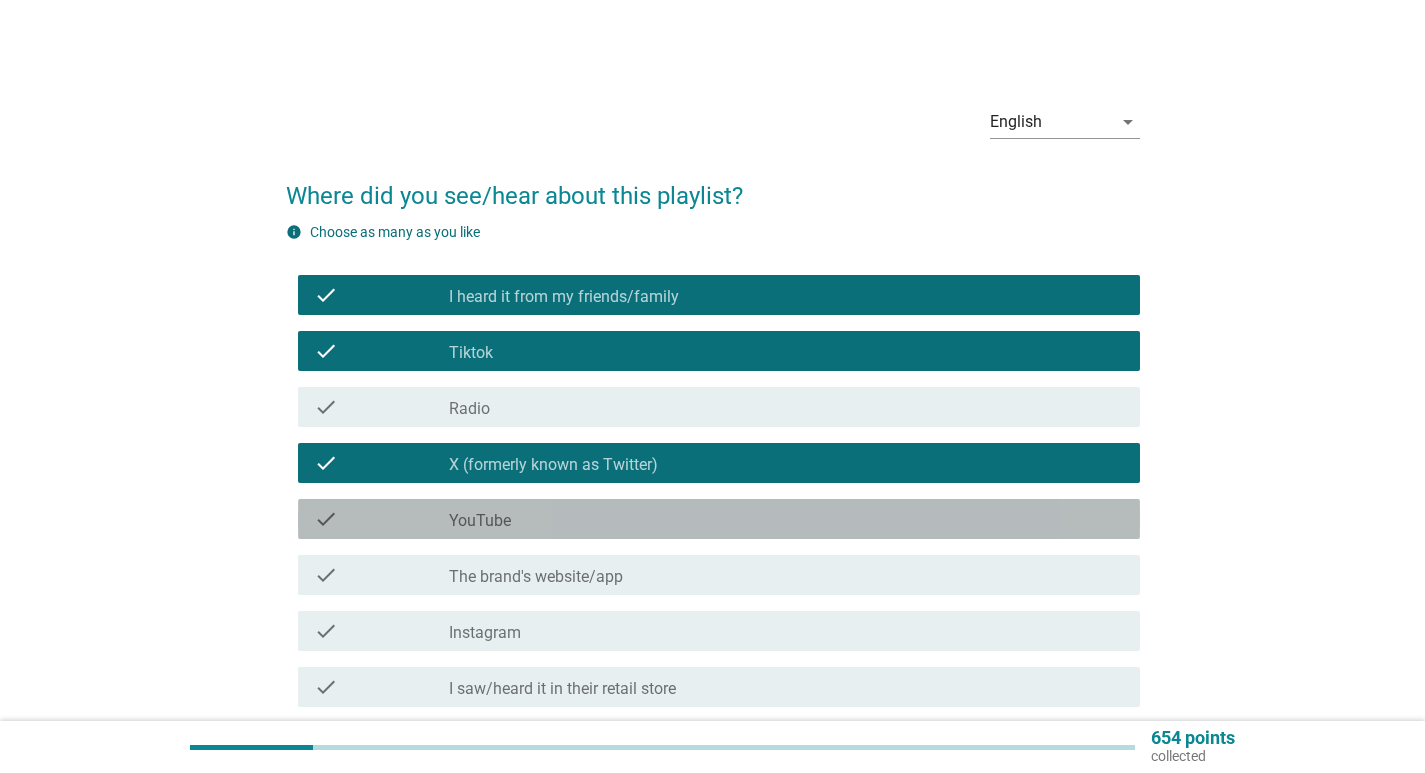 click on "check_box_outline_blank YouTube" at bounding box center (786, 519) 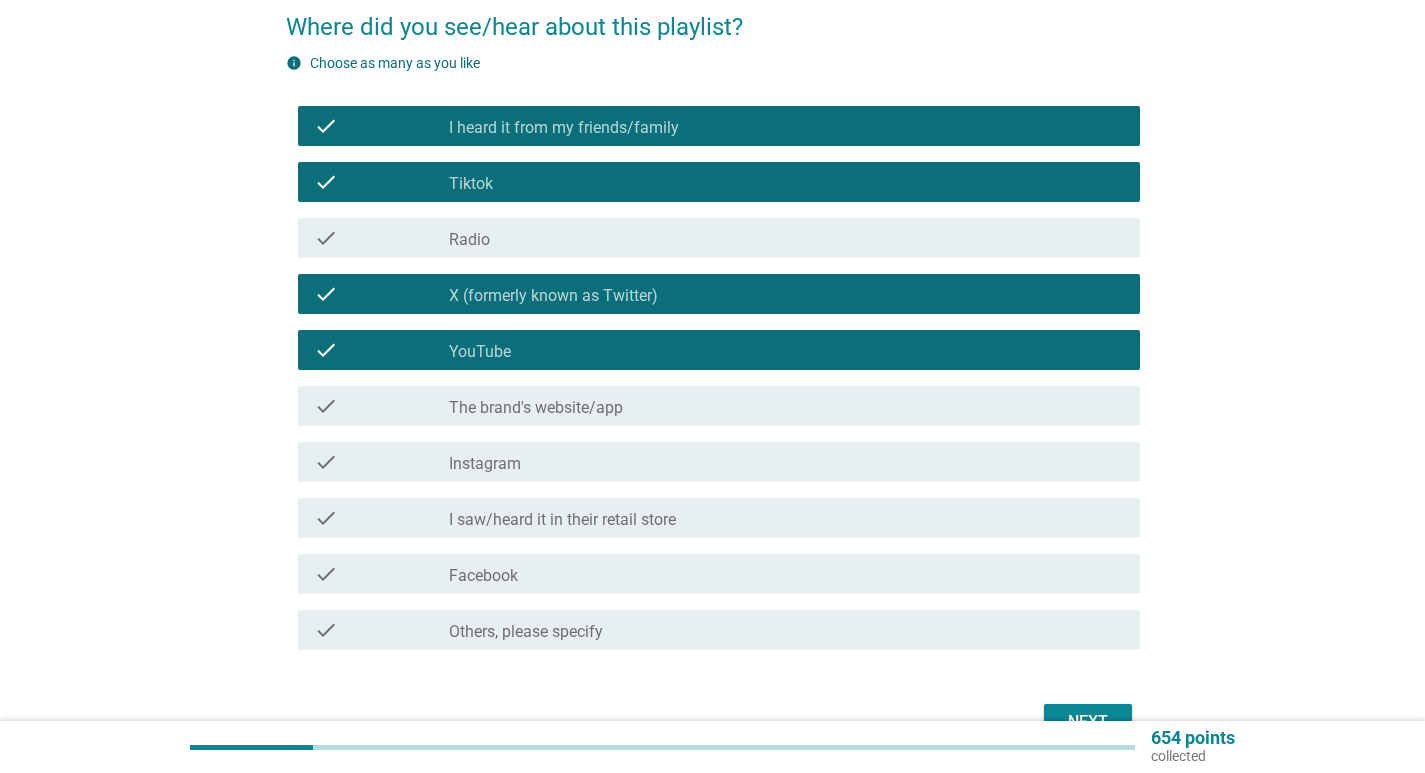 scroll, scrollTop: 200, scrollLeft: 0, axis: vertical 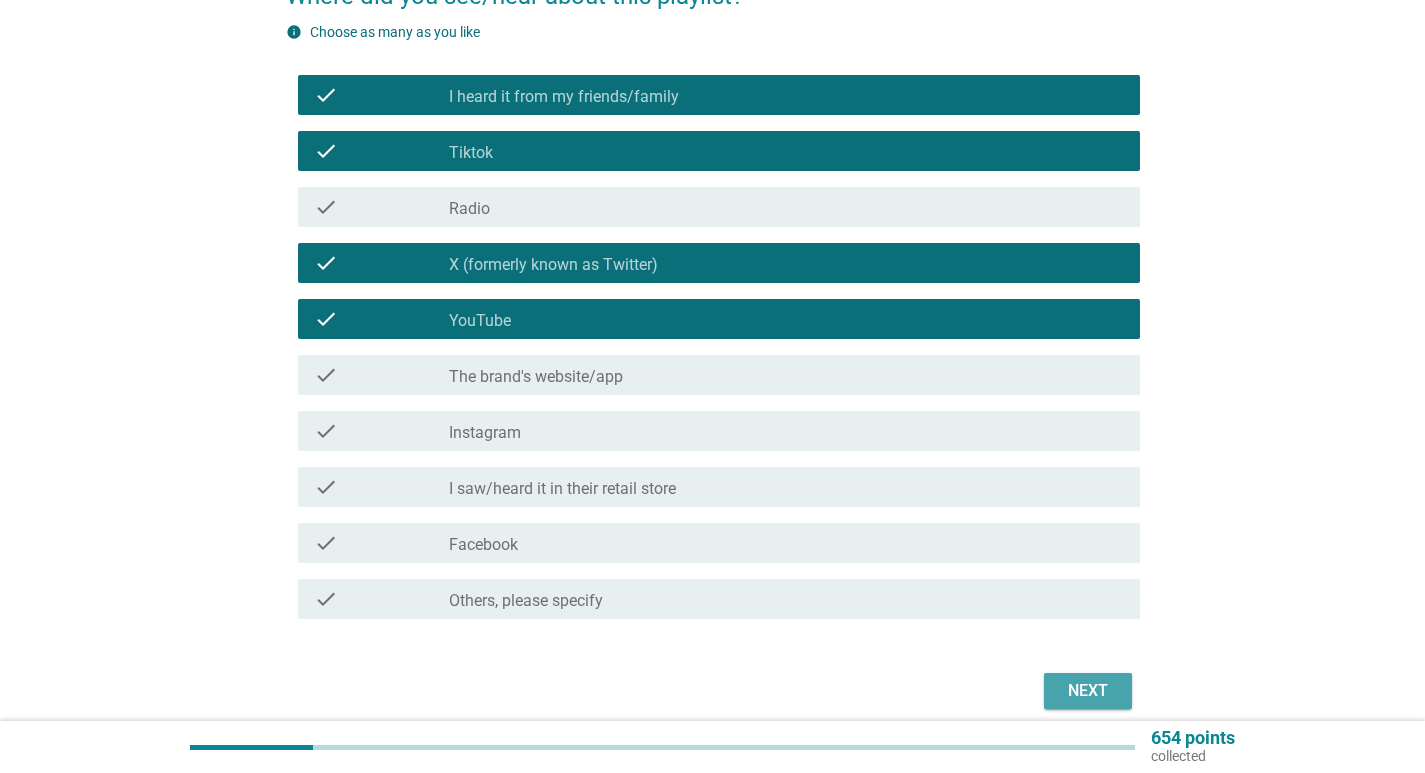 click on "Next" at bounding box center (1088, 691) 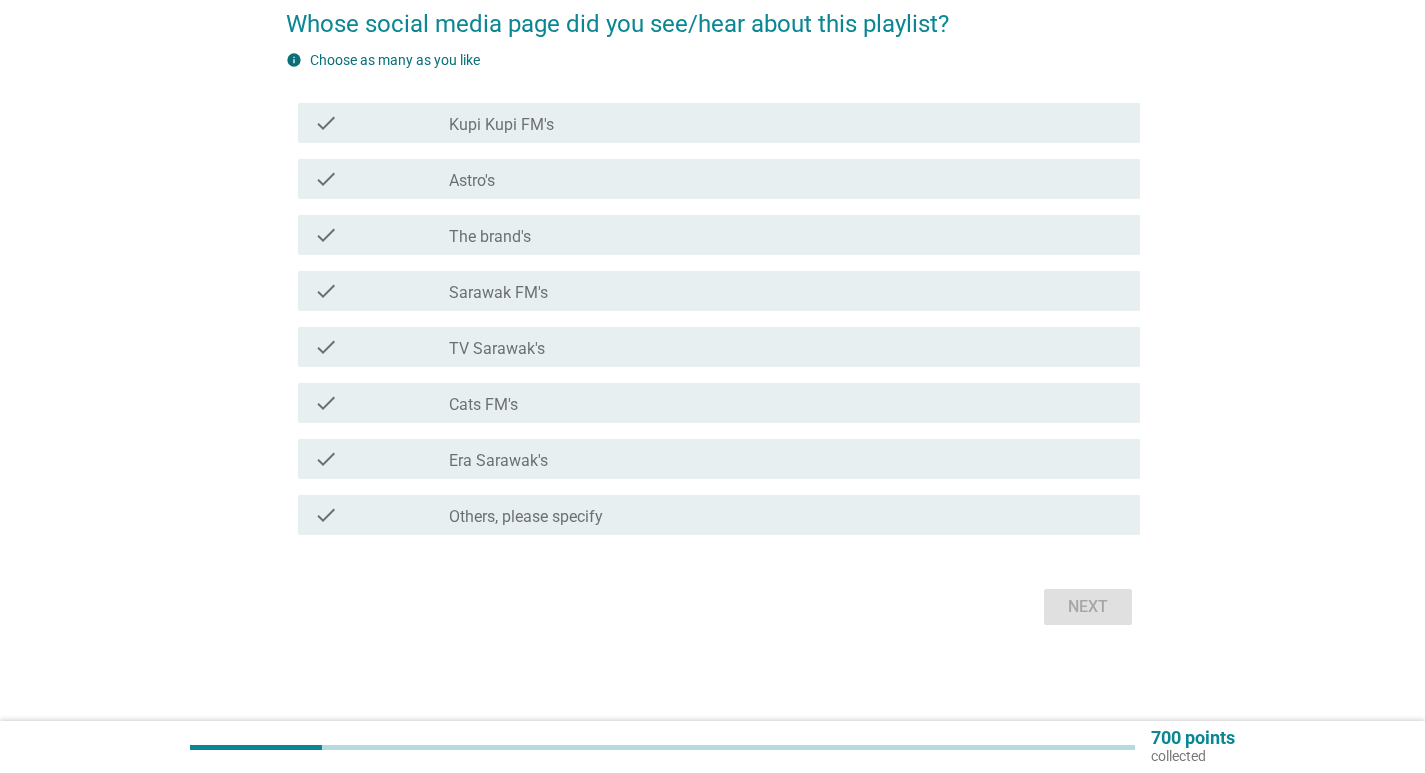 scroll, scrollTop: 0, scrollLeft: 0, axis: both 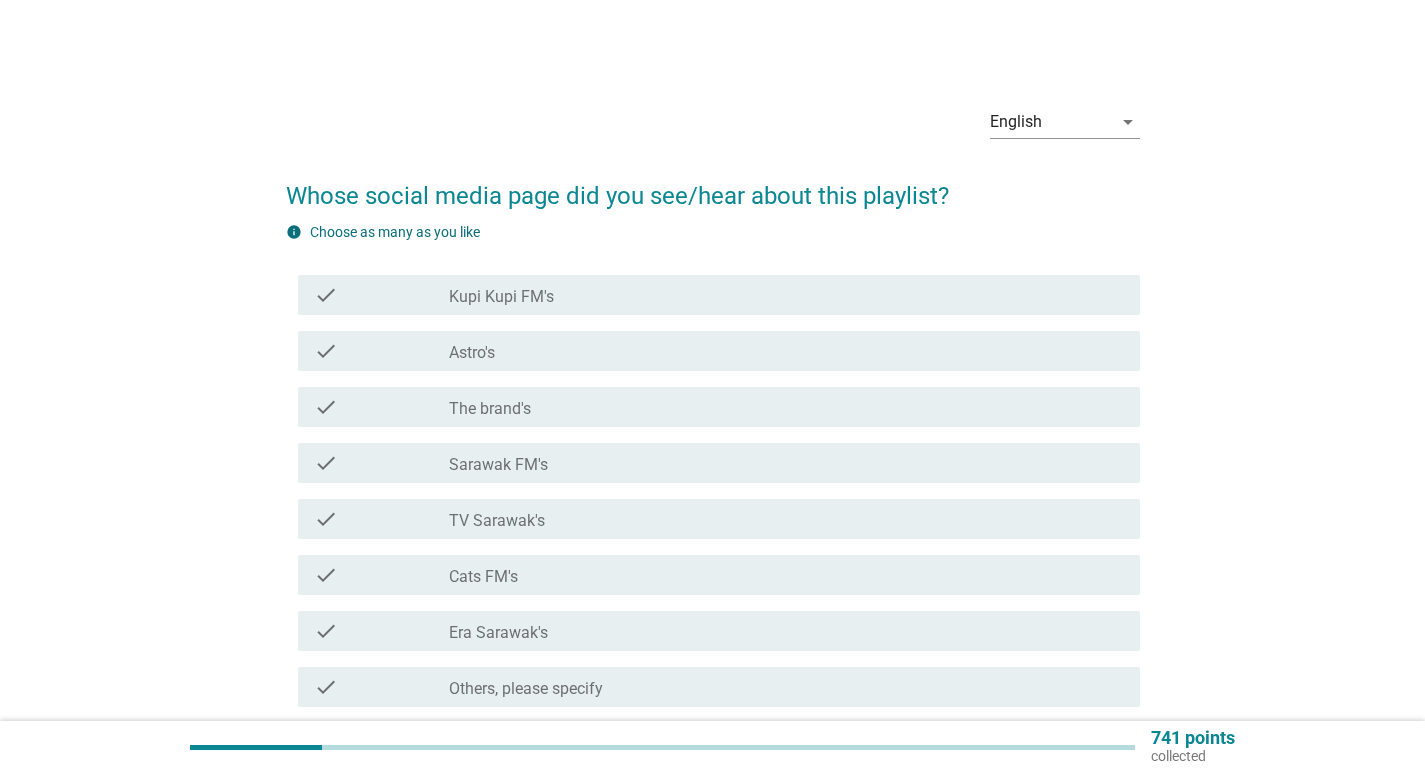 click on "check_box_outline_blank Sarawak FM's" at bounding box center [786, 463] 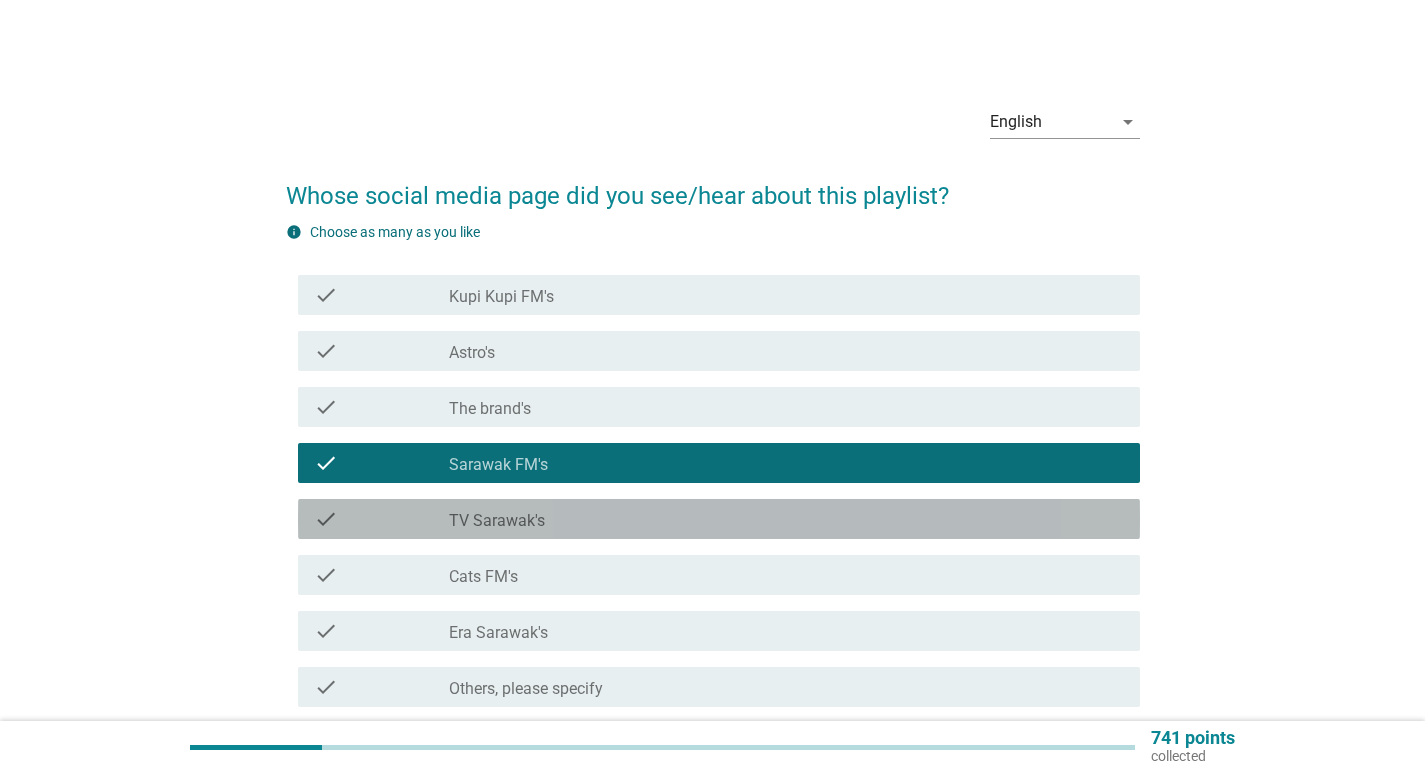 click on "check_box_outline_blank TV Sarawak's" at bounding box center [786, 519] 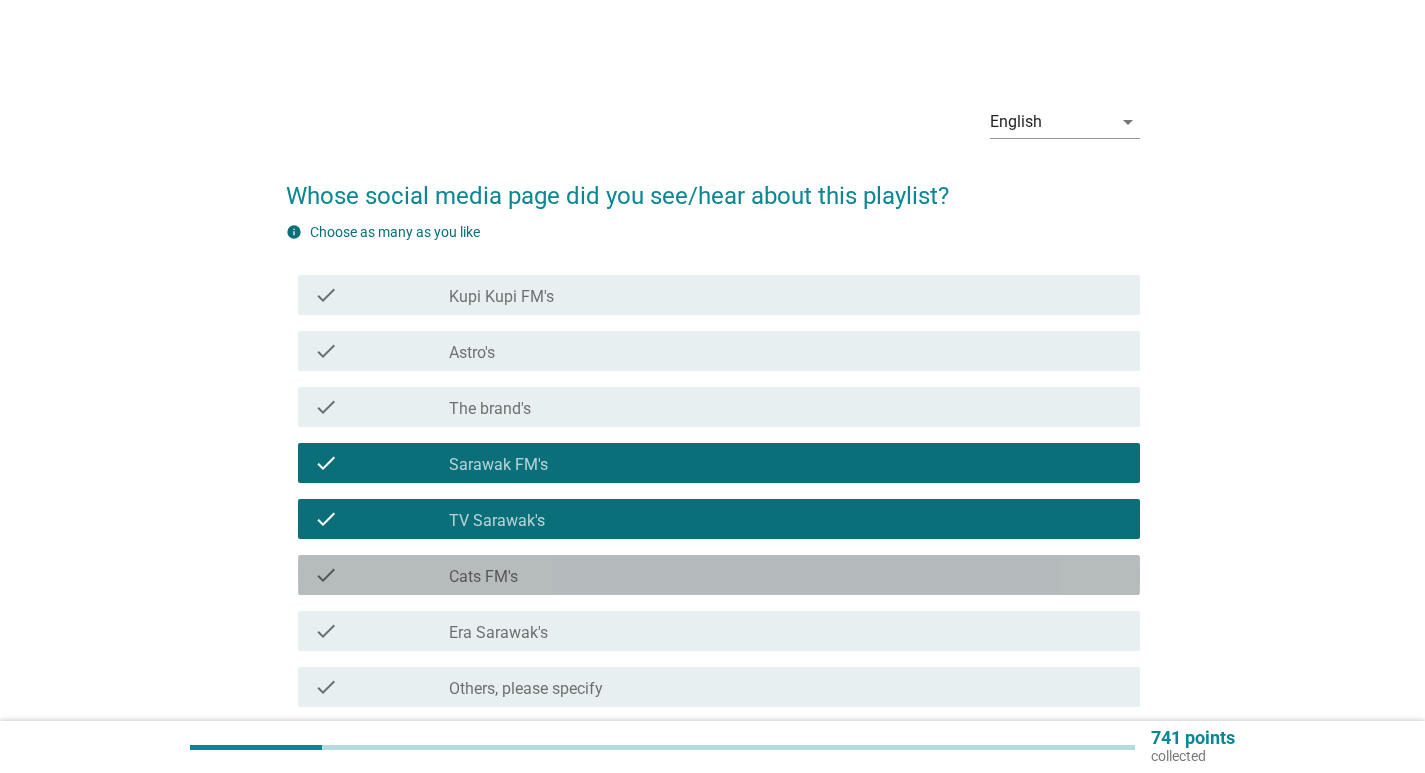 click on "check_box_outline_blank Cats FM's" at bounding box center (786, 575) 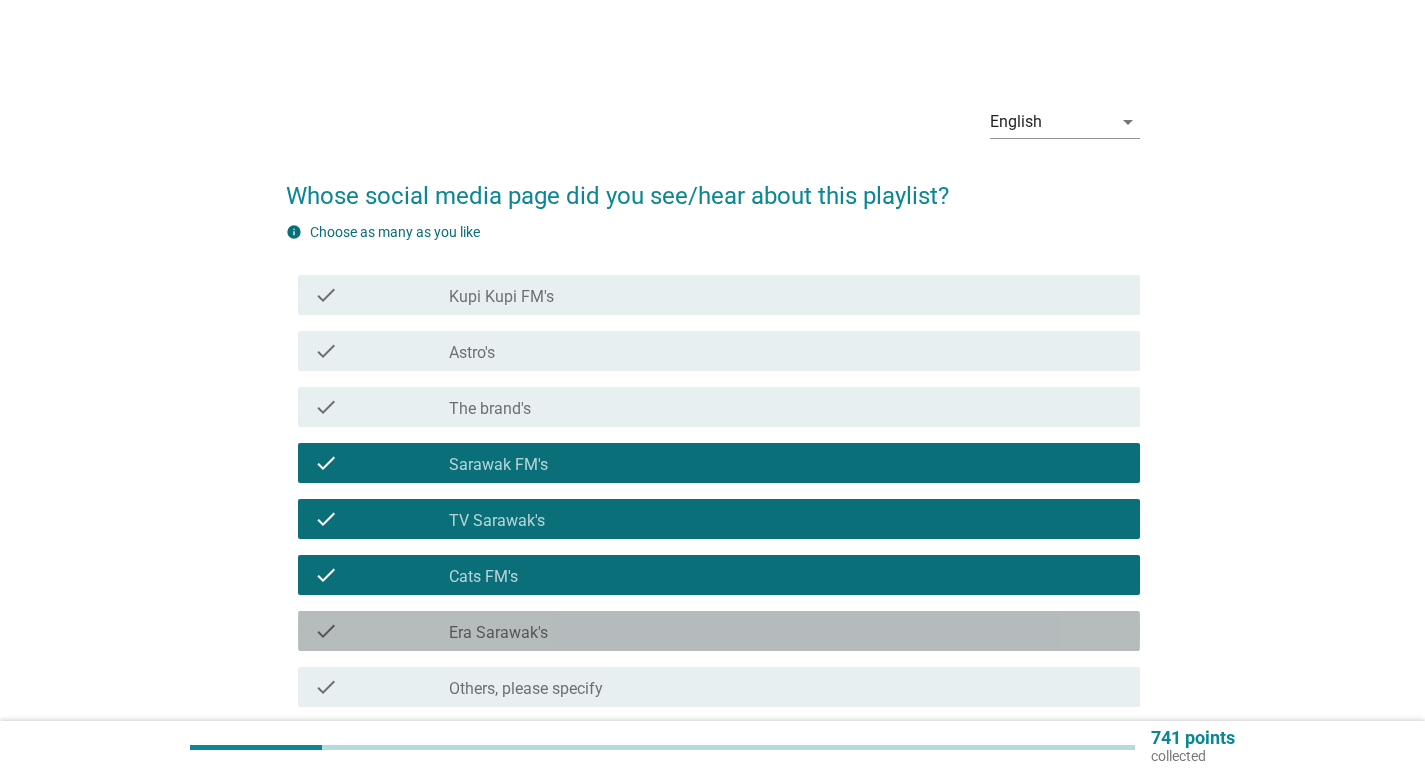 click on "check_box_outline_blank Era Sarawak's" at bounding box center [786, 631] 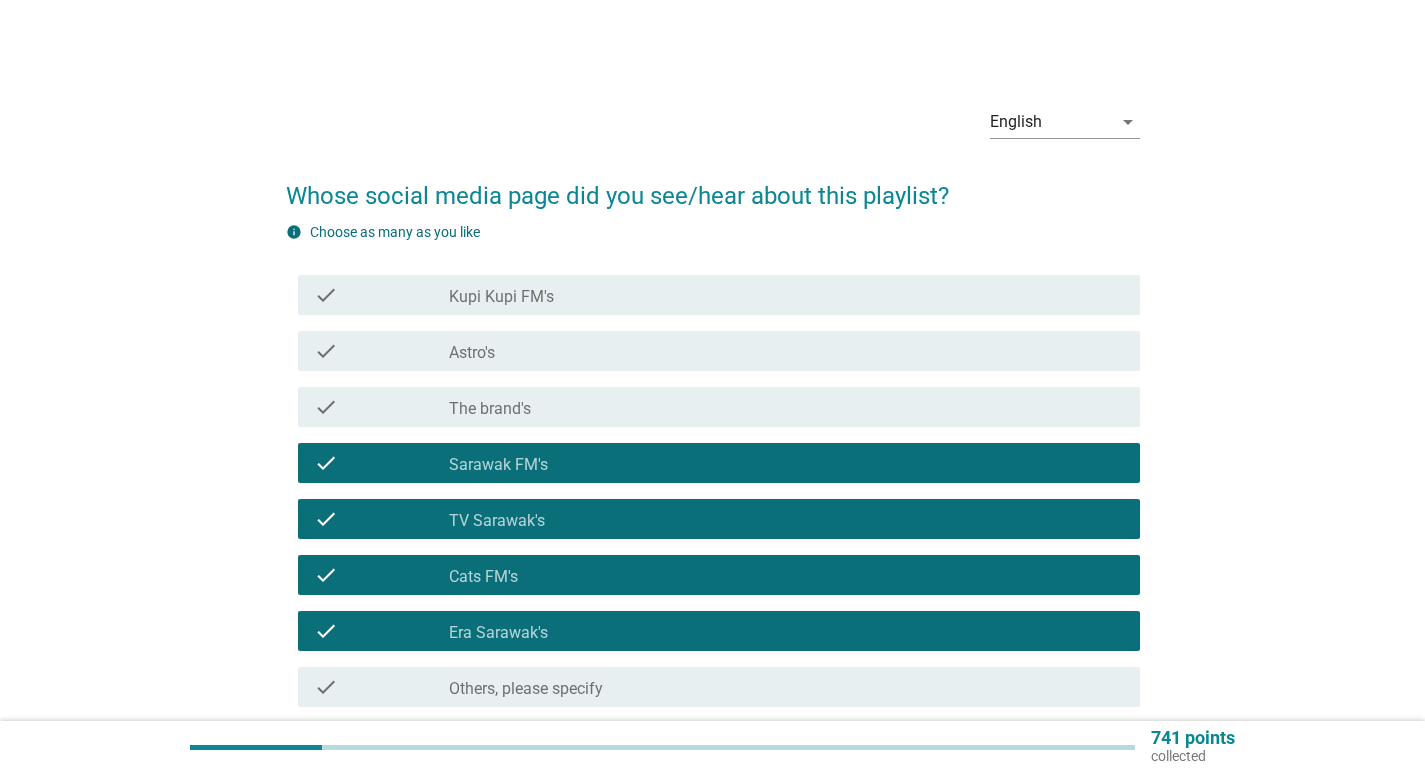 scroll, scrollTop: 172, scrollLeft: 0, axis: vertical 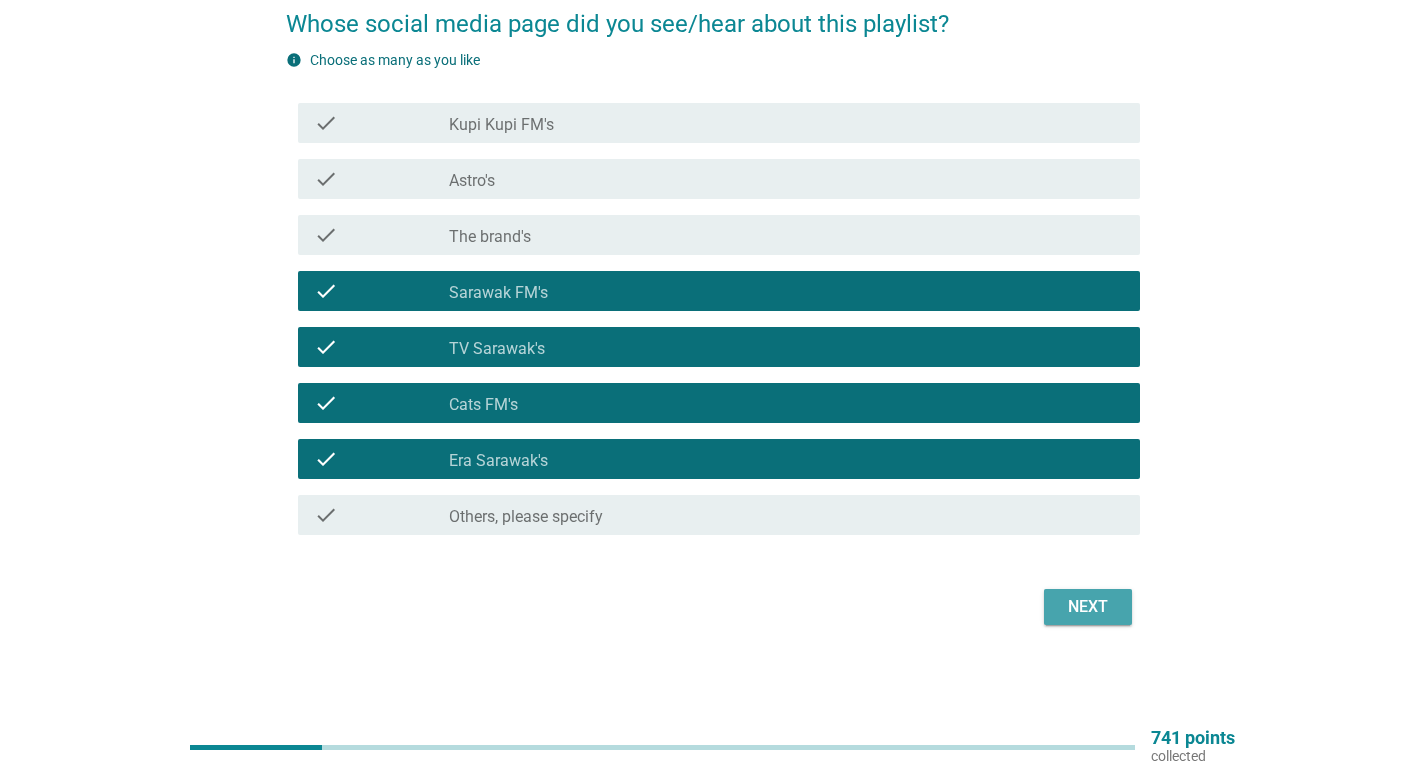 click on "Next" at bounding box center [1088, 607] 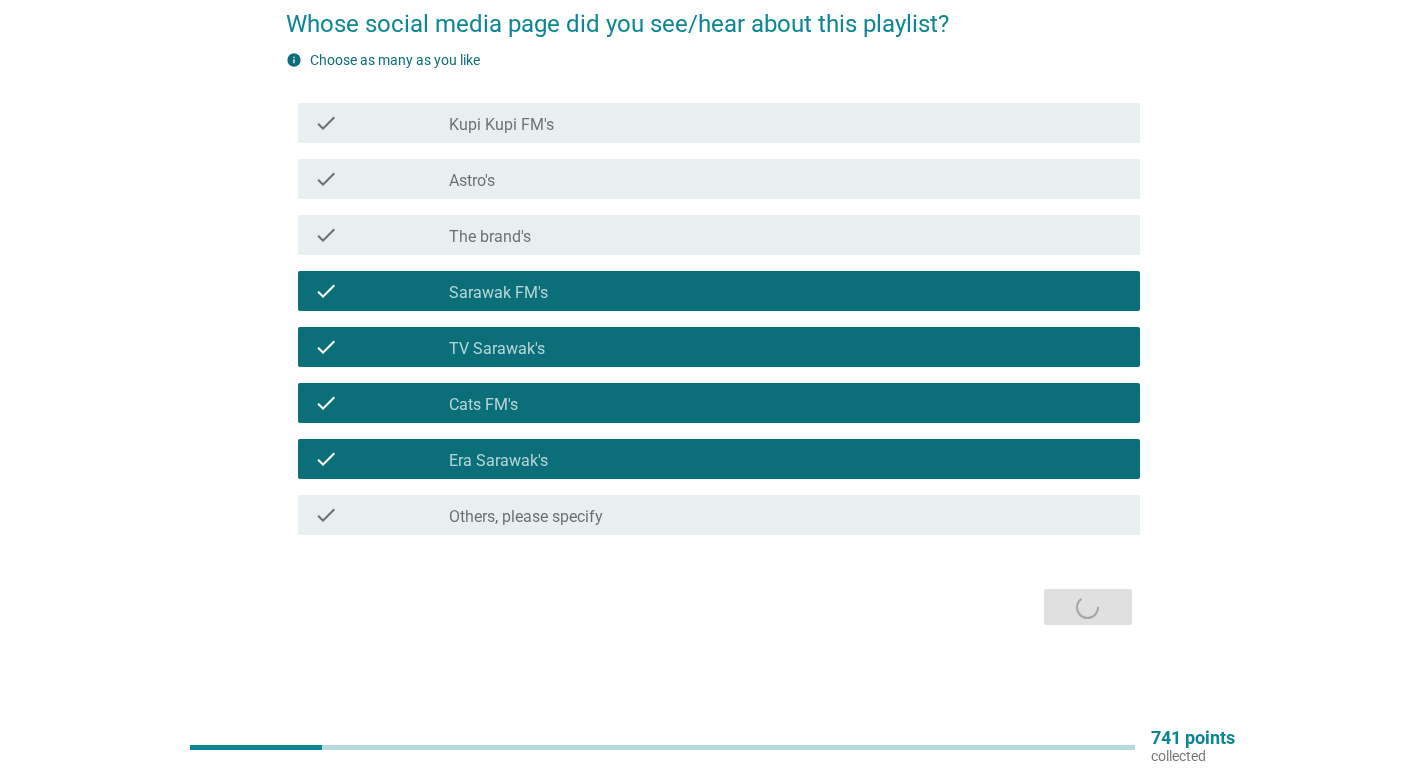 scroll, scrollTop: 0, scrollLeft: 0, axis: both 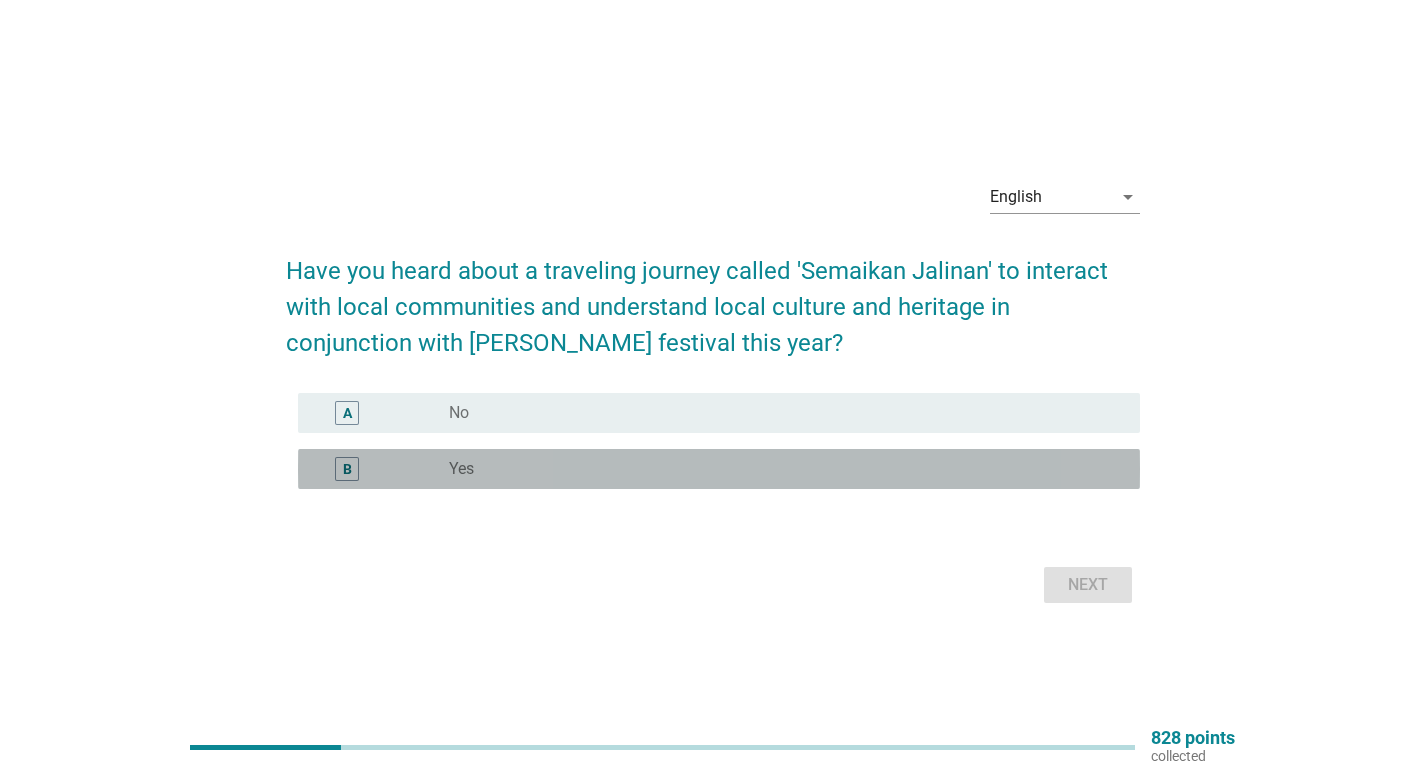 click on "radio_button_unchecked Yes" at bounding box center (778, 469) 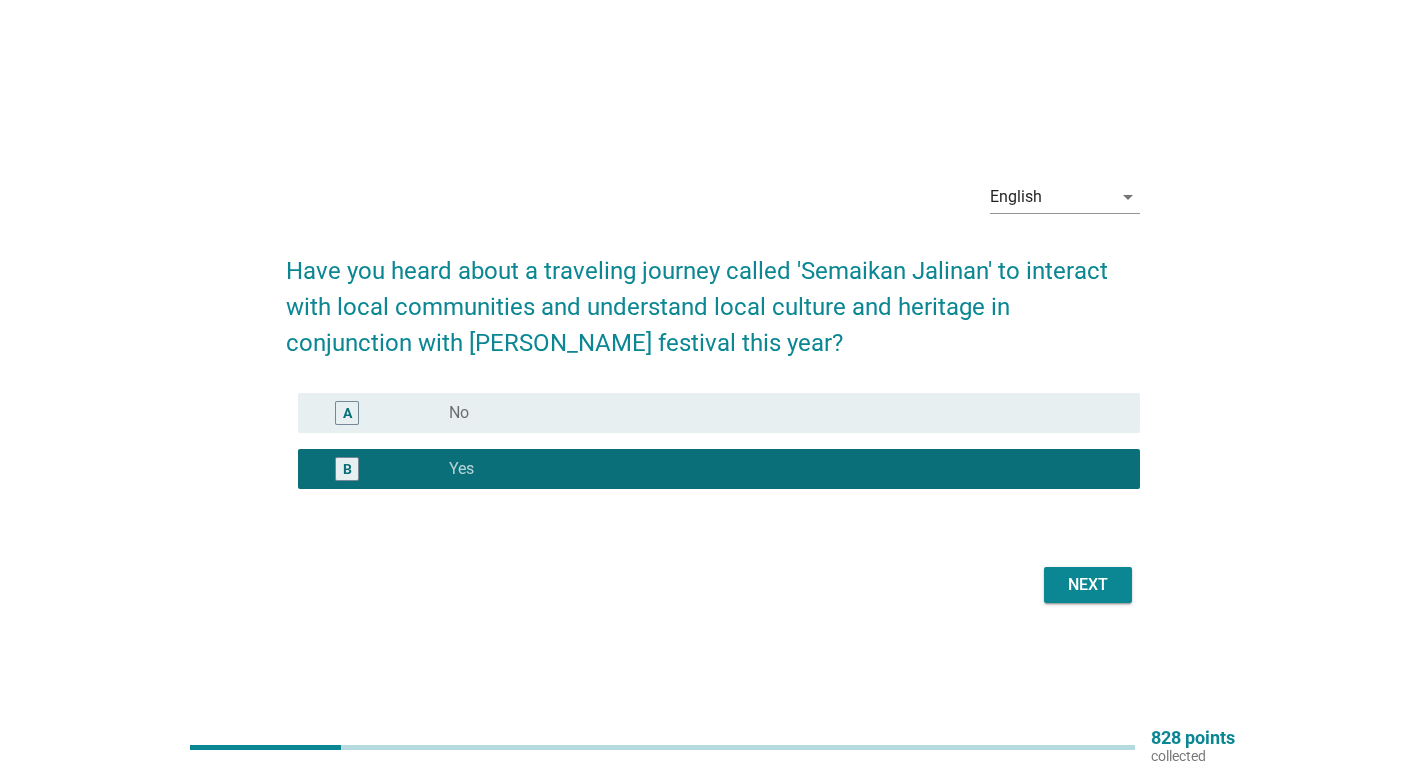 click on "Next" at bounding box center [713, 585] 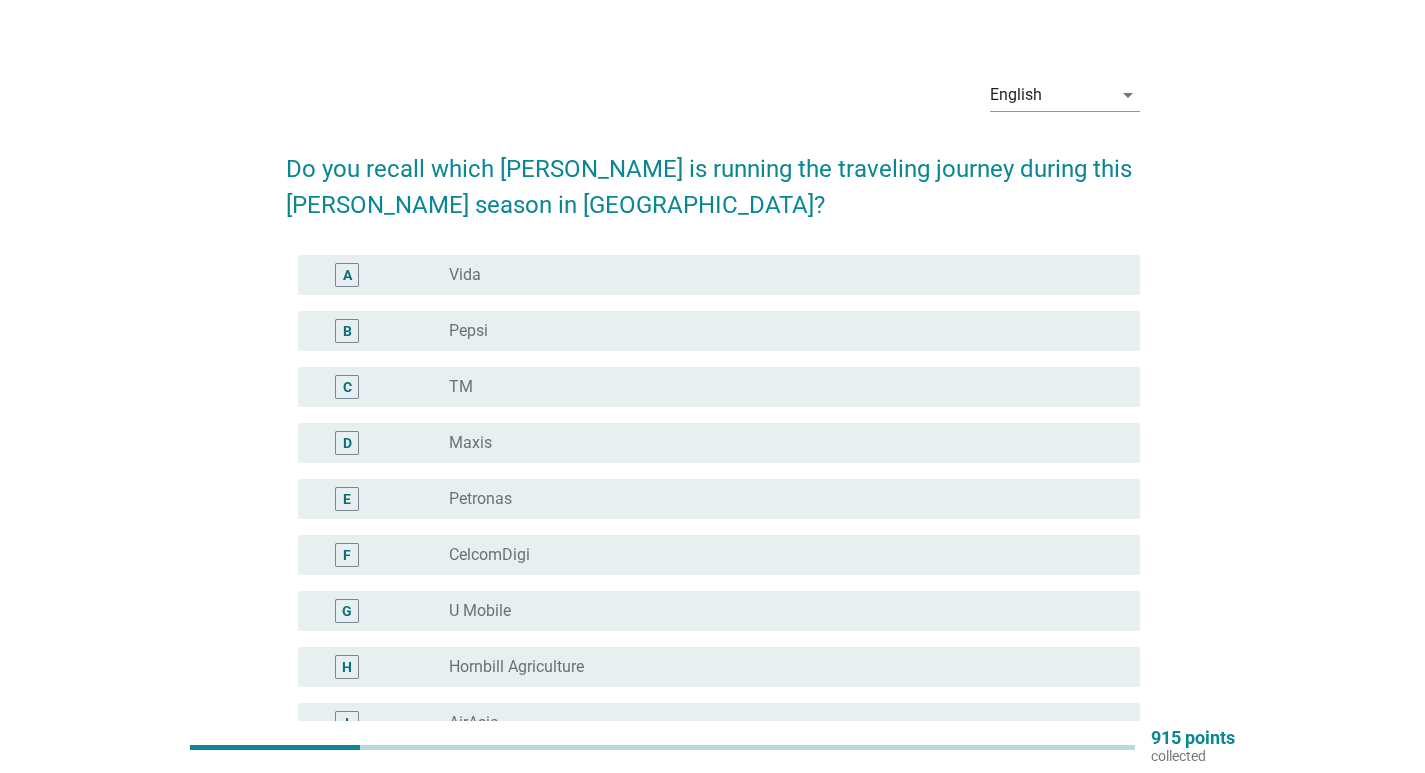 scroll, scrollTop: 0, scrollLeft: 0, axis: both 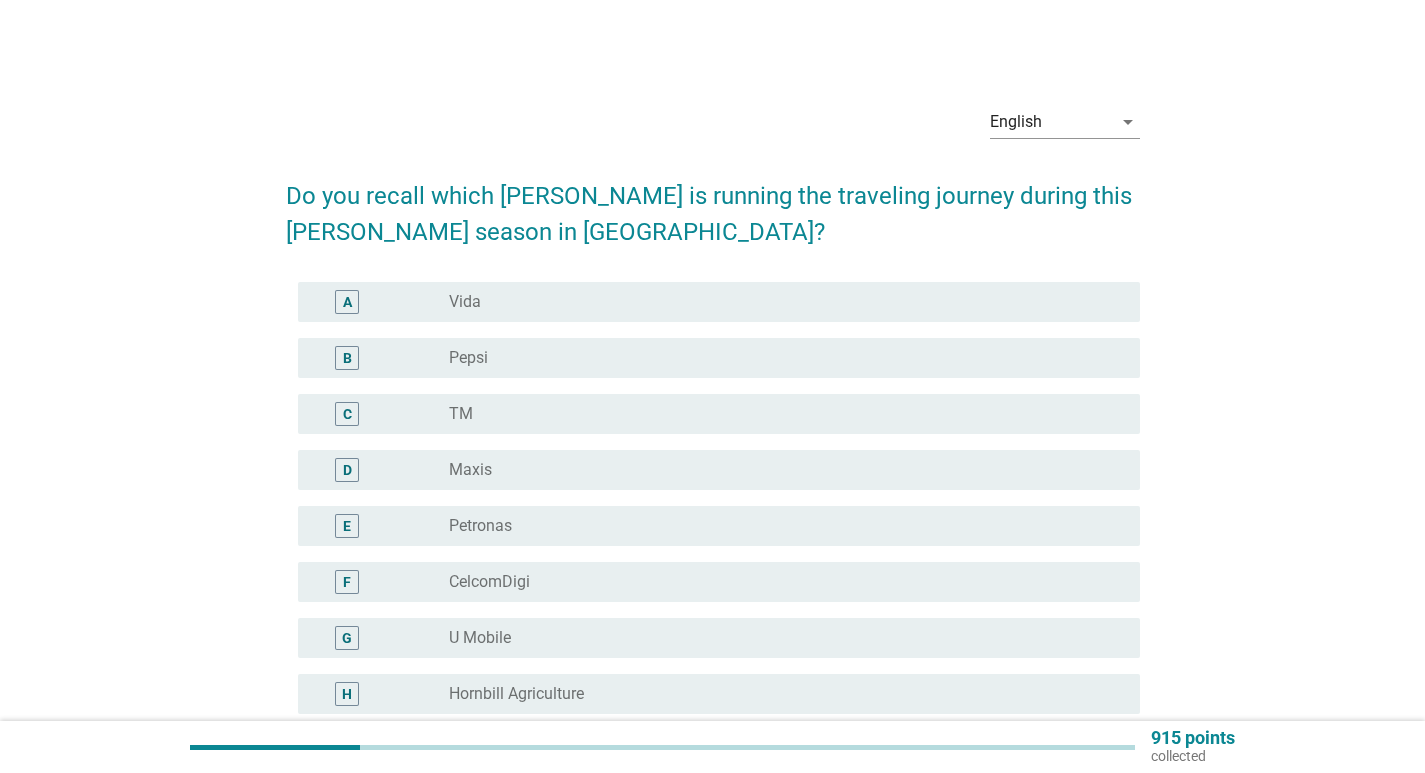 click on "radio_button_unchecked Maxis" at bounding box center [778, 470] 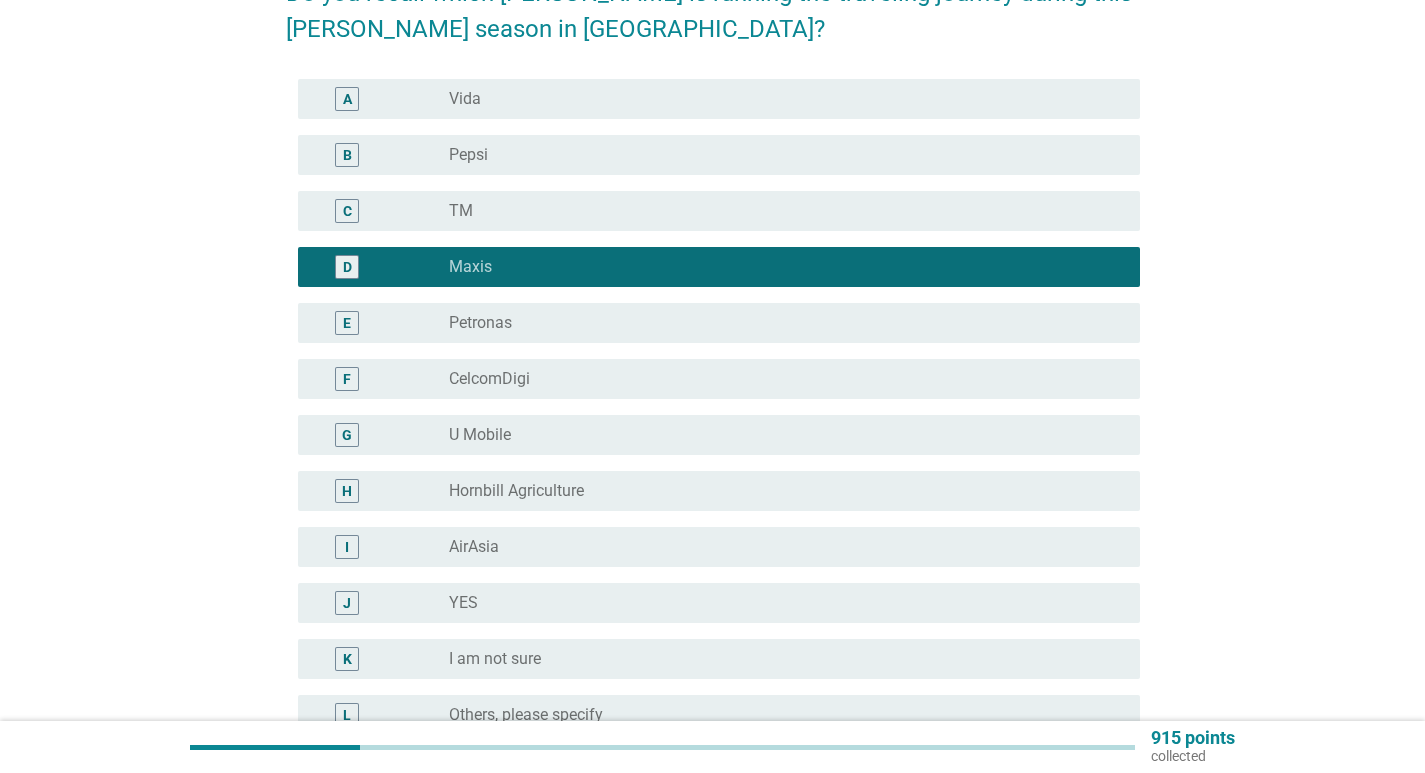 scroll, scrollTop: 427, scrollLeft: 0, axis: vertical 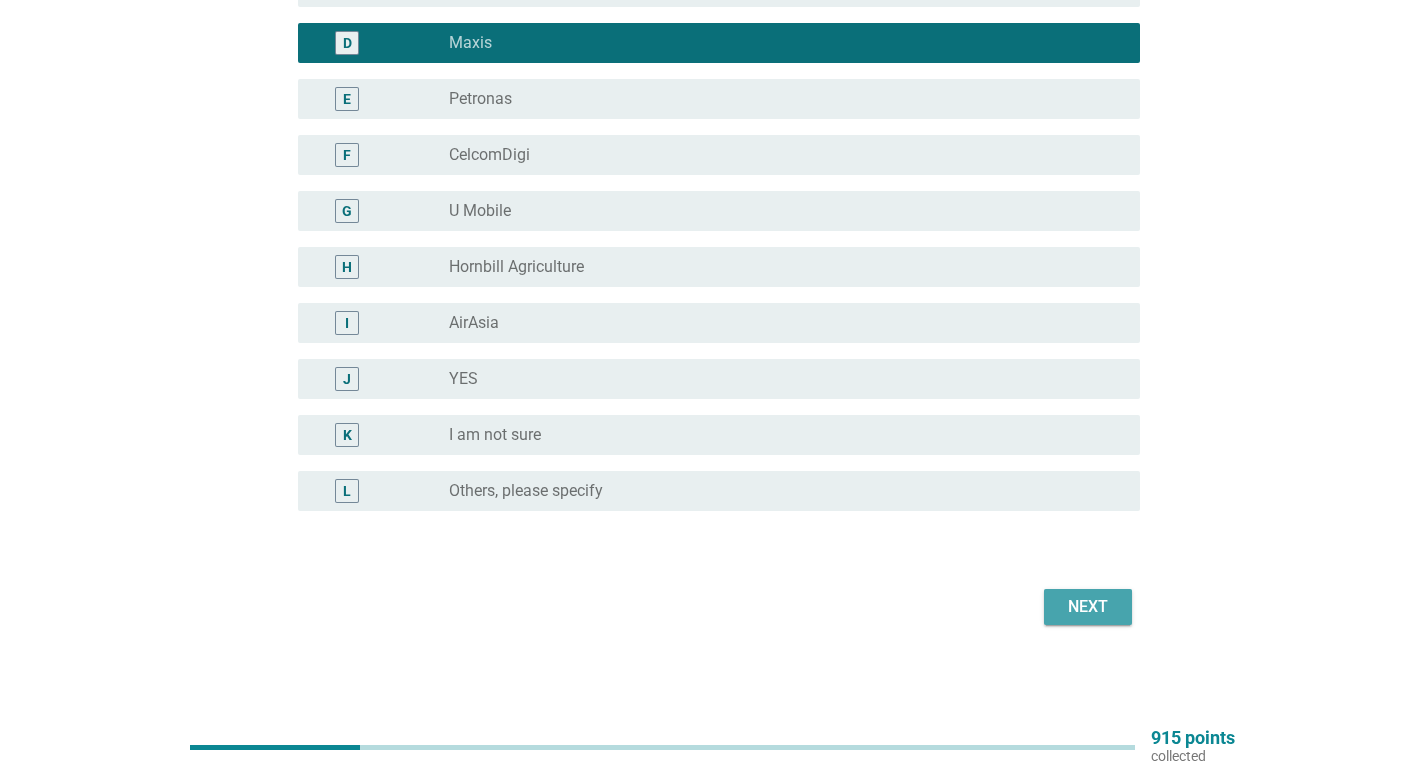 click on "Next" at bounding box center (1088, 607) 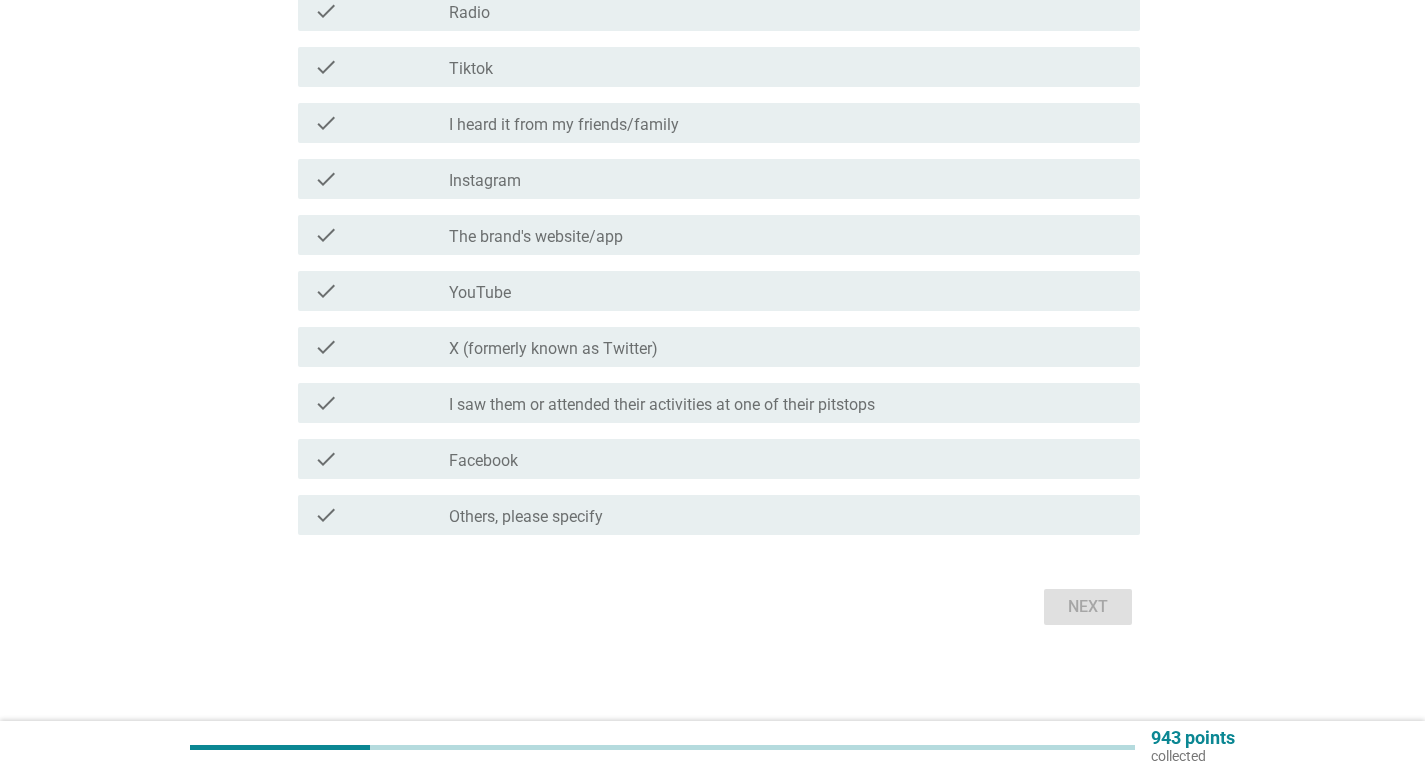 scroll, scrollTop: 0, scrollLeft: 0, axis: both 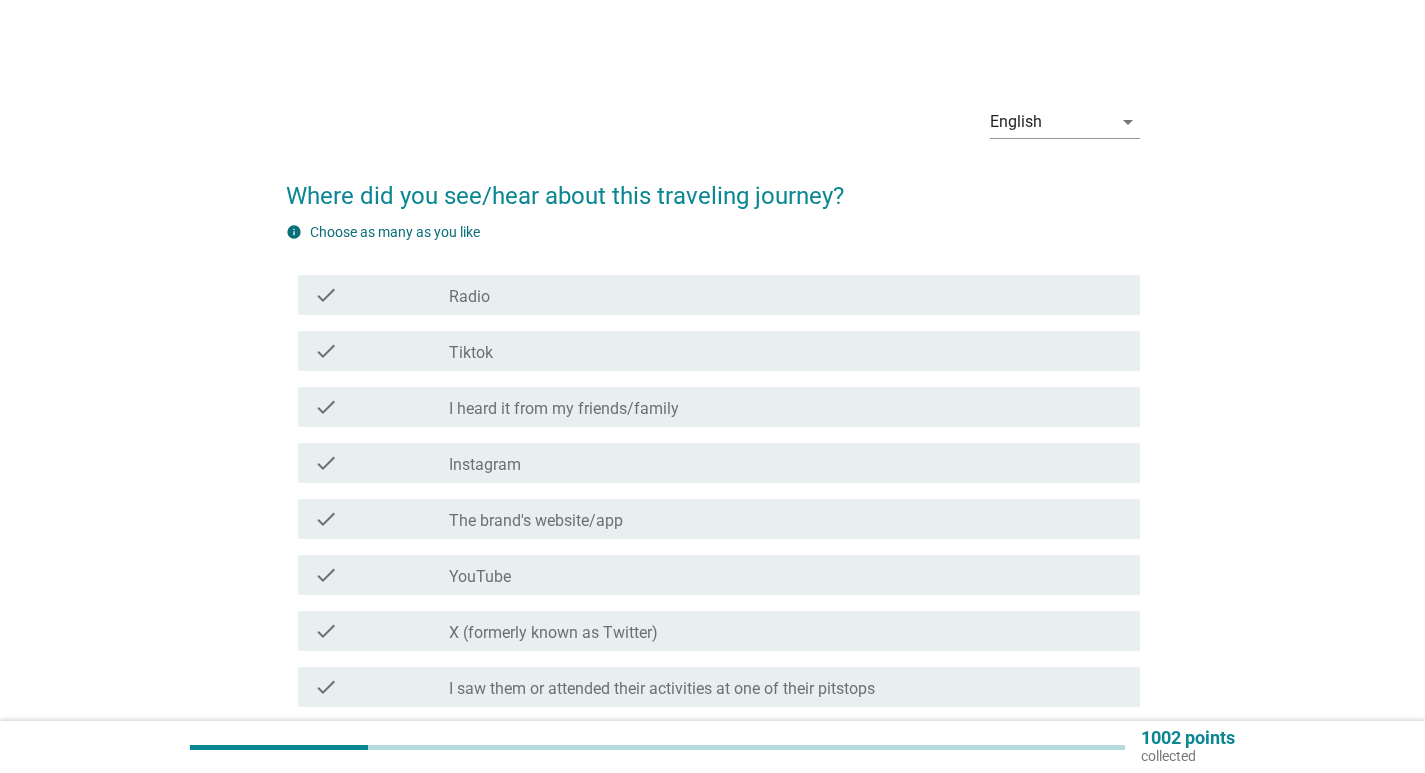 click on "check_box_outline_blank Tiktok" at bounding box center (786, 351) 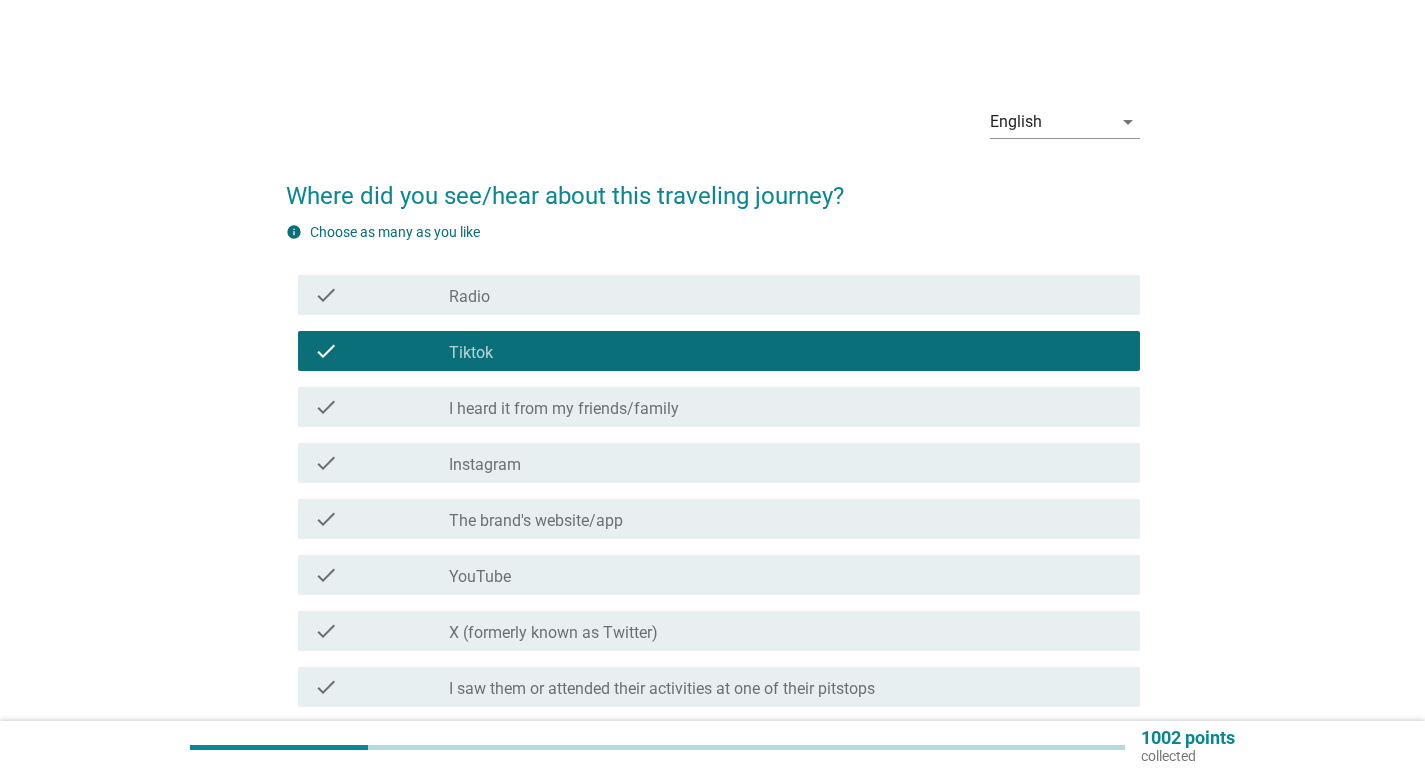 click on "check_box_outline_blank YouTube" at bounding box center [786, 575] 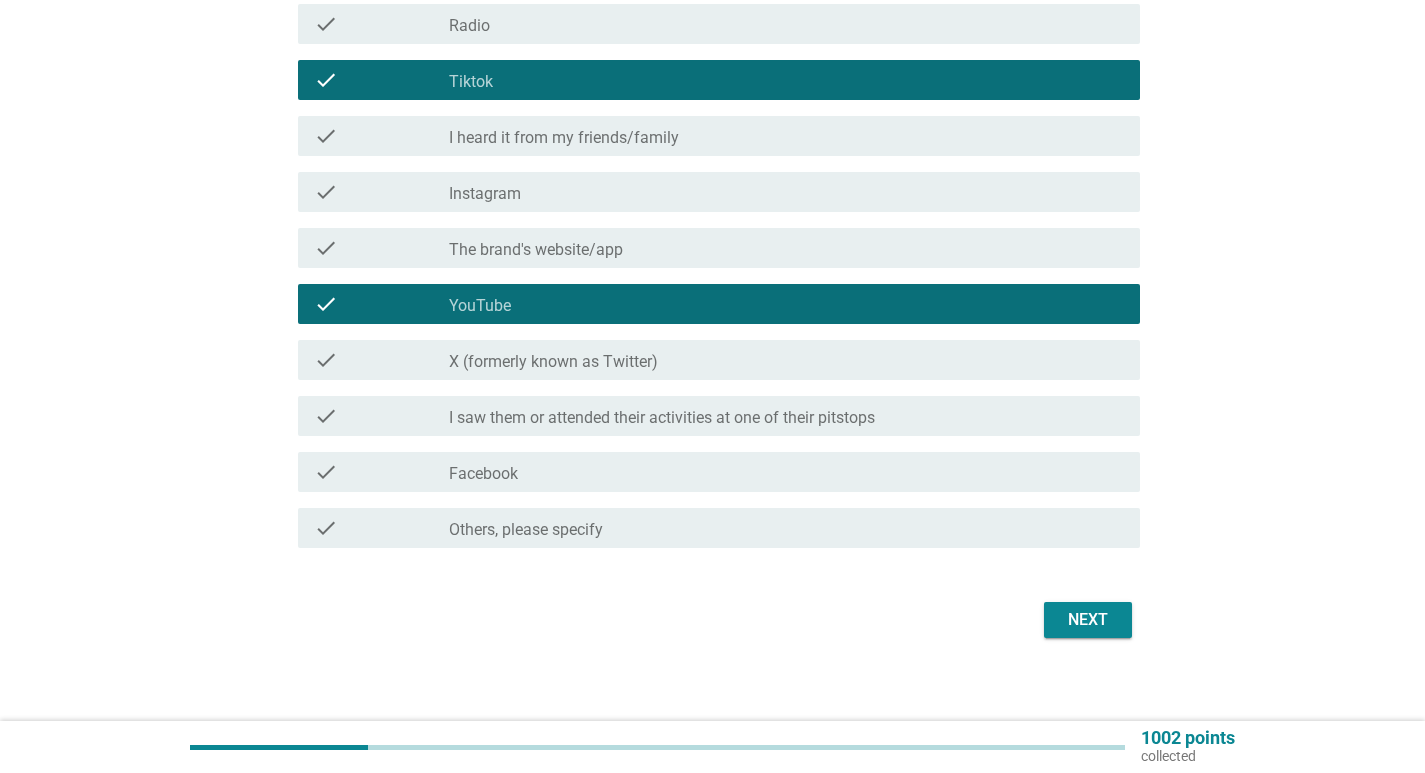scroll, scrollTop: 284, scrollLeft: 0, axis: vertical 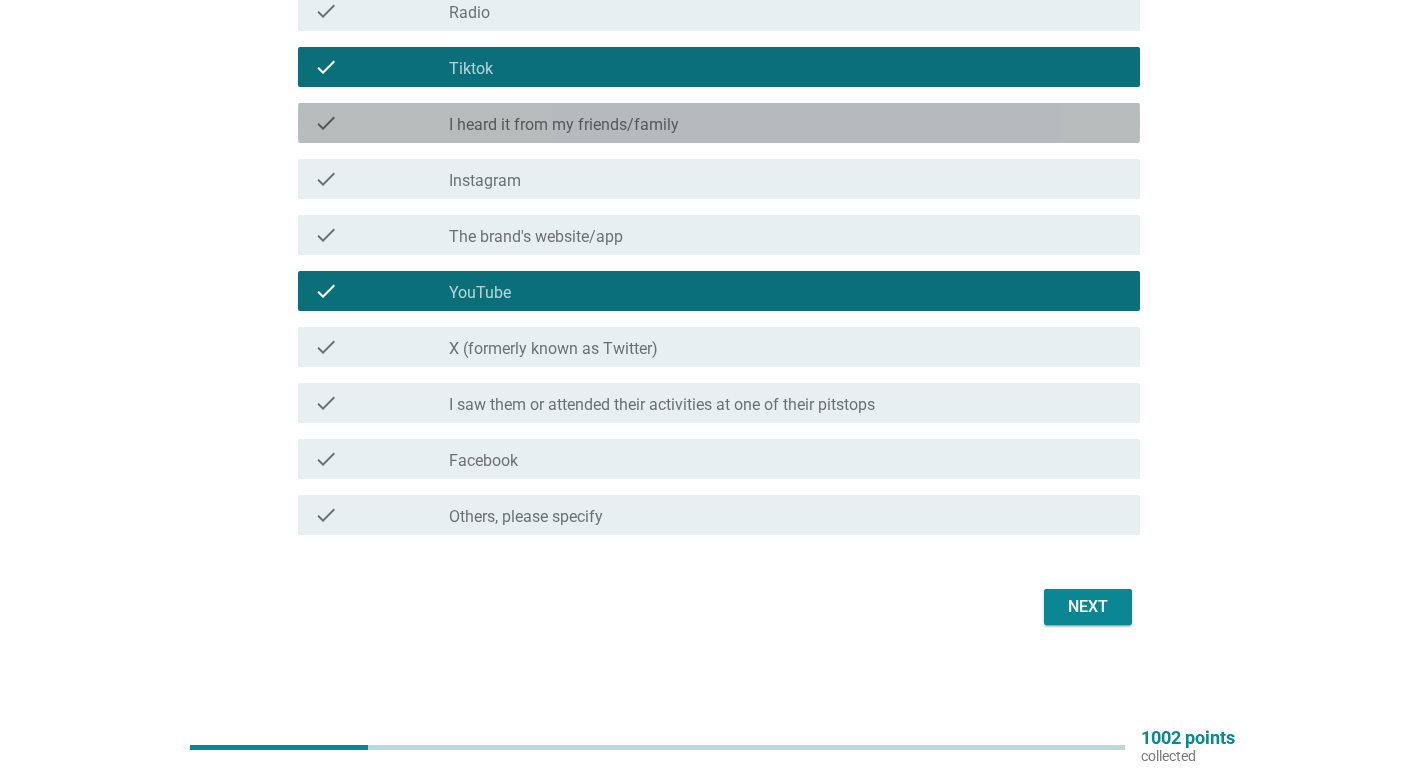 click on "check     check_box_outline_blank I heard it from my friends/family" at bounding box center (719, 123) 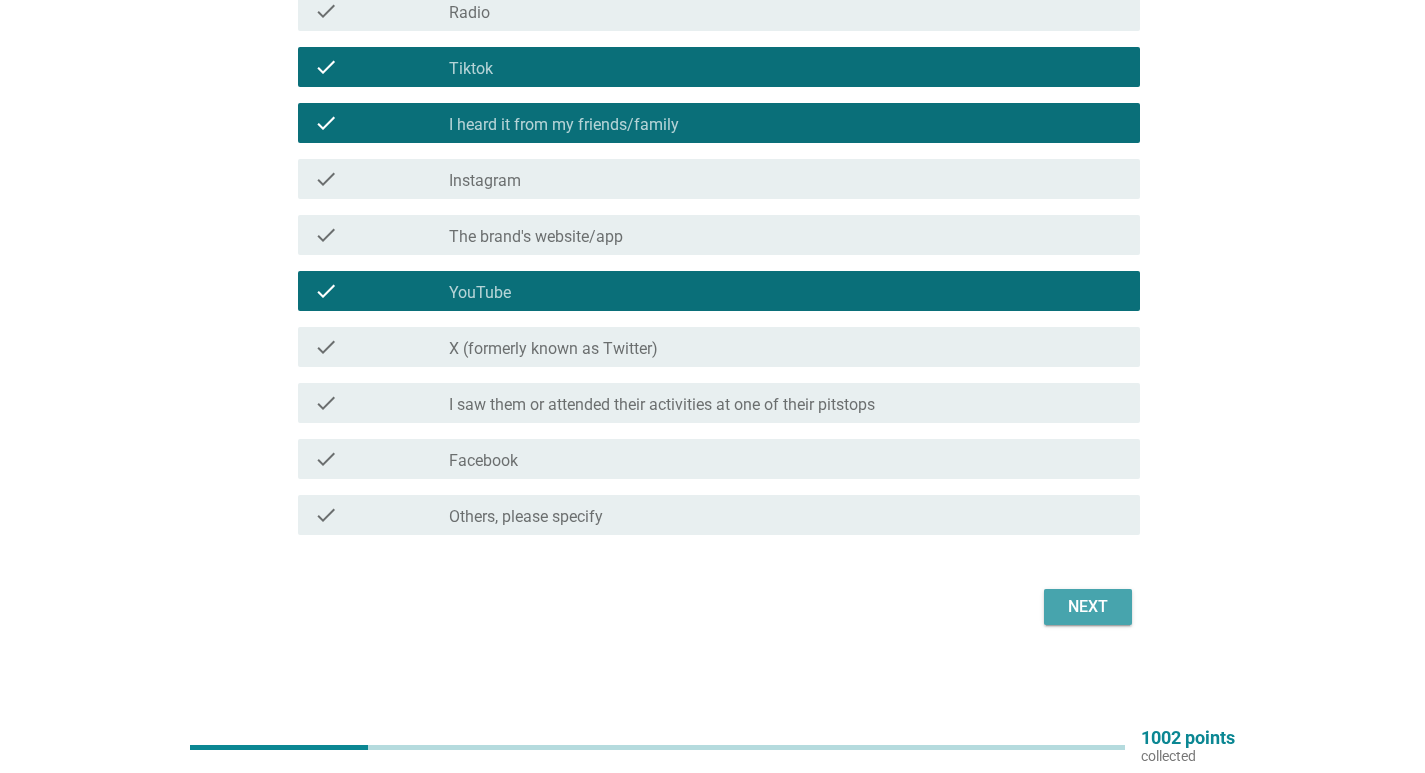 click on "Next" at bounding box center (1088, 607) 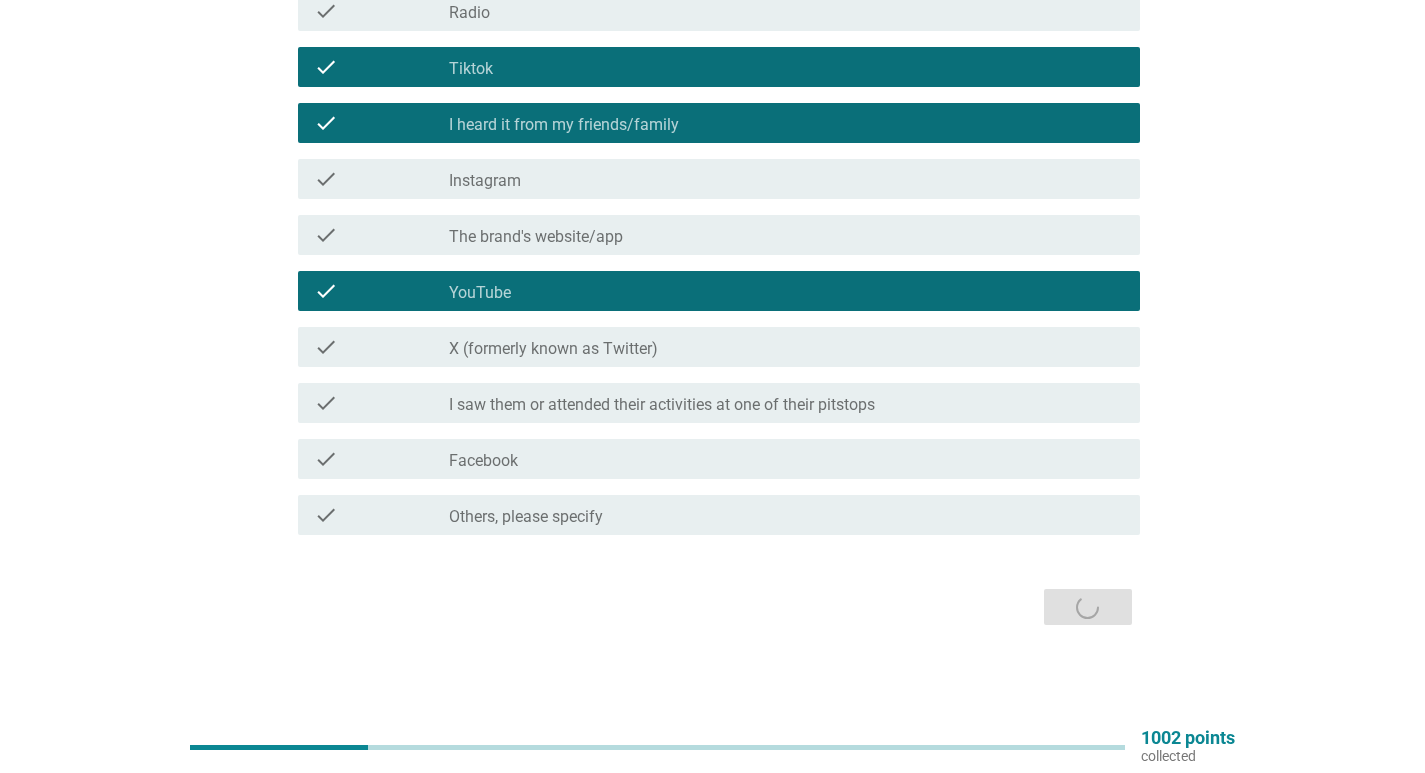 scroll, scrollTop: 0, scrollLeft: 0, axis: both 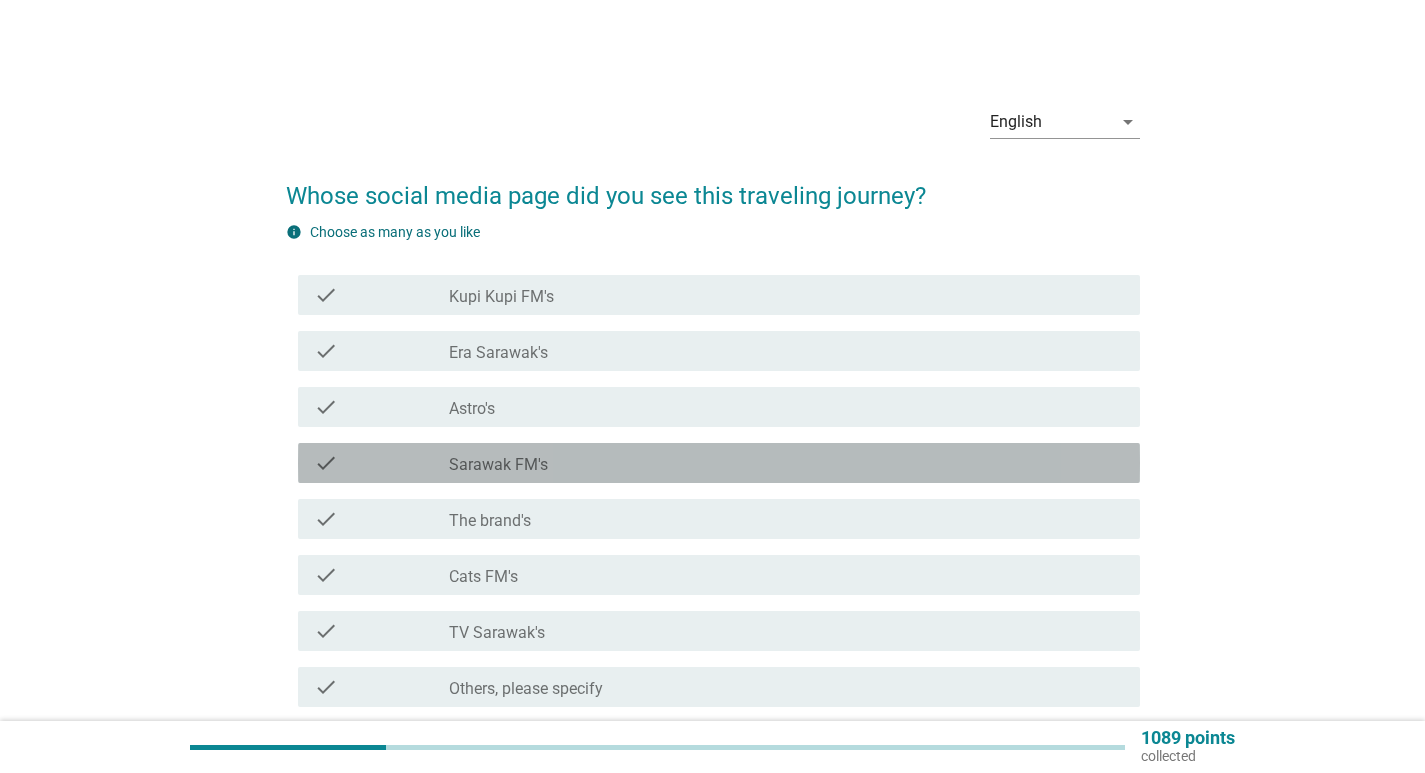 click on "check_box_outline_blank Sarawak FM's" at bounding box center [786, 463] 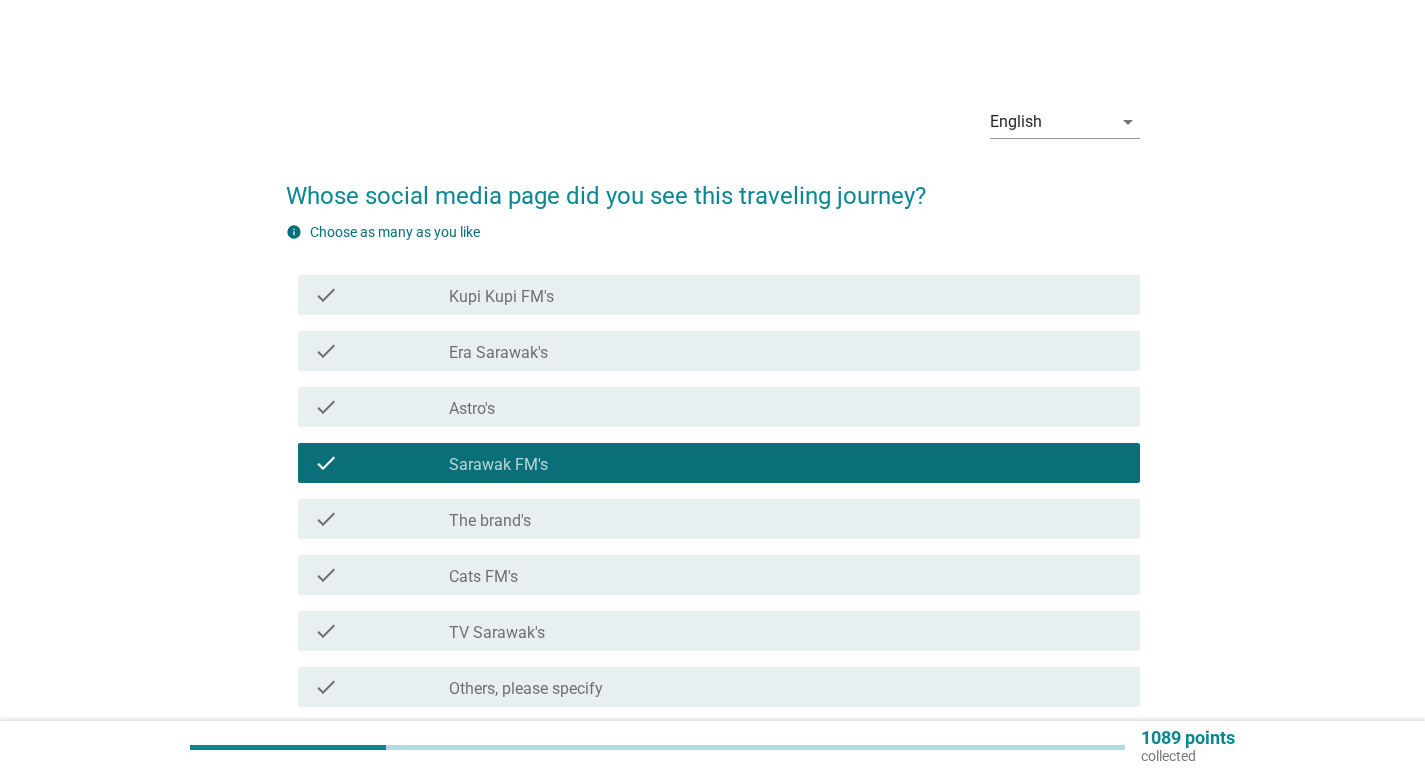 click on "check_box_outline_blank Cats FM's" at bounding box center (786, 575) 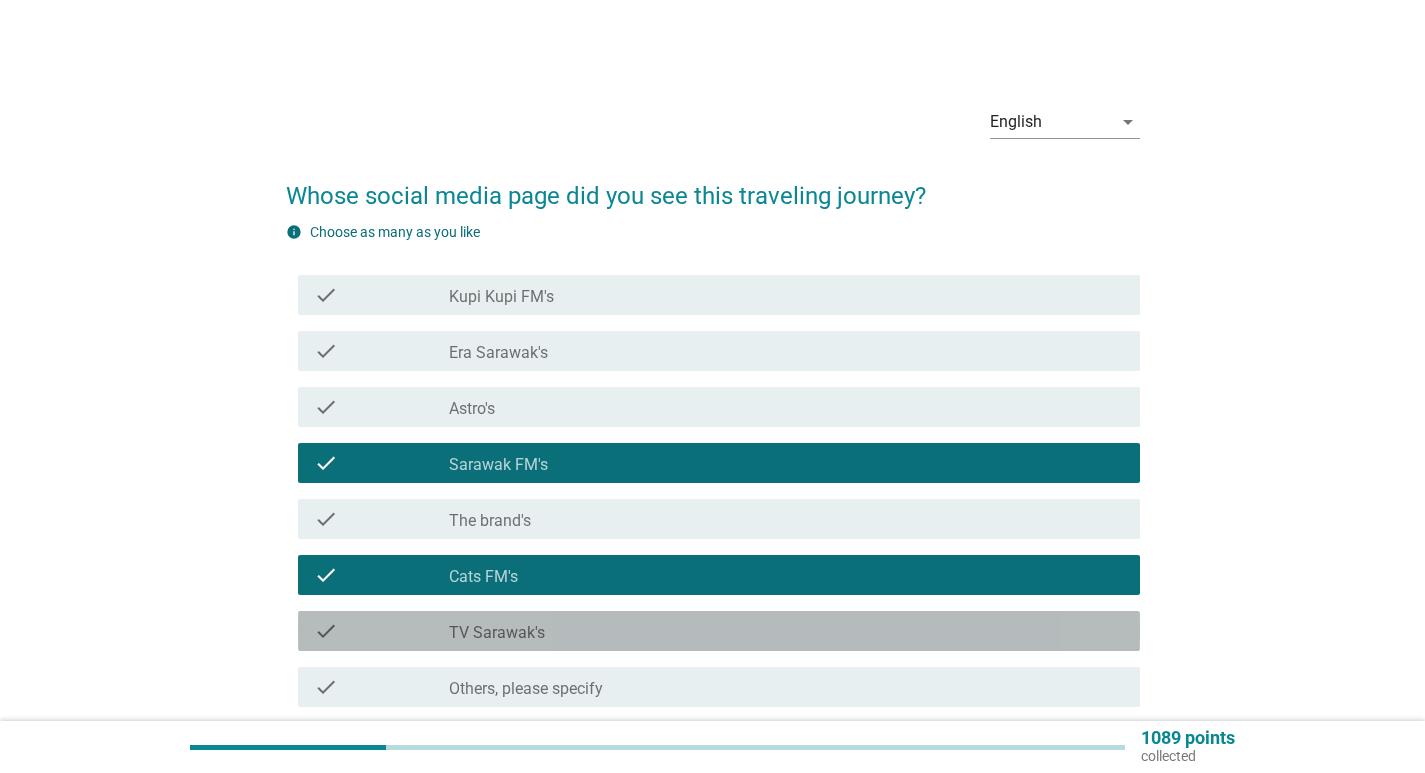 click on "check_box_outline_blank TV Sarawak's" at bounding box center (786, 631) 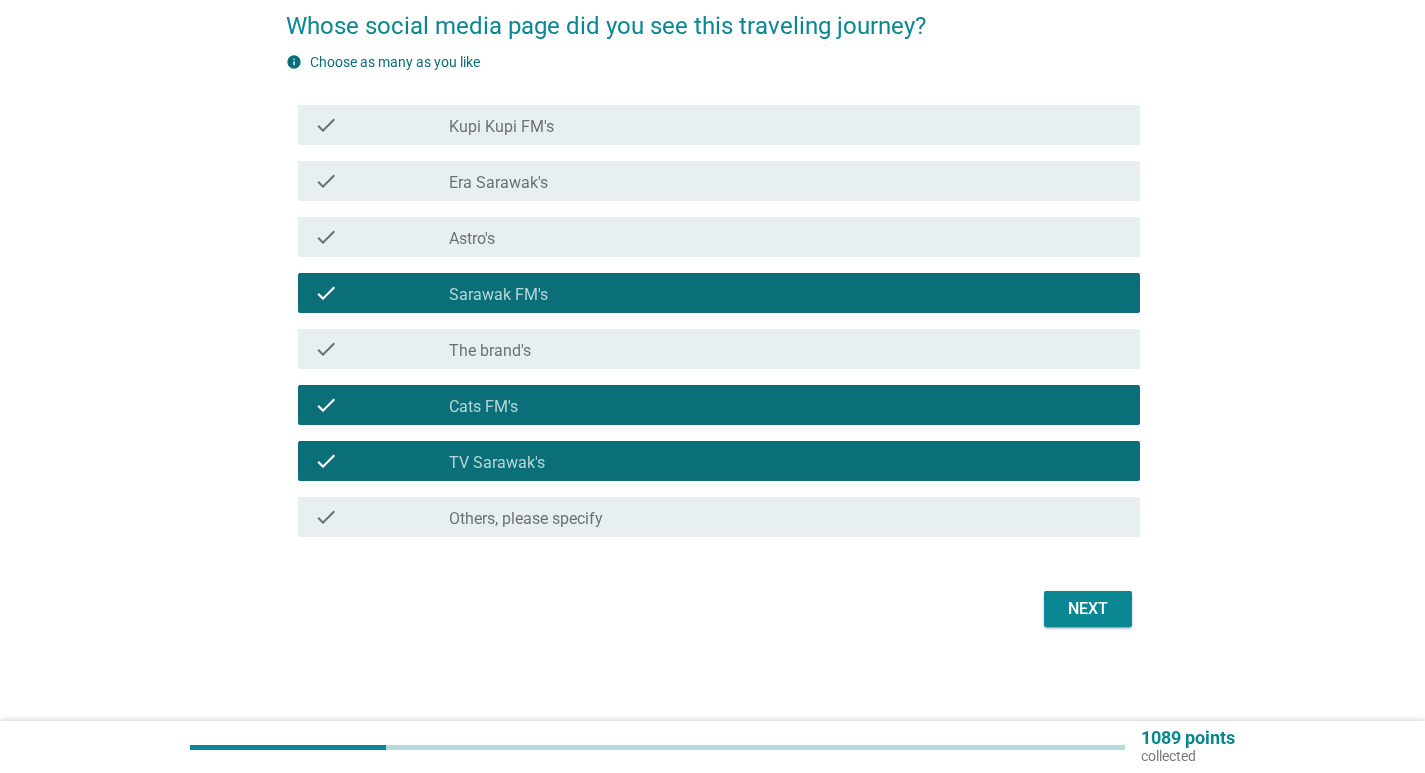 scroll, scrollTop: 172, scrollLeft: 0, axis: vertical 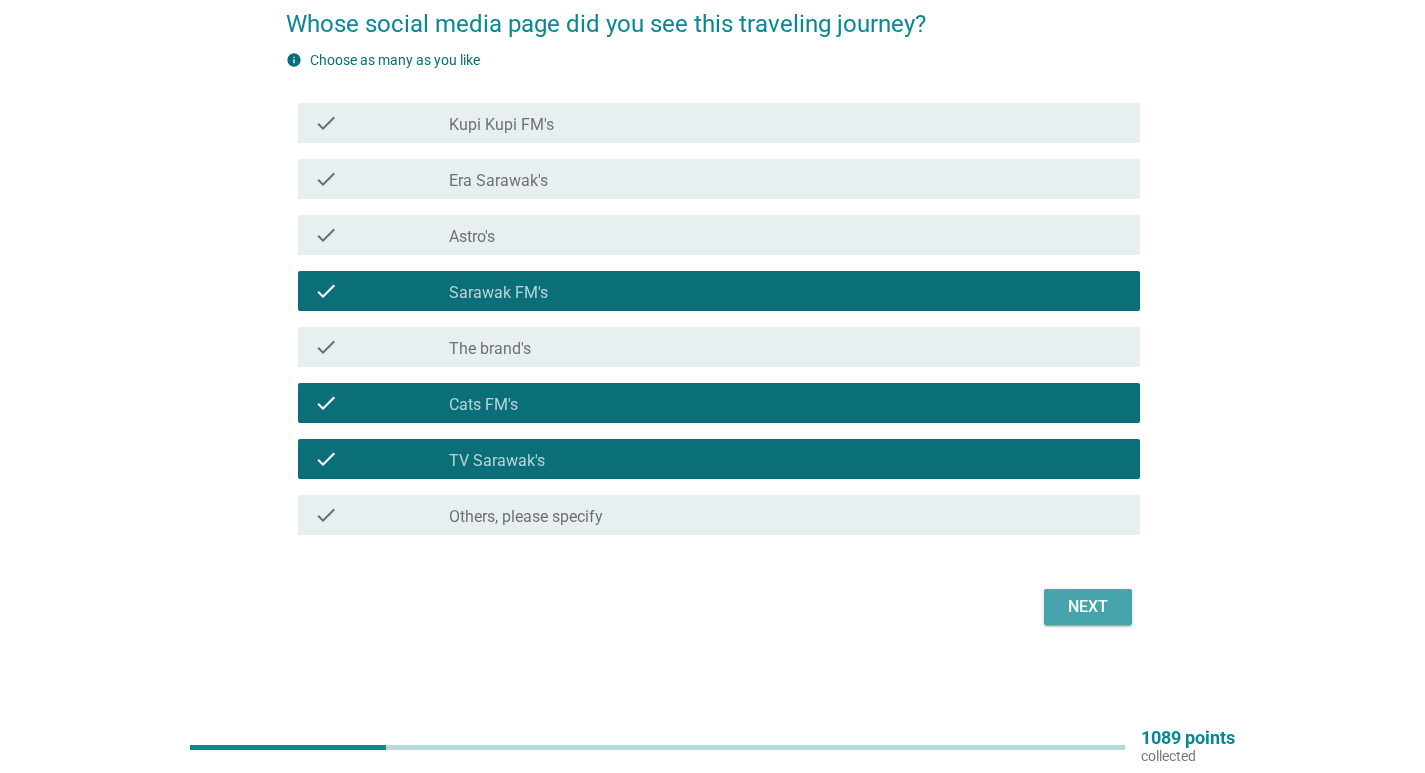 click on "Next" at bounding box center [1088, 607] 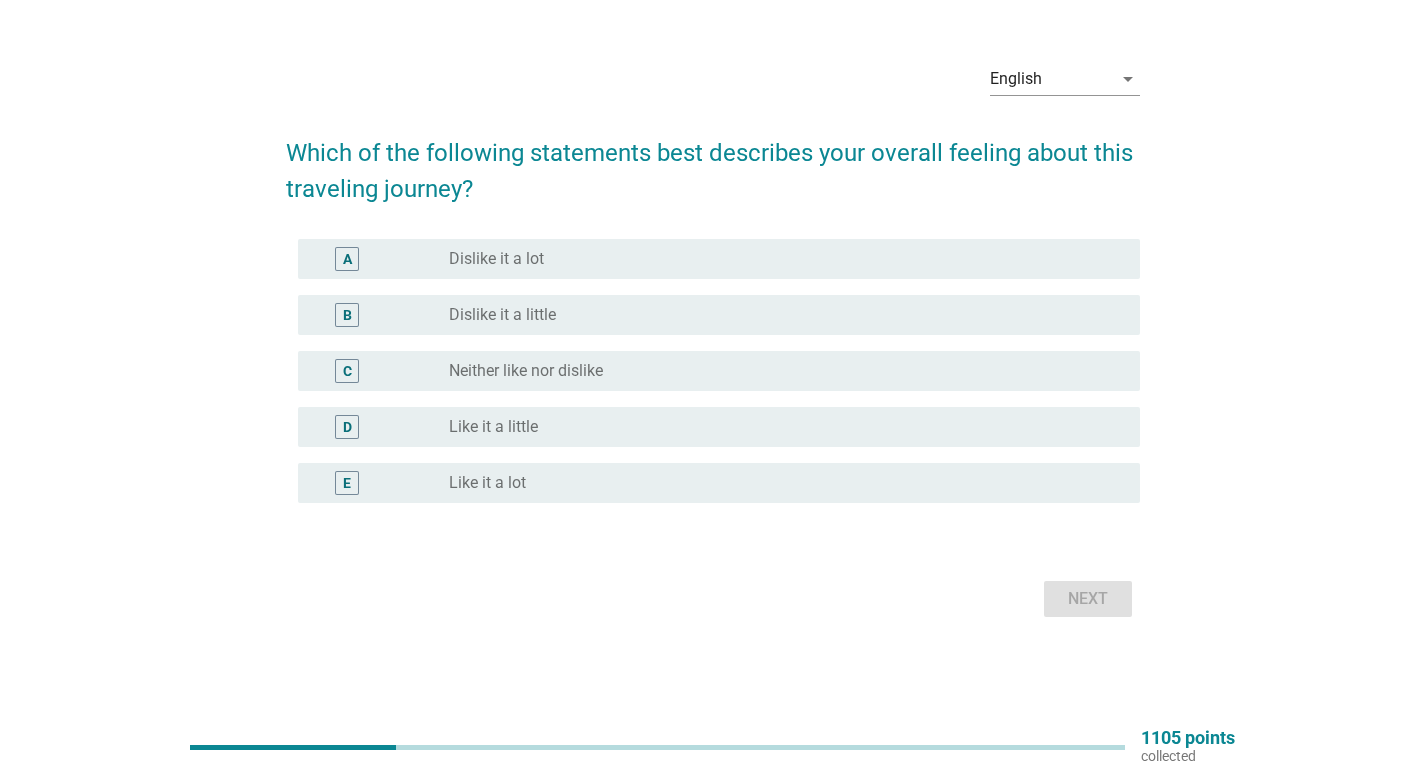 scroll, scrollTop: 0, scrollLeft: 0, axis: both 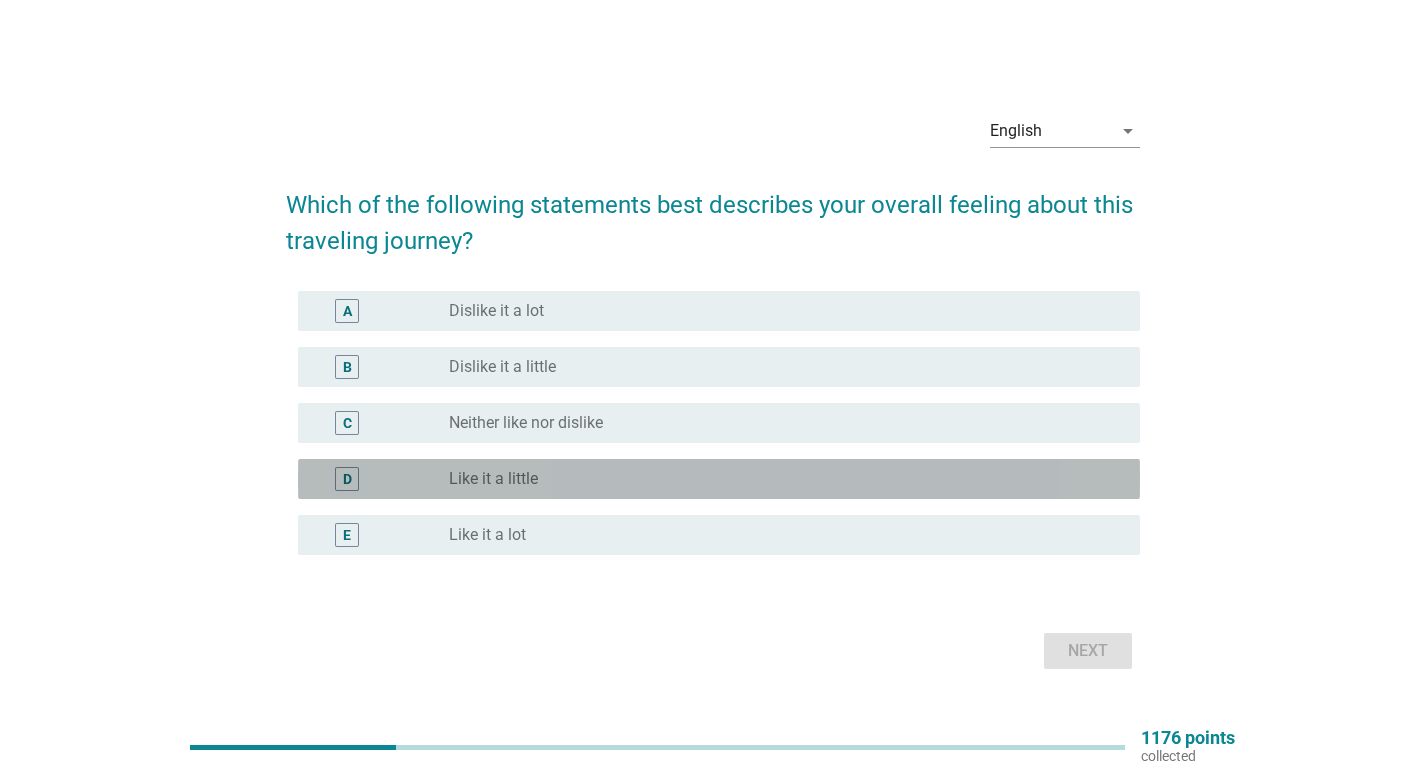 click on "radio_button_unchecked Like it a little" at bounding box center [778, 479] 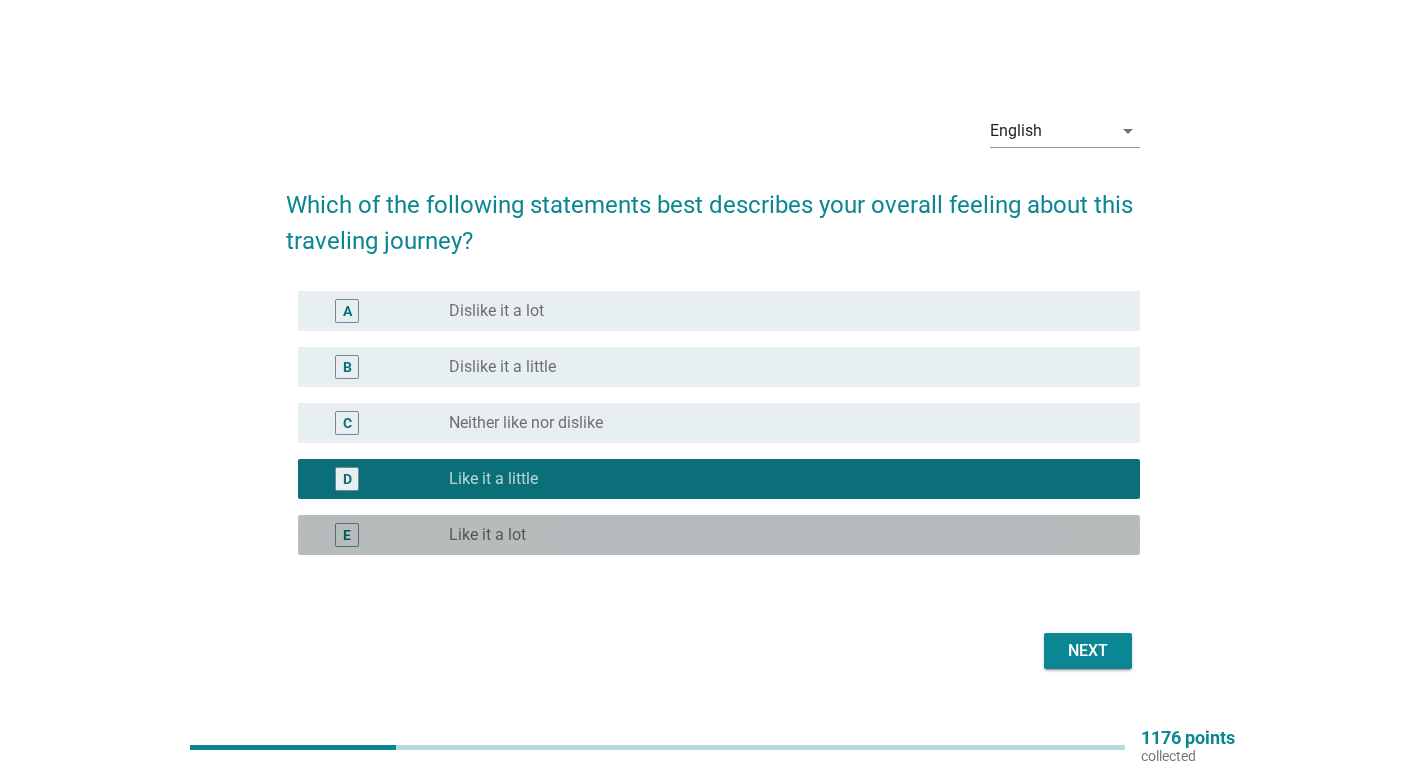 click on "radio_button_unchecked Like it a lot" at bounding box center [778, 535] 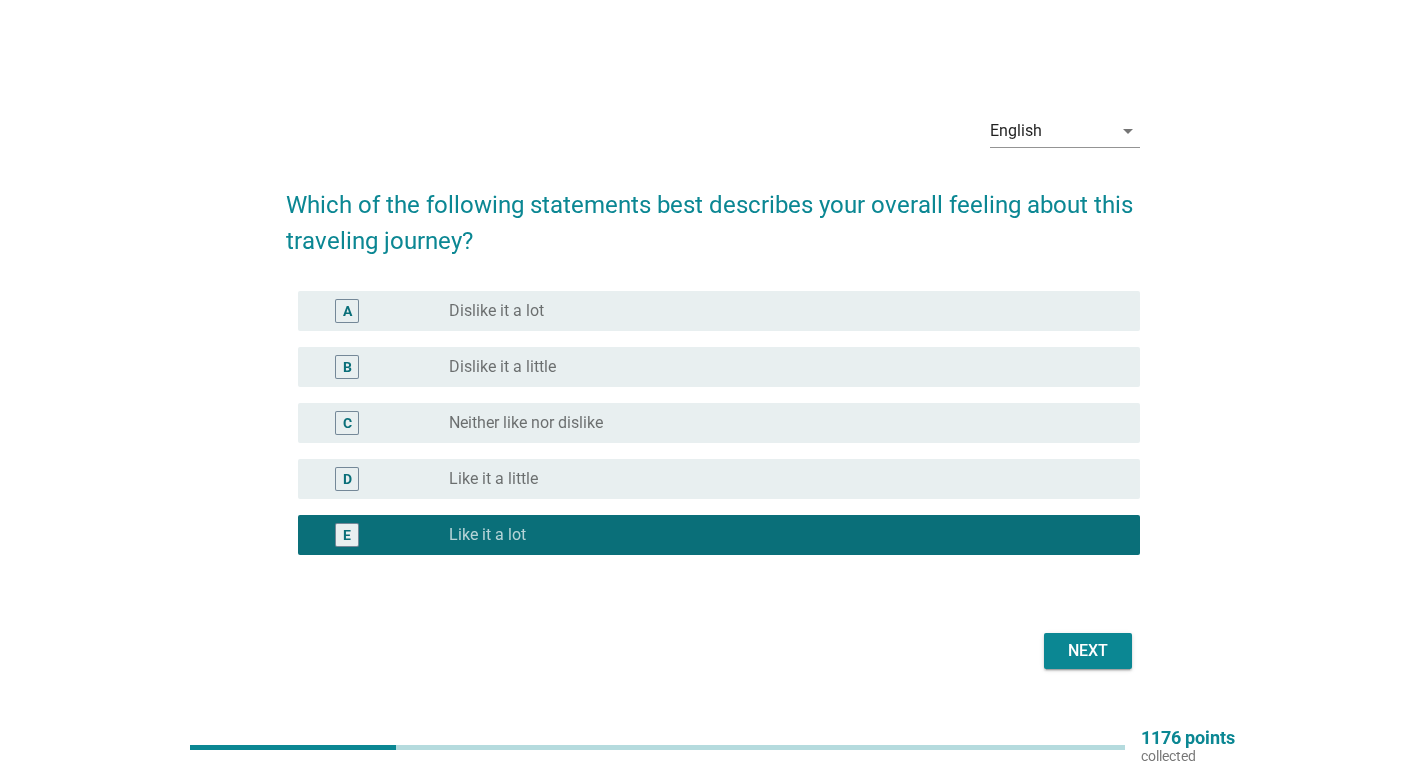 click on "Next" at bounding box center [1088, 651] 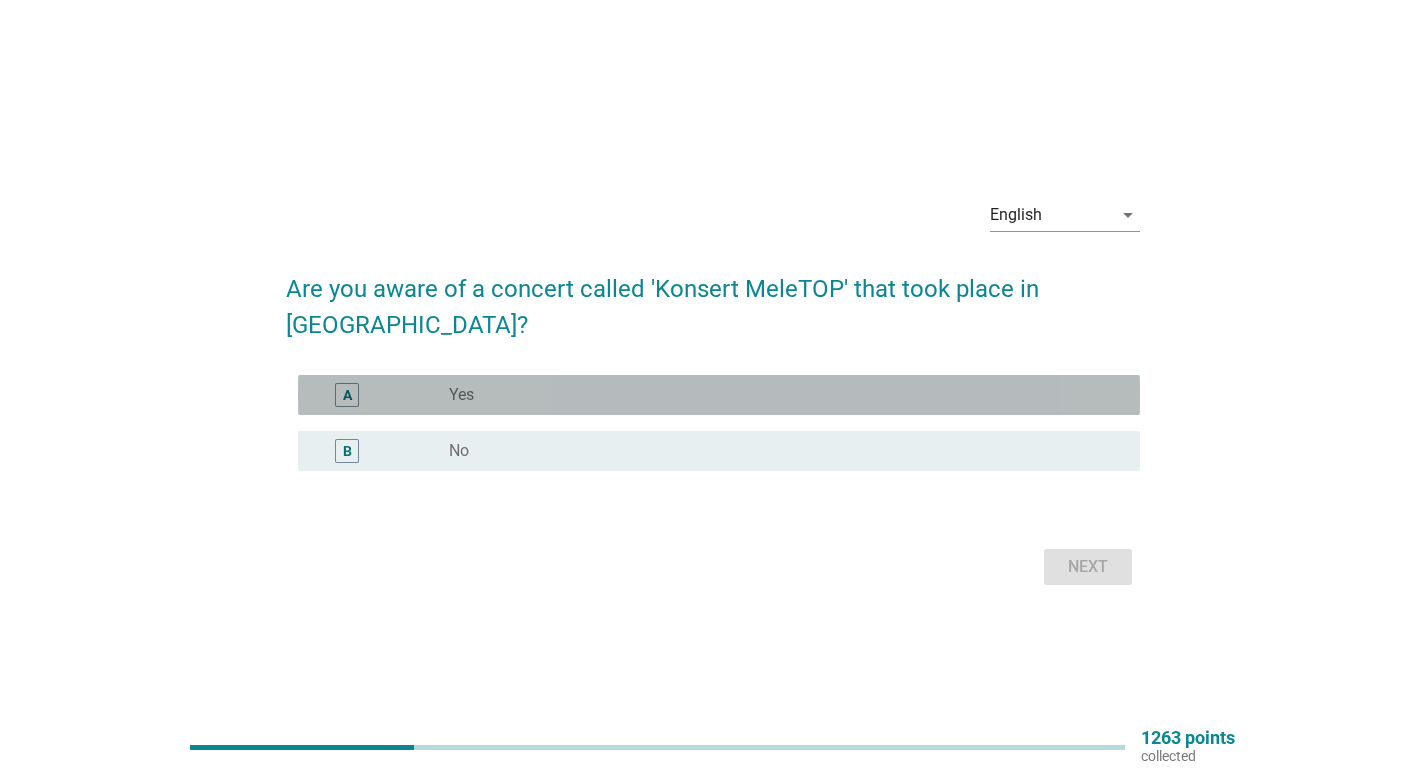 click on "radio_button_unchecked Yes" at bounding box center (778, 395) 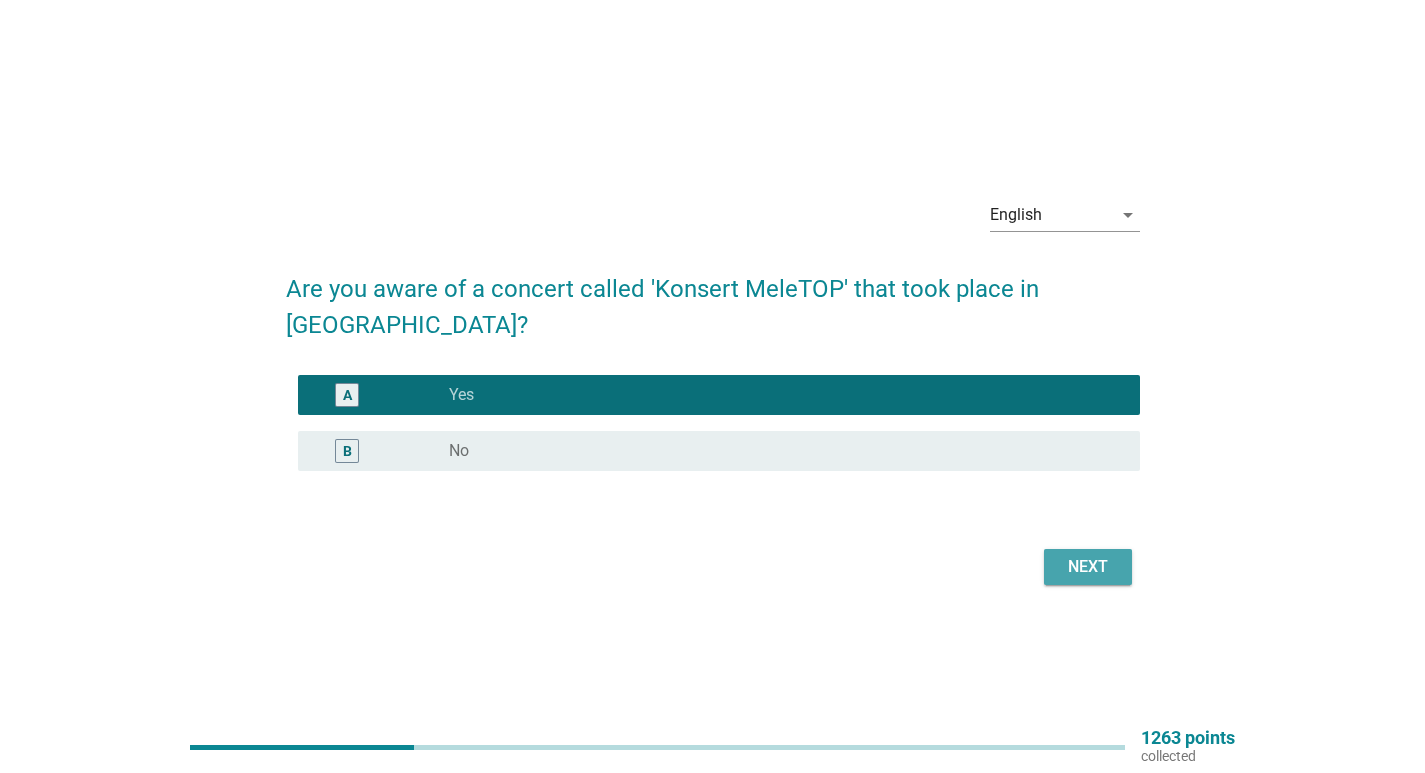 click on "Next" at bounding box center [1088, 567] 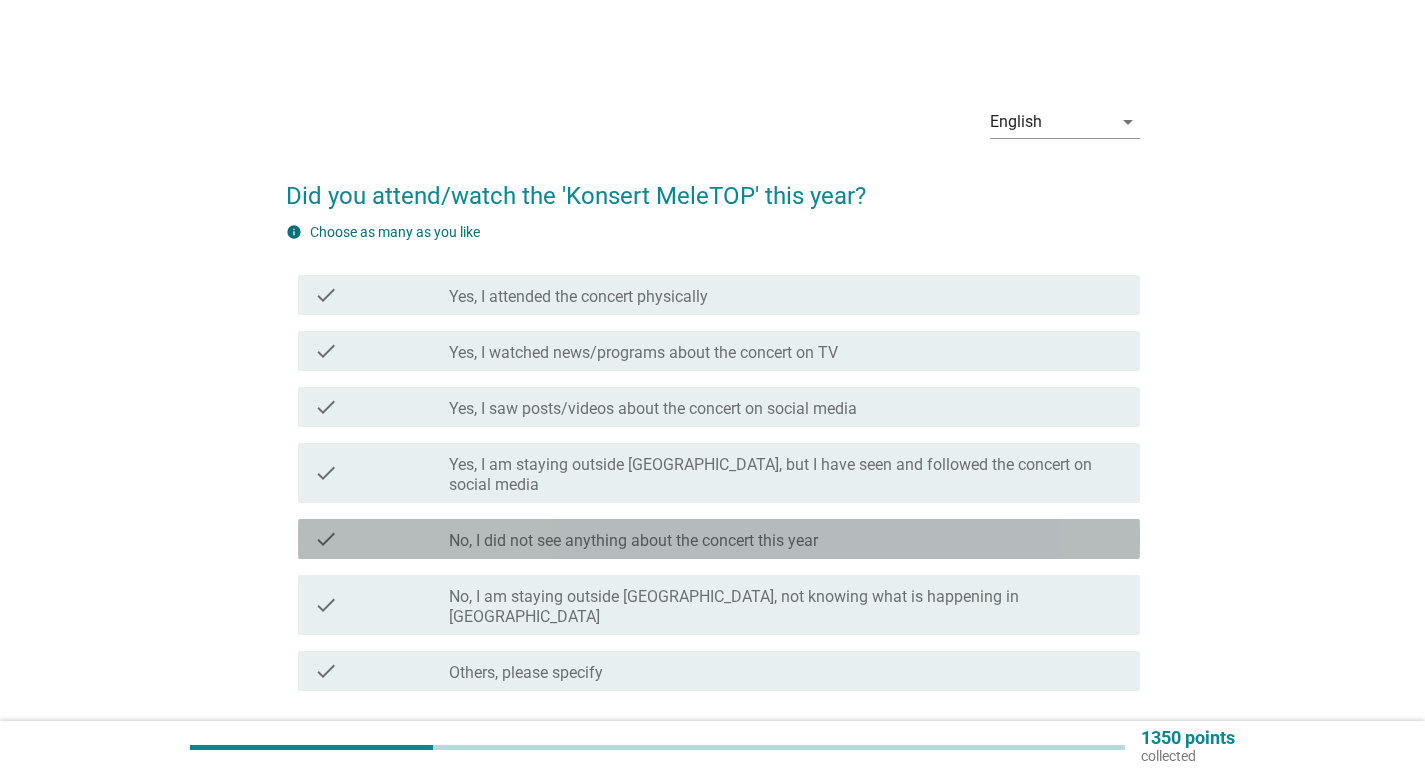 click on "check     check_box_outline_blank No, I did not see anything about the concert this year" at bounding box center (719, 539) 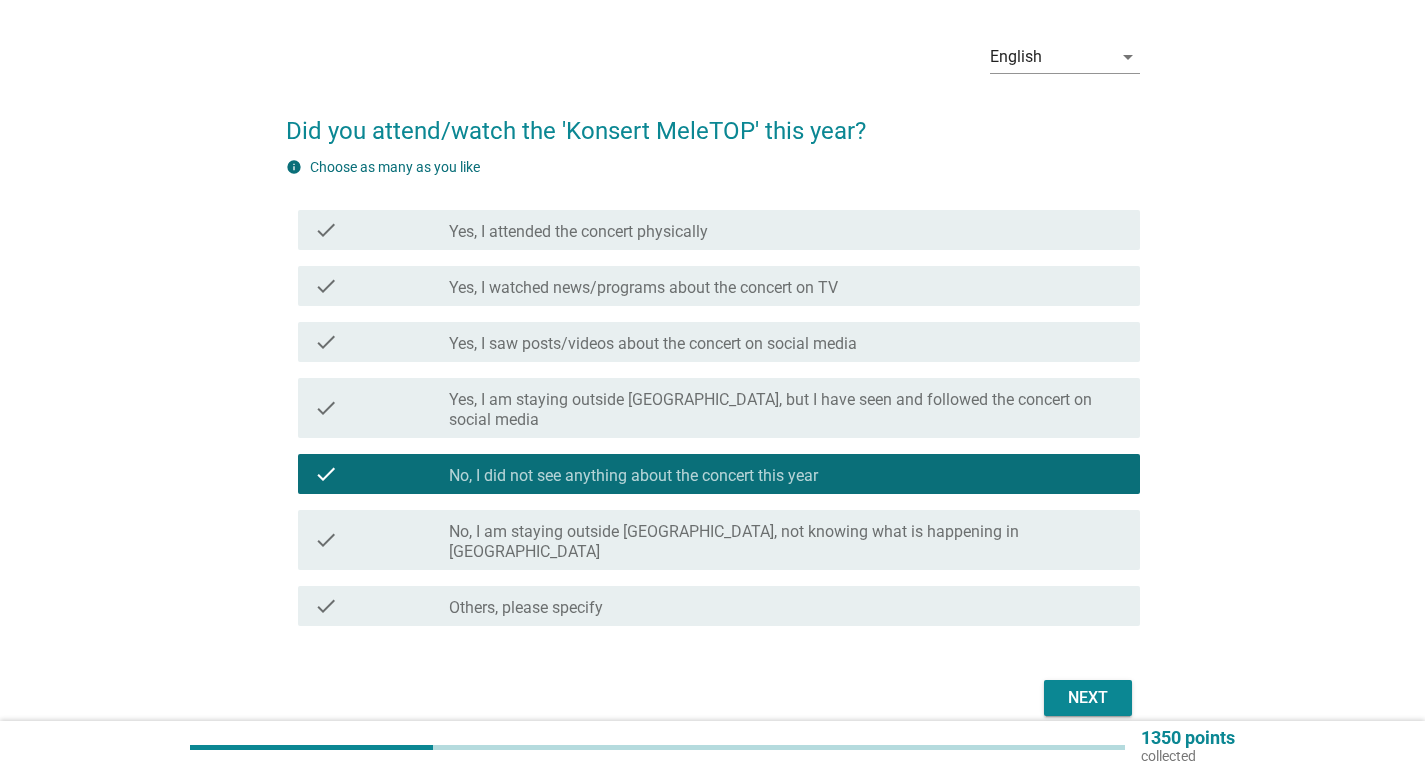 scroll, scrollTop: 100, scrollLeft: 0, axis: vertical 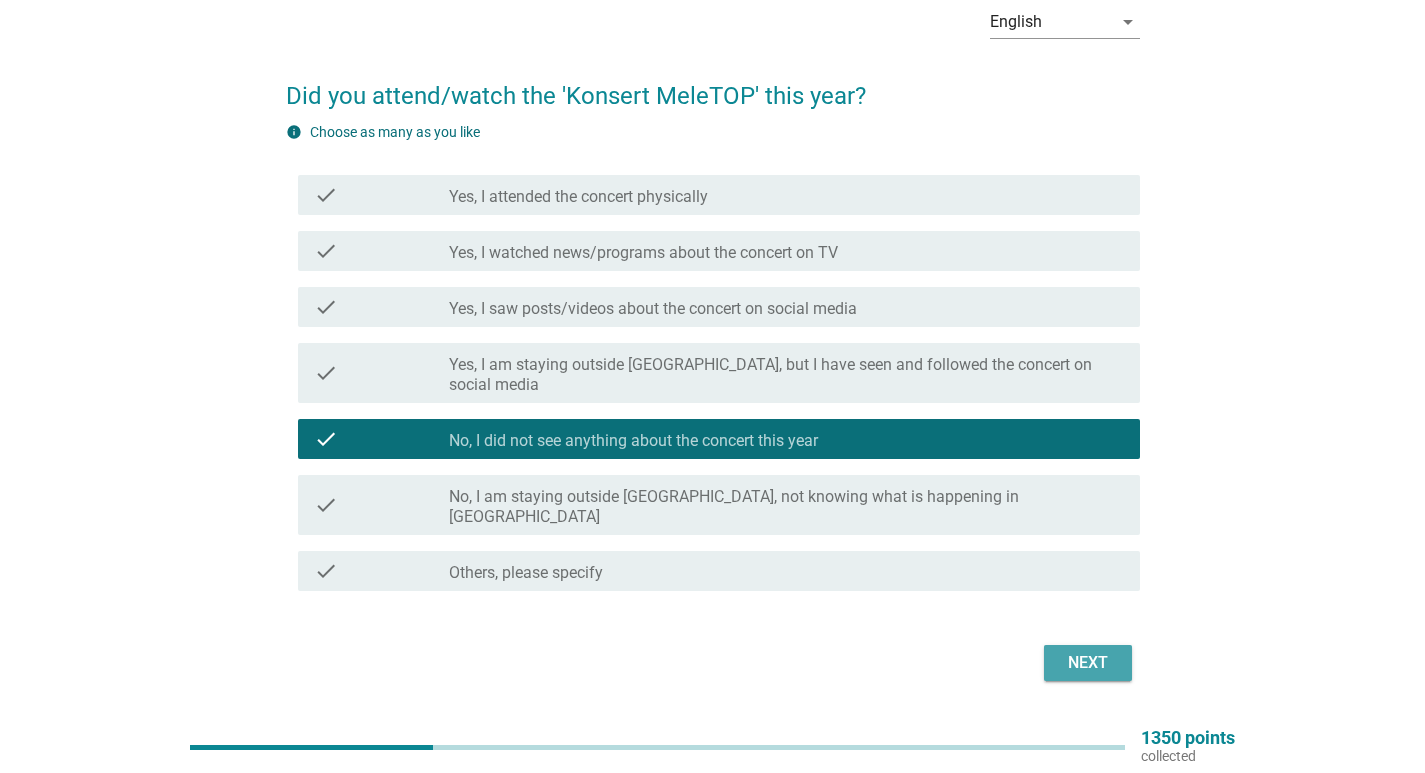 click on "Next" at bounding box center [1088, 663] 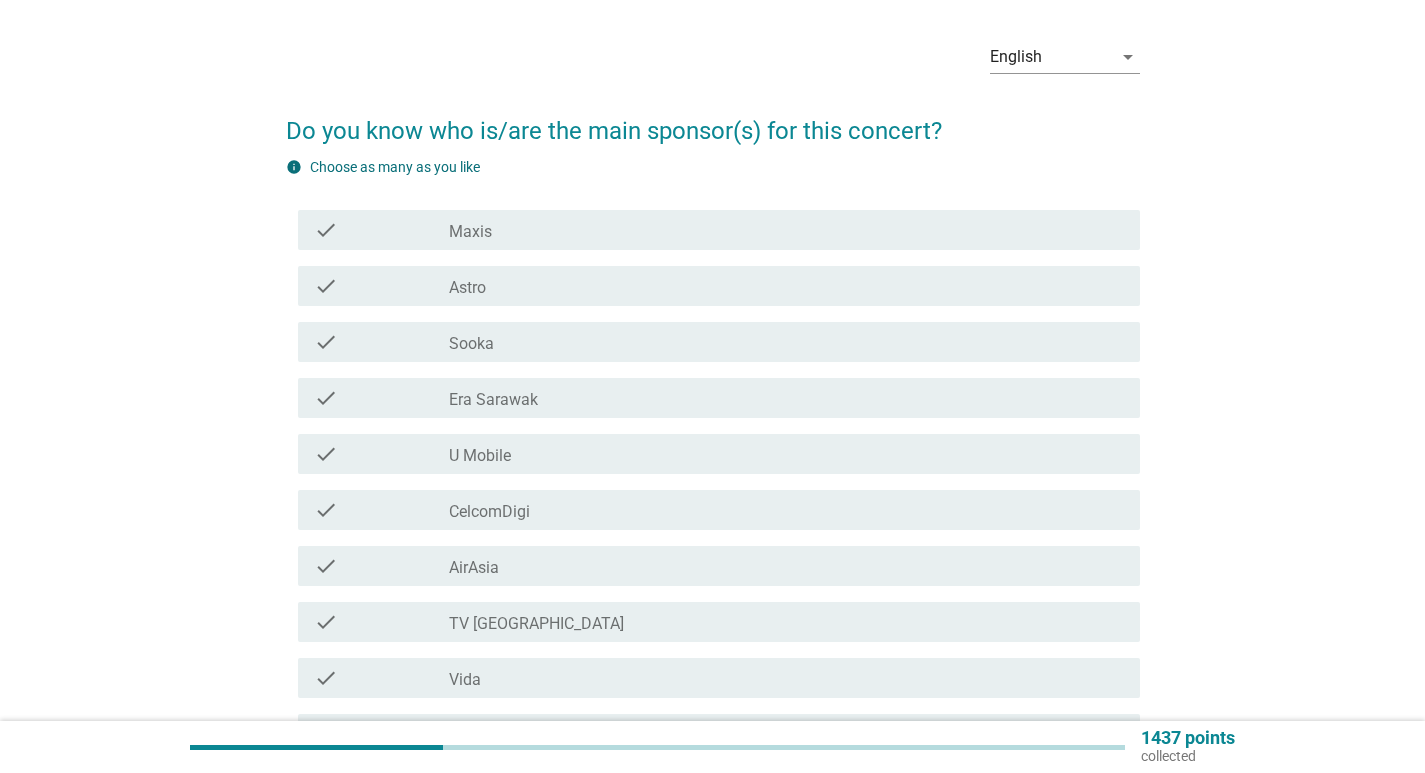 scroll, scrollTop: 100, scrollLeft: 0, axis: vertical 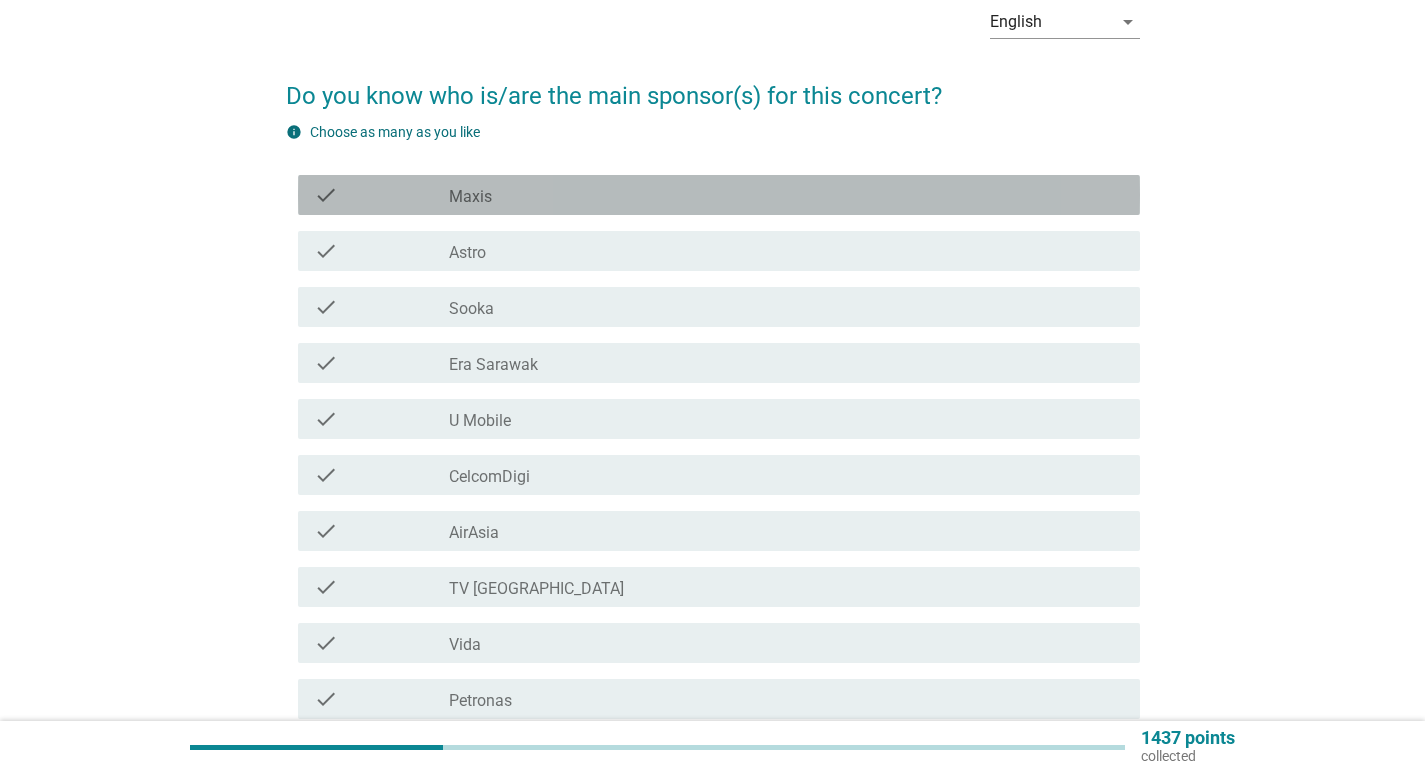 click on "check_box_outline_blank Maxis" at bounding box center [786, 195] 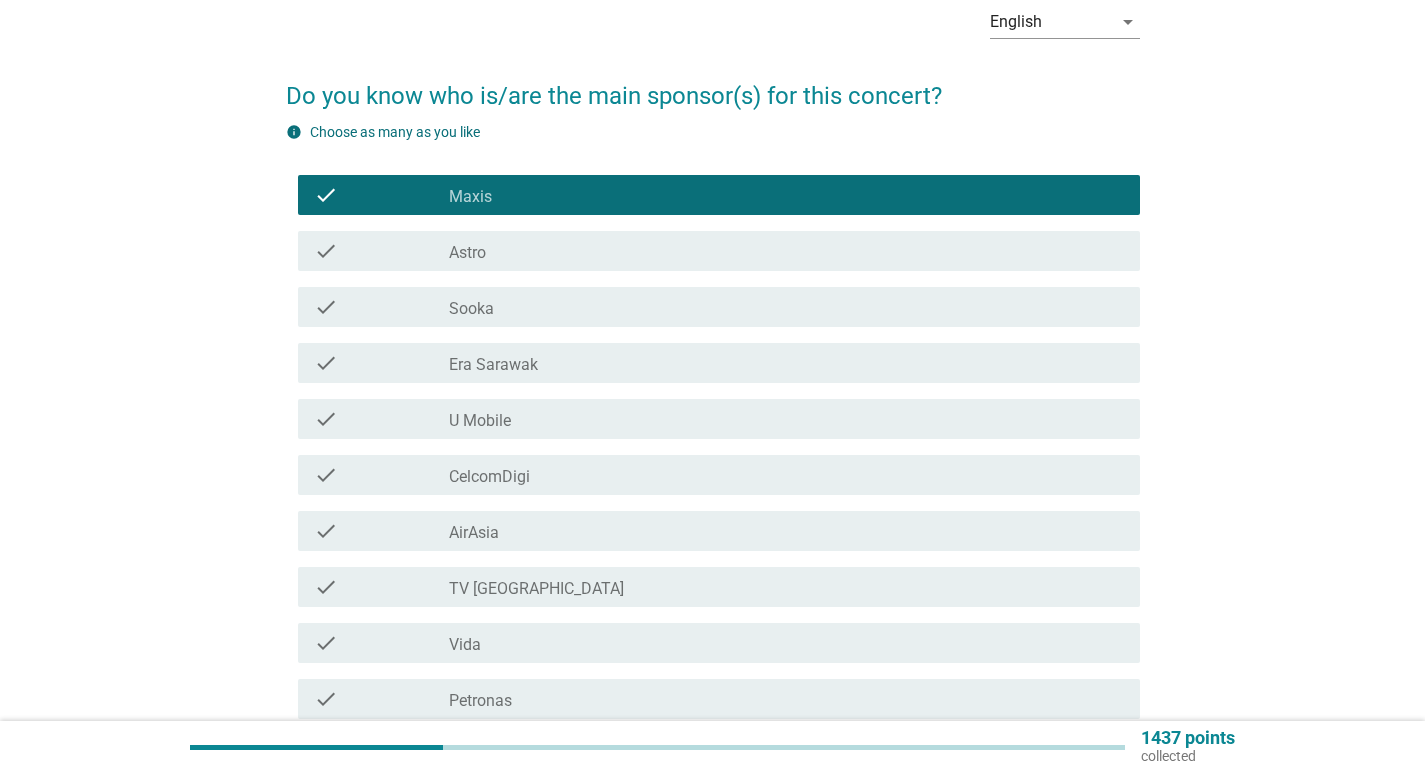 scroll, scrollTop: 396, scrollLeft: 0, axis: vertical 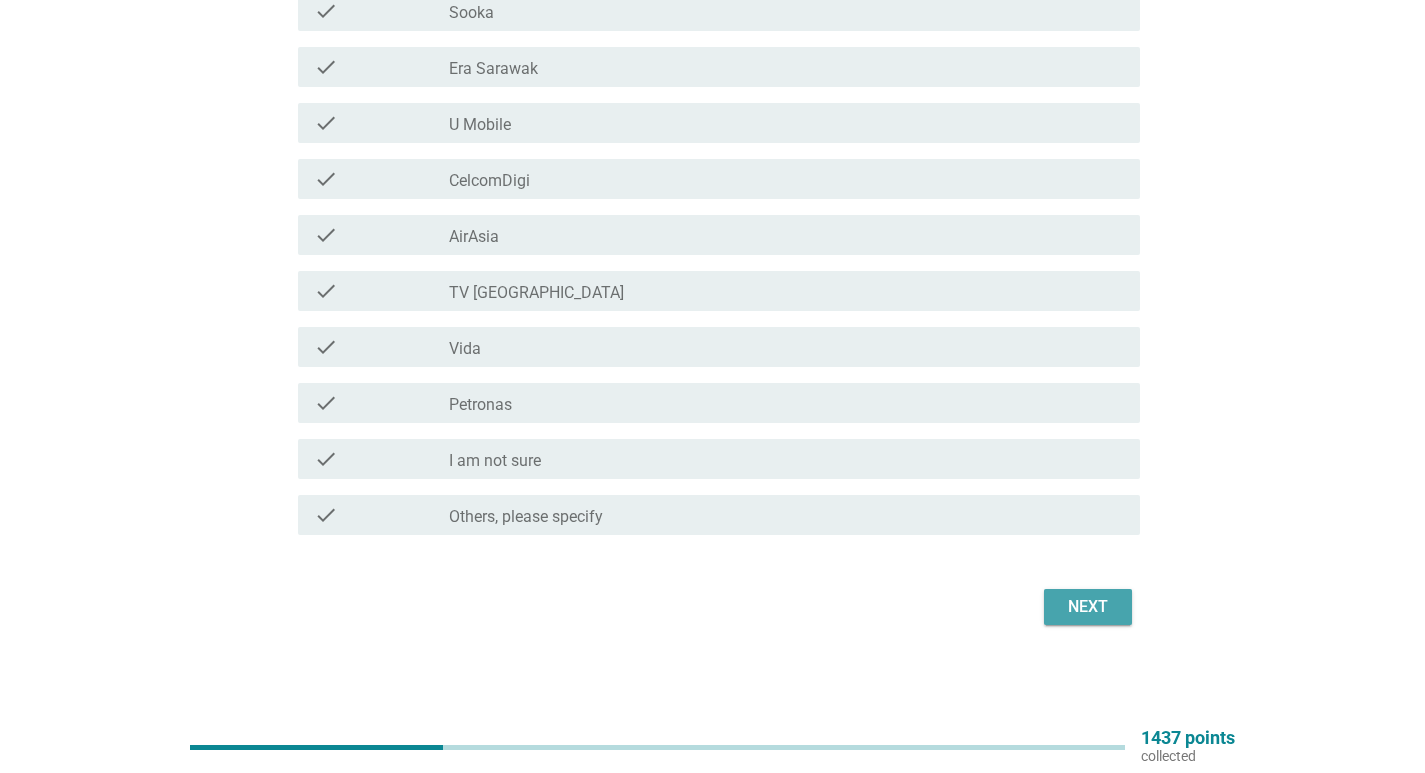 click on "Next" at bounding box center (1088, 607) 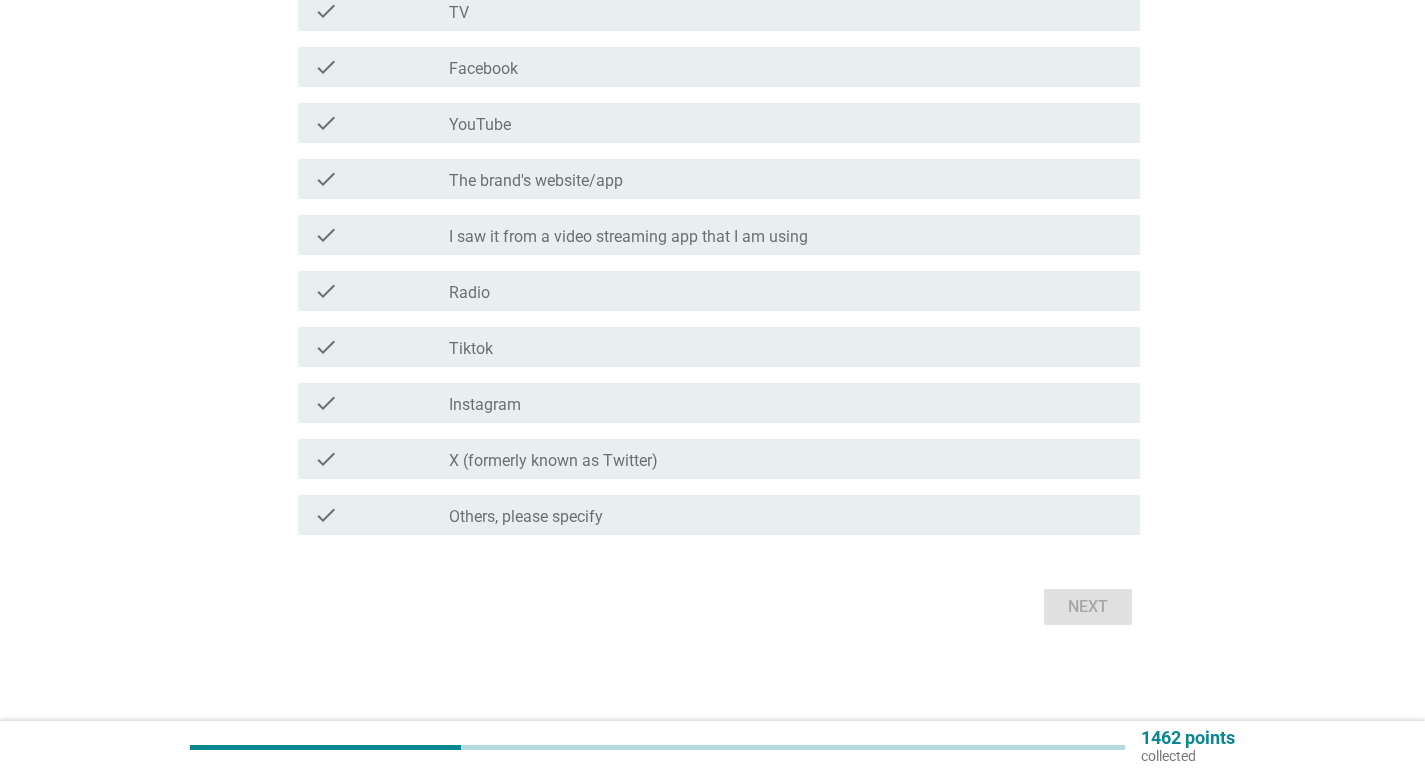 scroll, scrollTop: 0, scrollLeft: 0, axis: both 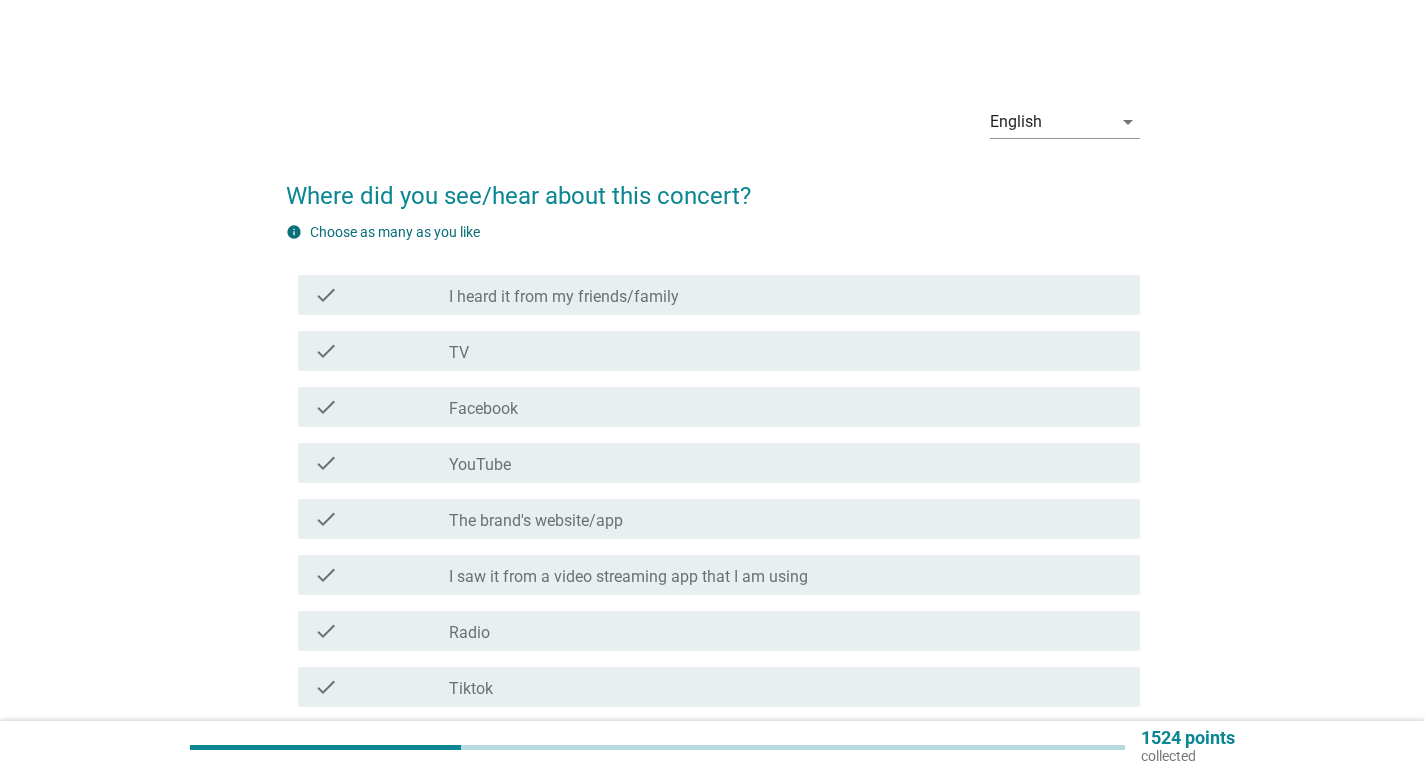 click on "check_box_outline_blank I heard it from my friends/family" at bounding box center (786, 295) 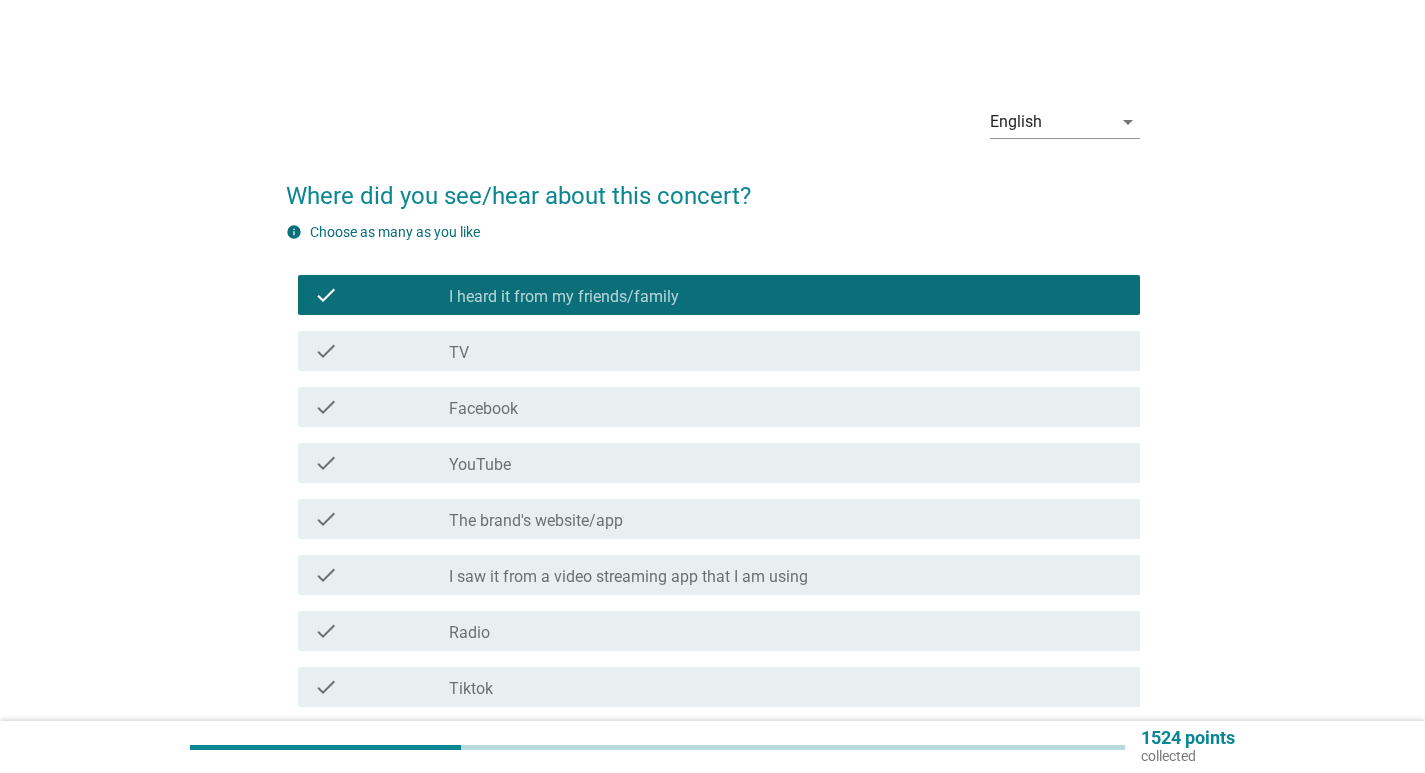 click on "check_box_outline_blank TV" at bounding box center [786, 351] 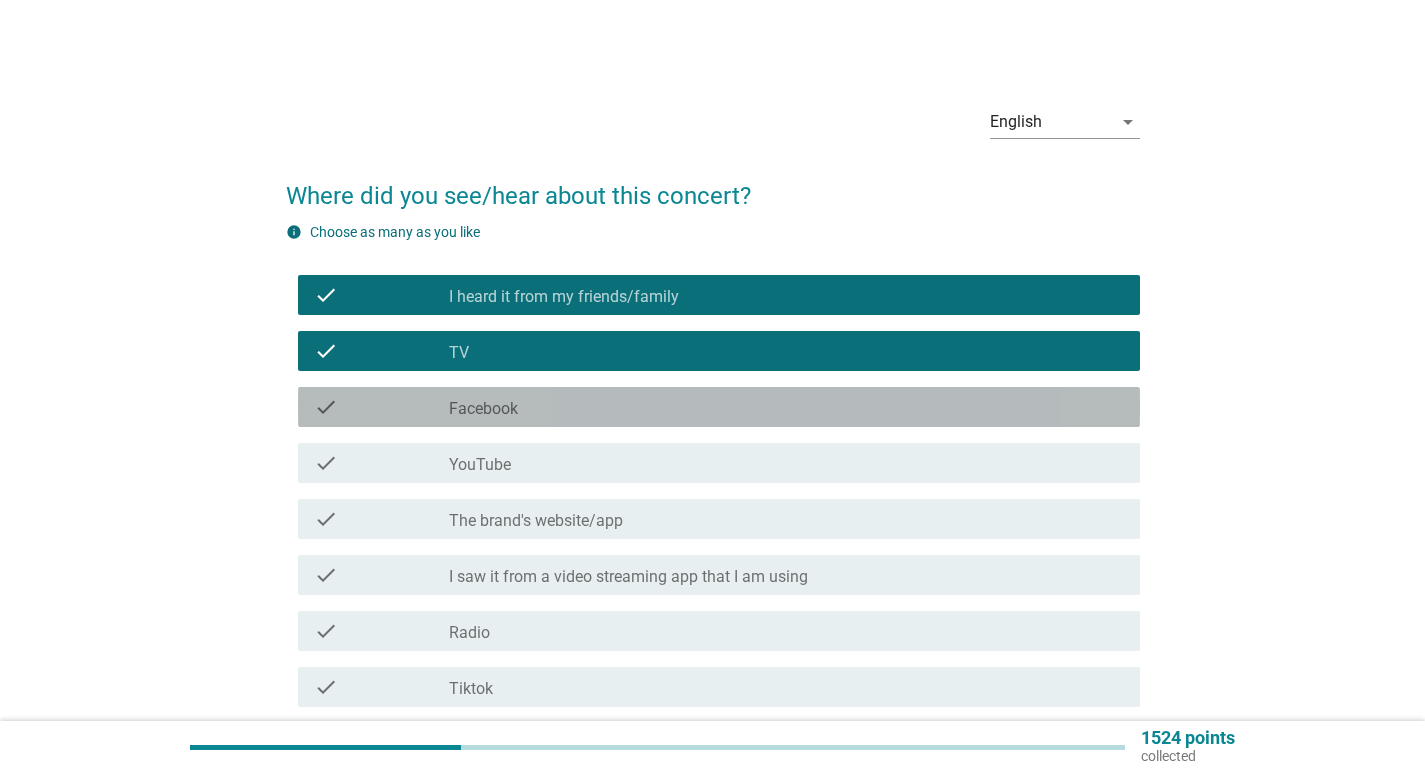 click on "check_box_outline_blank Facebook" at bounding box center [786, 407] 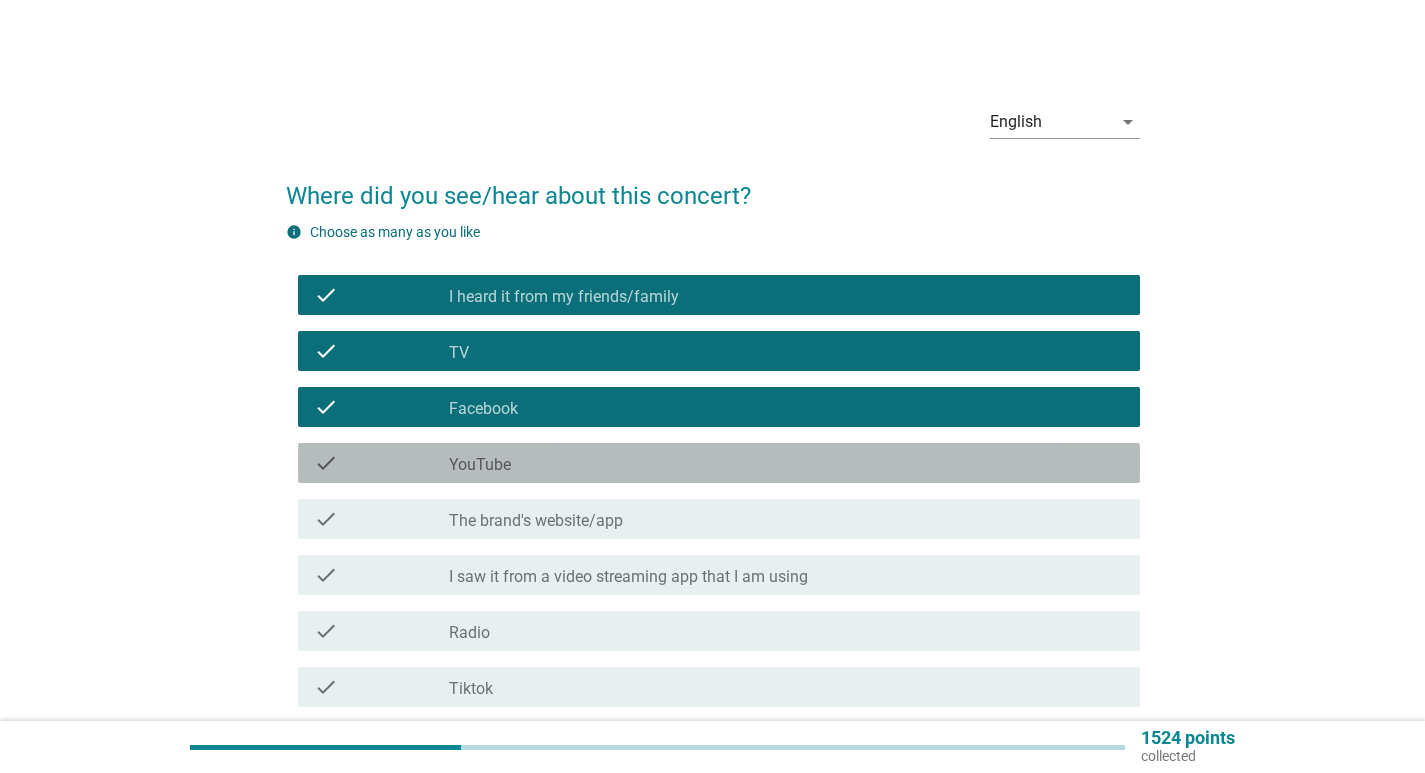 click on "check_box_outline_blank YouTube" at bounding box center [786, 463] 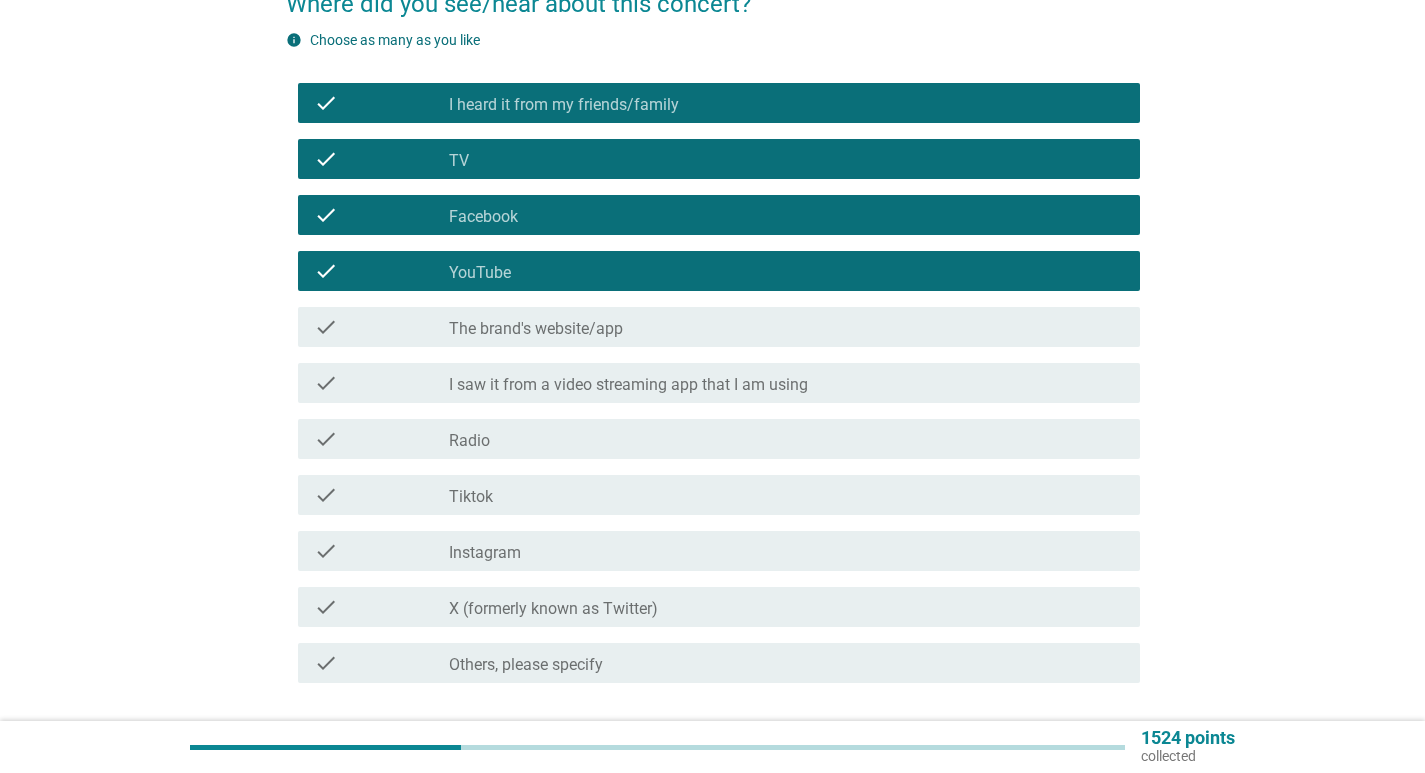 scroll, scrollTop: 200, scrollLeft: 0, axis: vertical 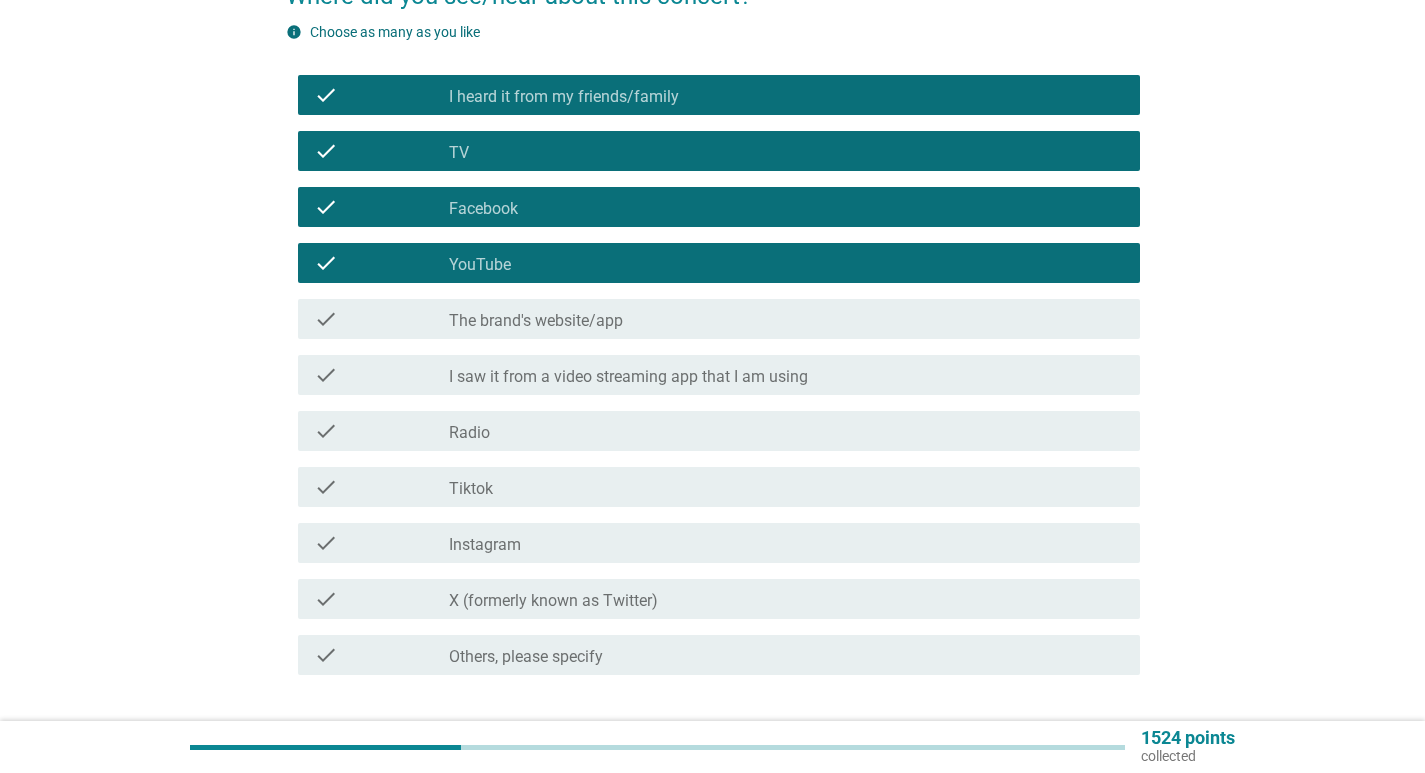 click on "check     check_box_outline_blank Tiktok" at bounding box center (719, 487) 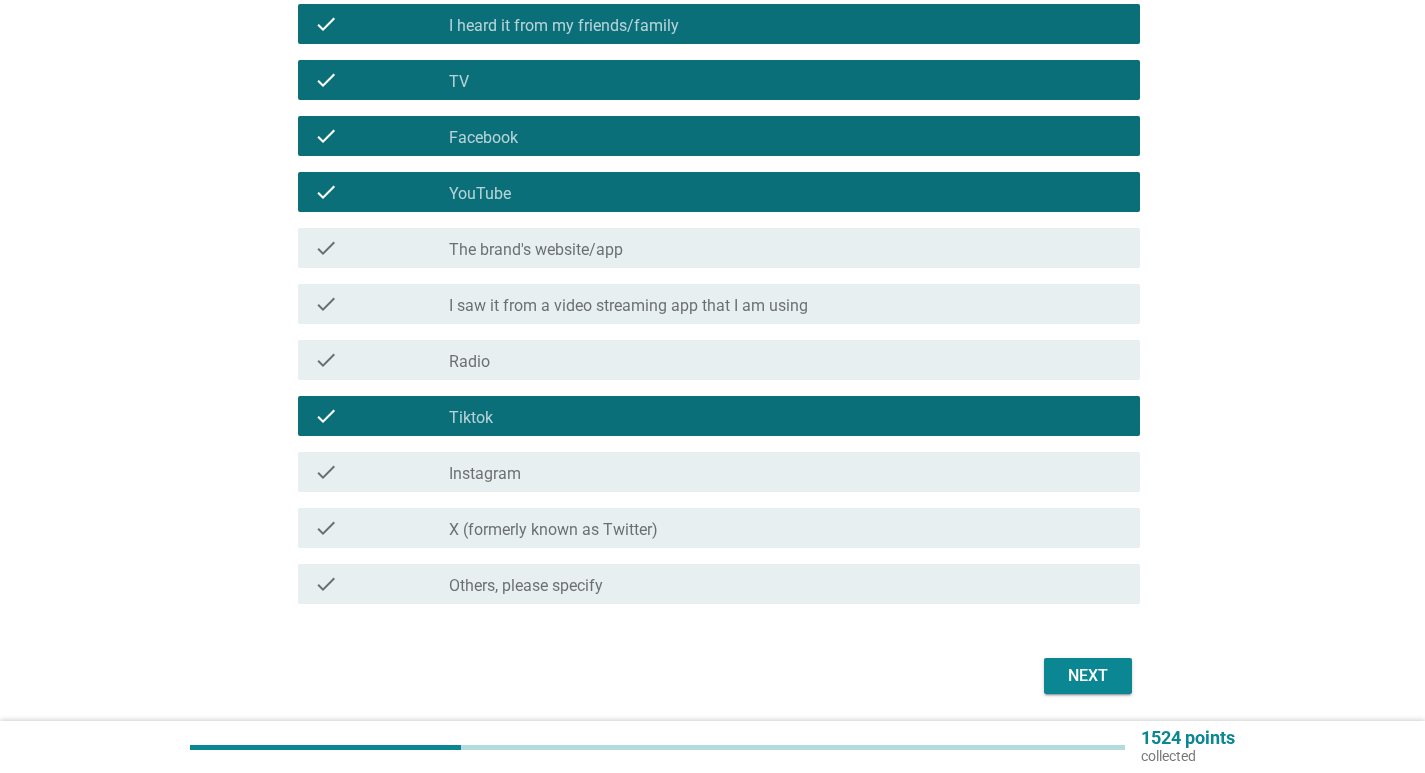 scroll, scrollTop: 340, scrollLeft: 0, axis: vertical 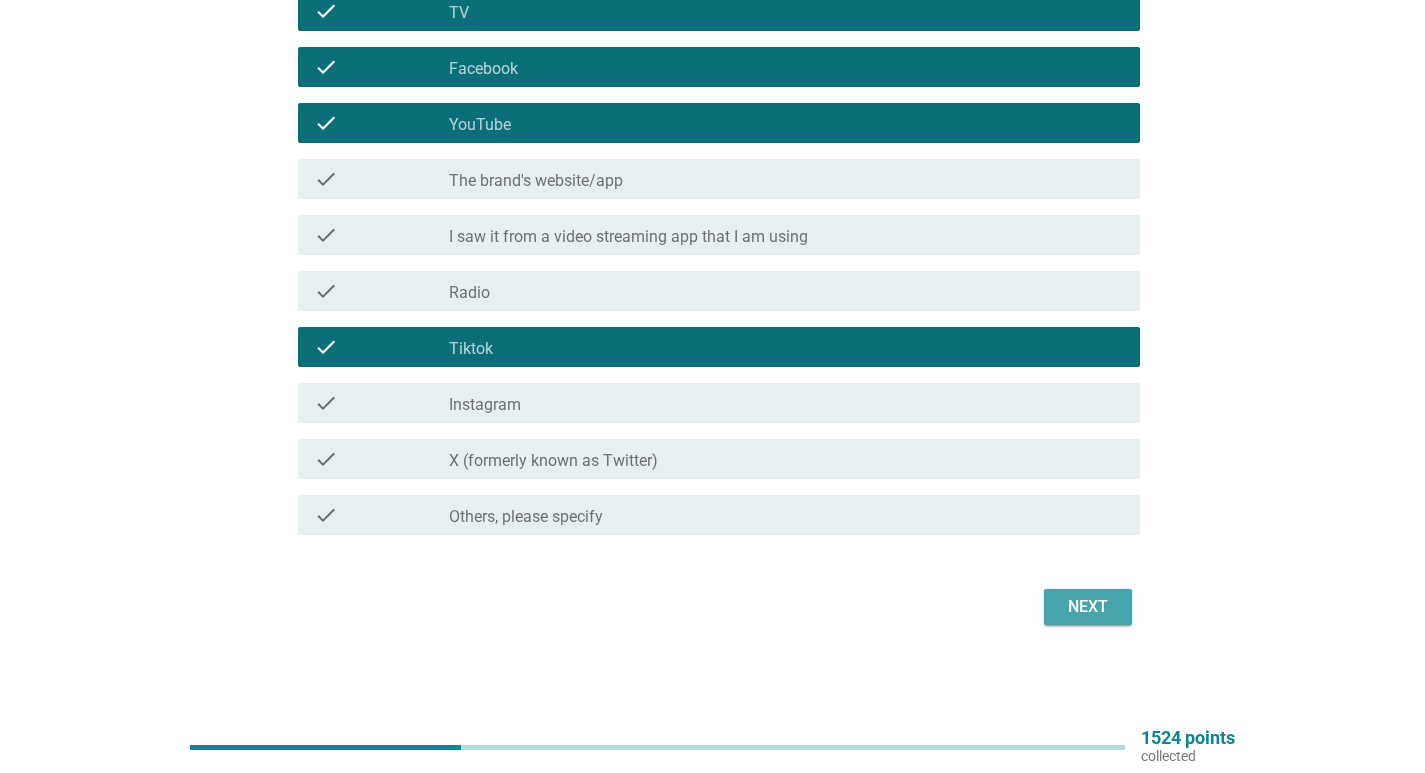 click on "Next" at bounding box center (1088, 607) 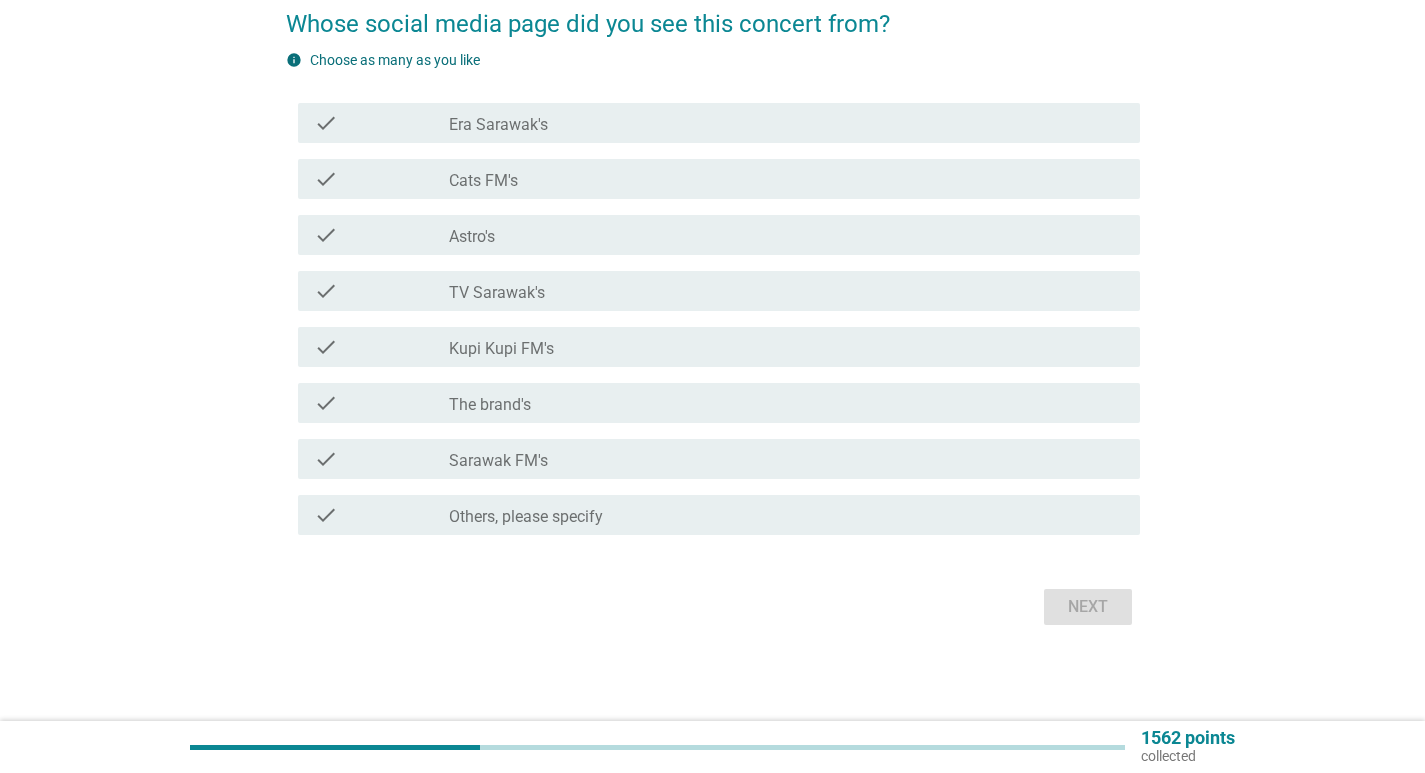 scroll, scrollTop: 0, scrollLeft: 0, axis: both 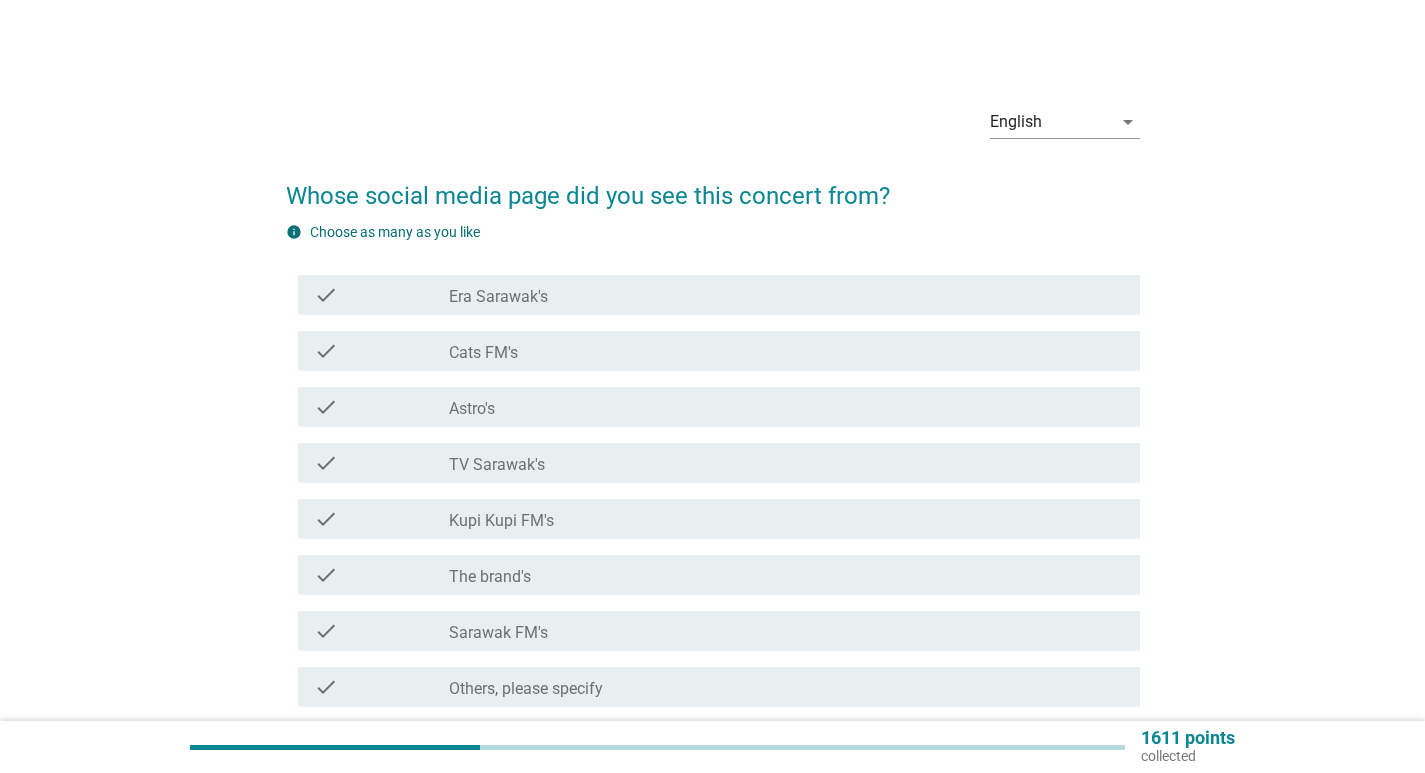 click on "check_box_outline_blank TV Sarawak's" at bounding box center [786, 463] 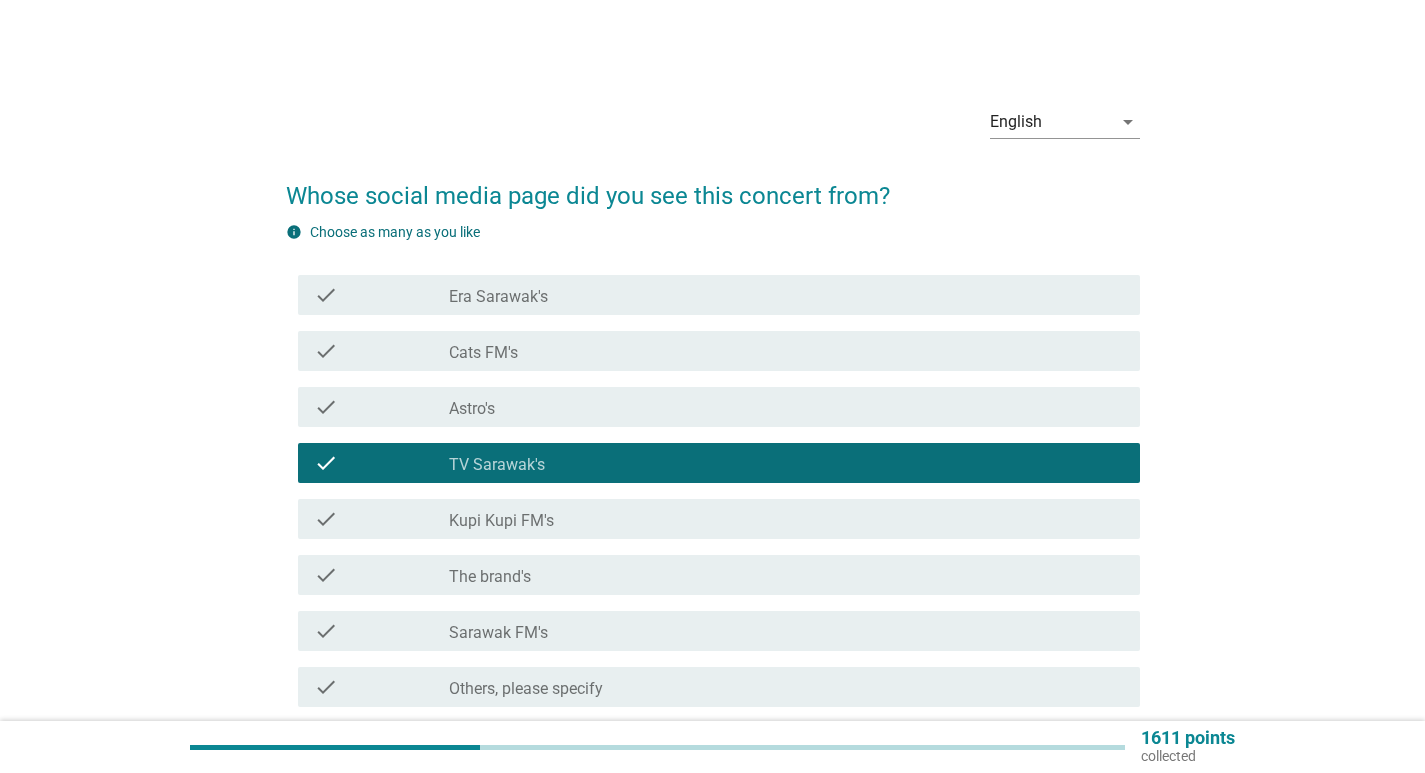 click on "check_box_outline_blank Sarawak FM's" at bounding box center (786, 631) 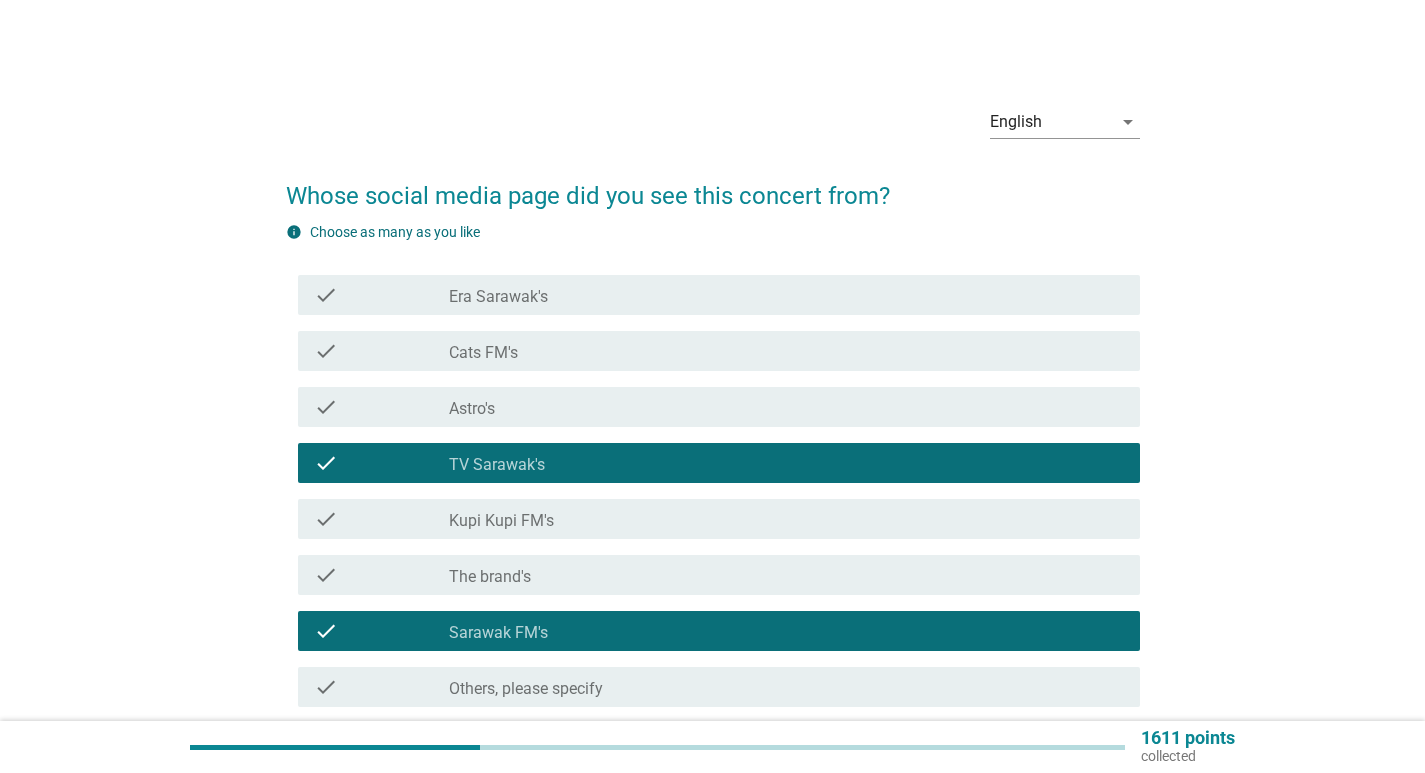 click on "check_box_outline_blank Cats FM's" at bounding box center [786, 351] 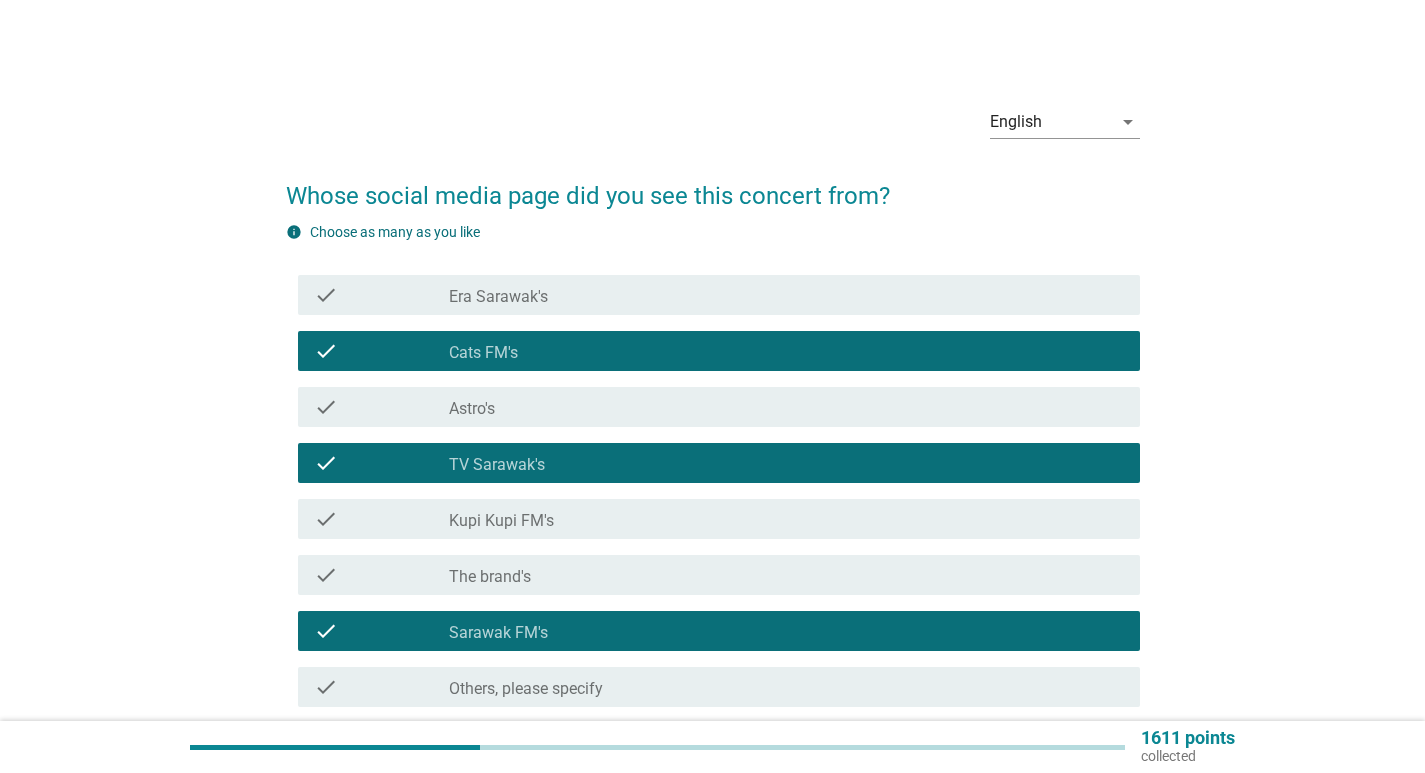 click on "check_box_outline_blank Era Sarawak's" at bounding box center (786, 295) 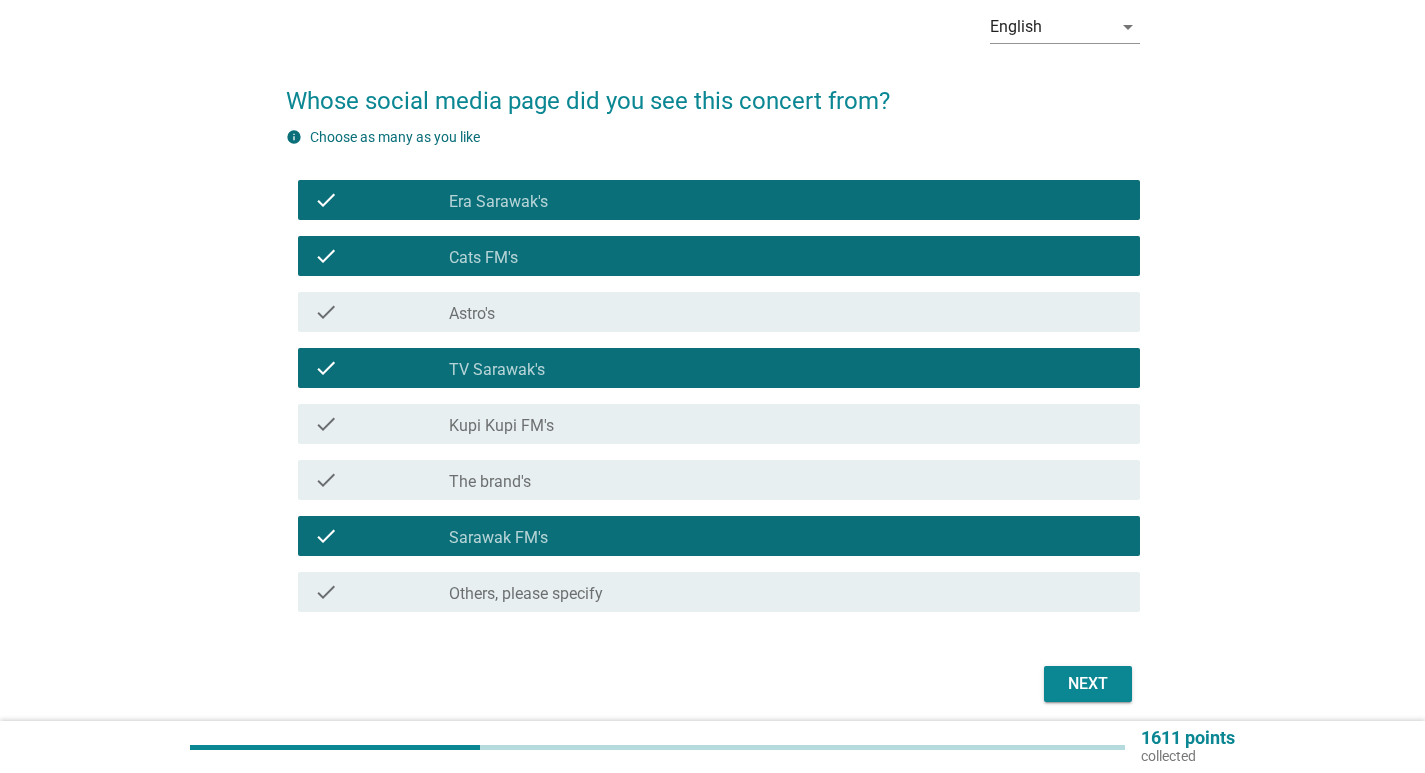 scroll, scrollTop: 172, scrollLeft: 0, axis: vertical 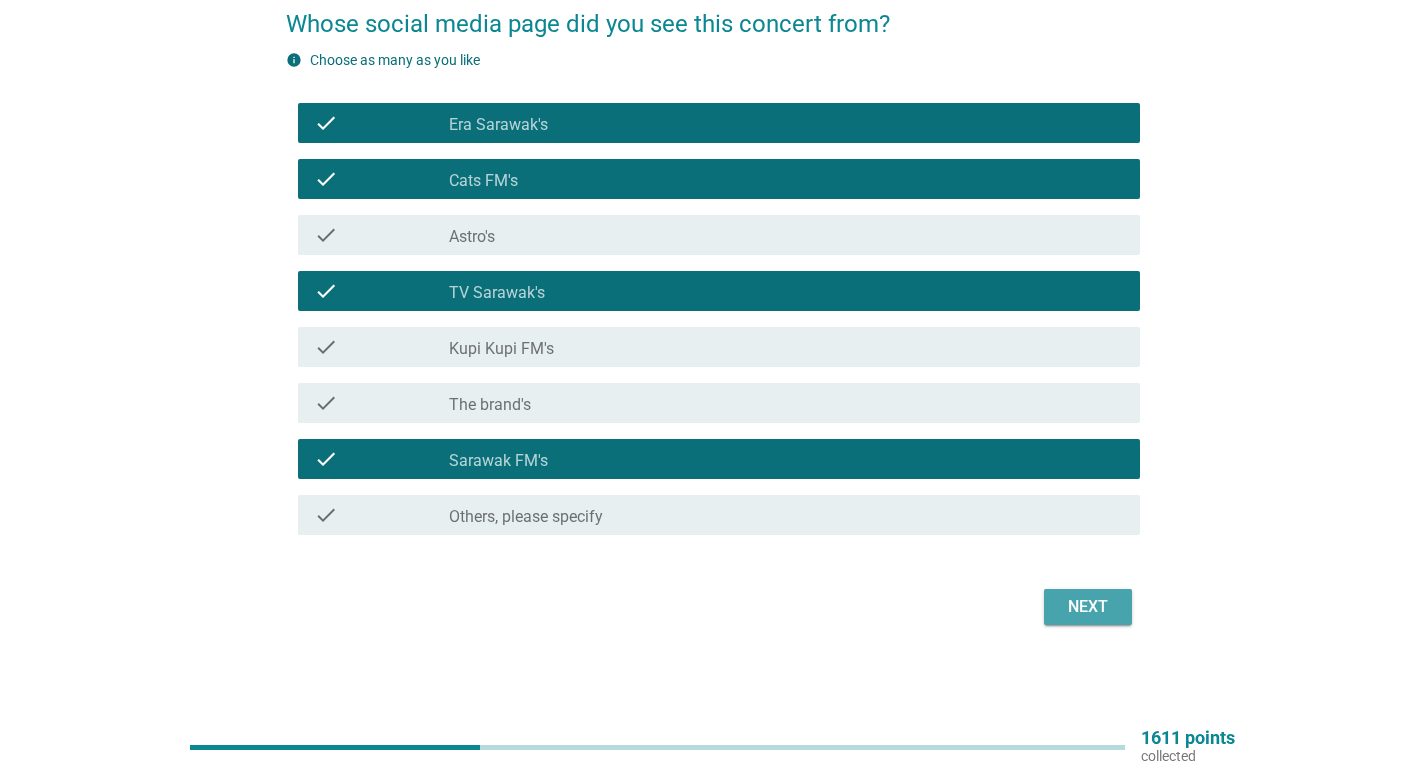 click on "Next" at bounding box center [1088, 607] 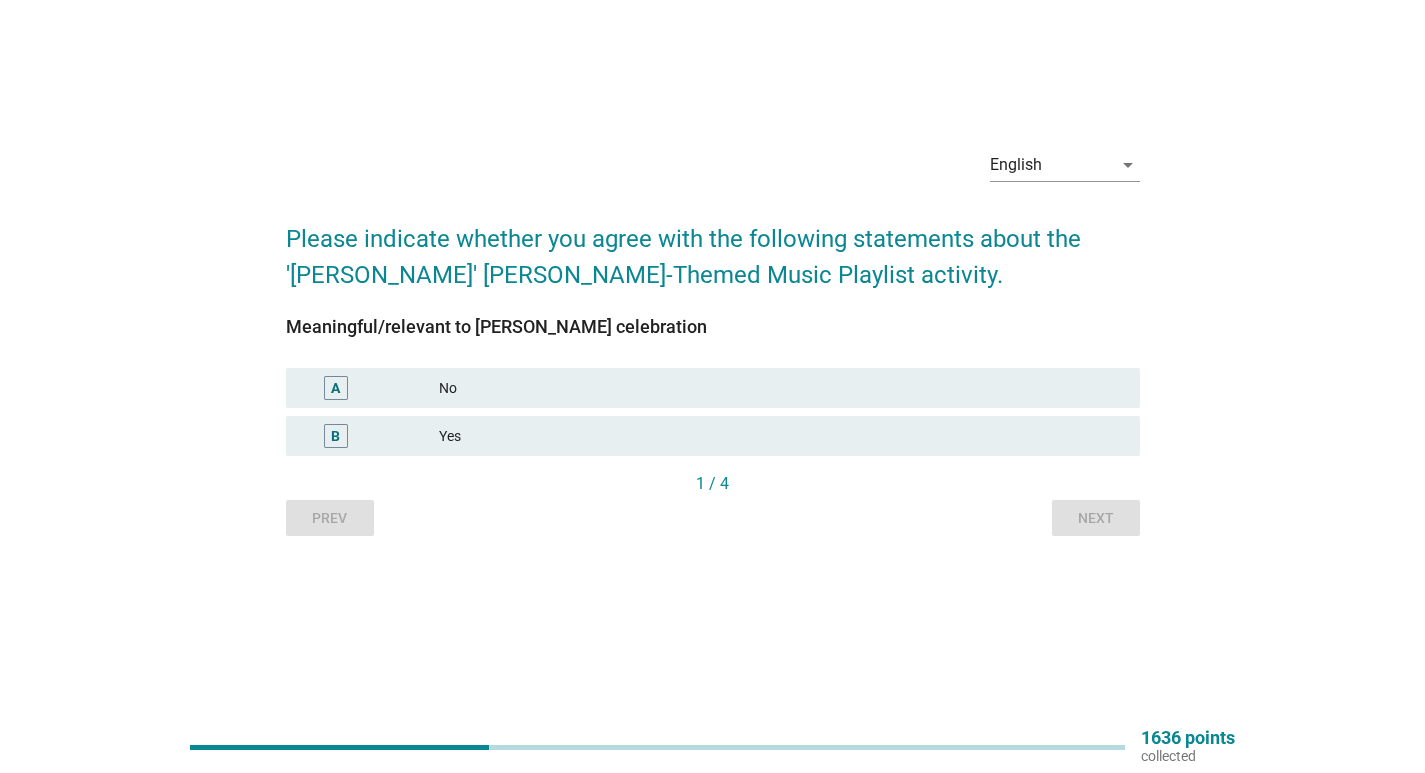 scroll, scrollTop: 0, scrollLeft: 0, axis: both 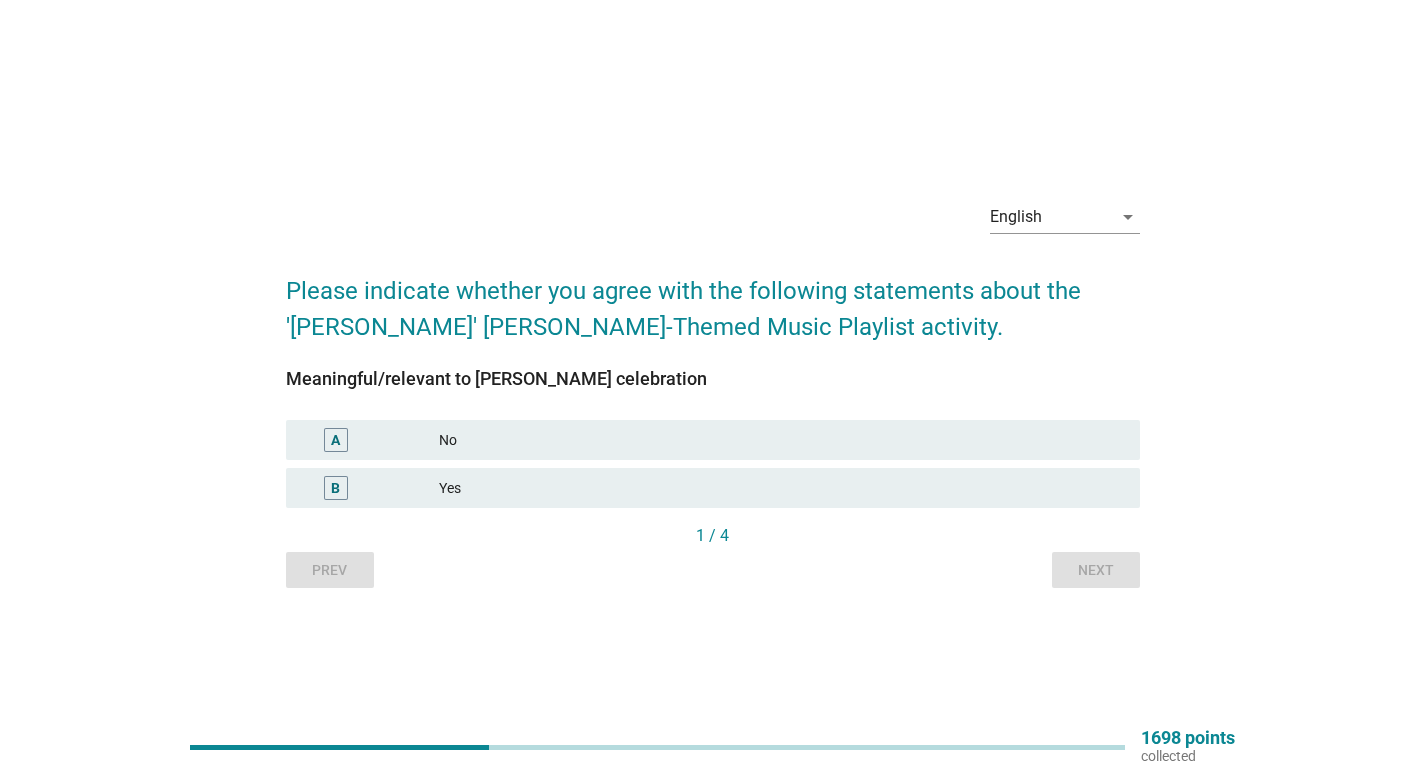 click on "Yes" at bounding box center (781, 488) 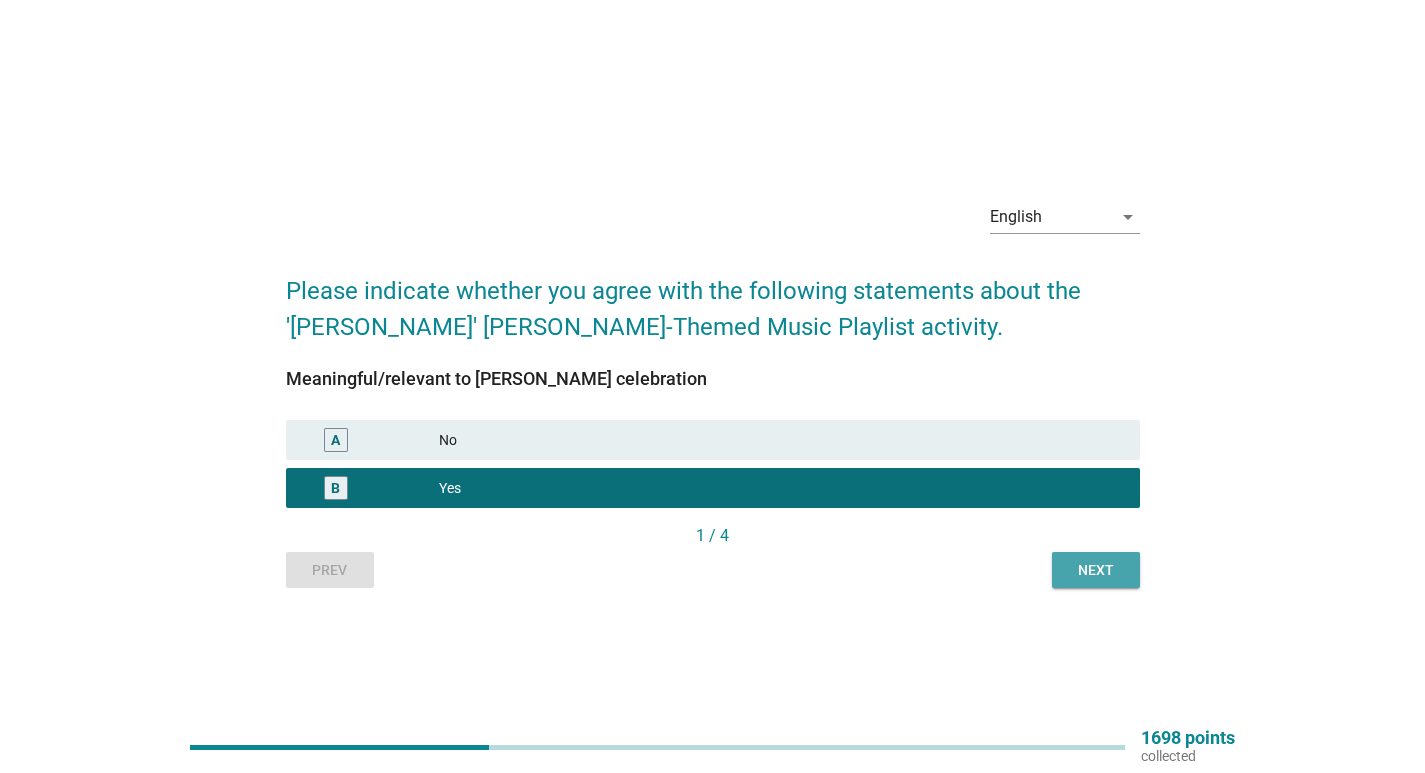 click on "Next" at bounding box center [1096, 570] 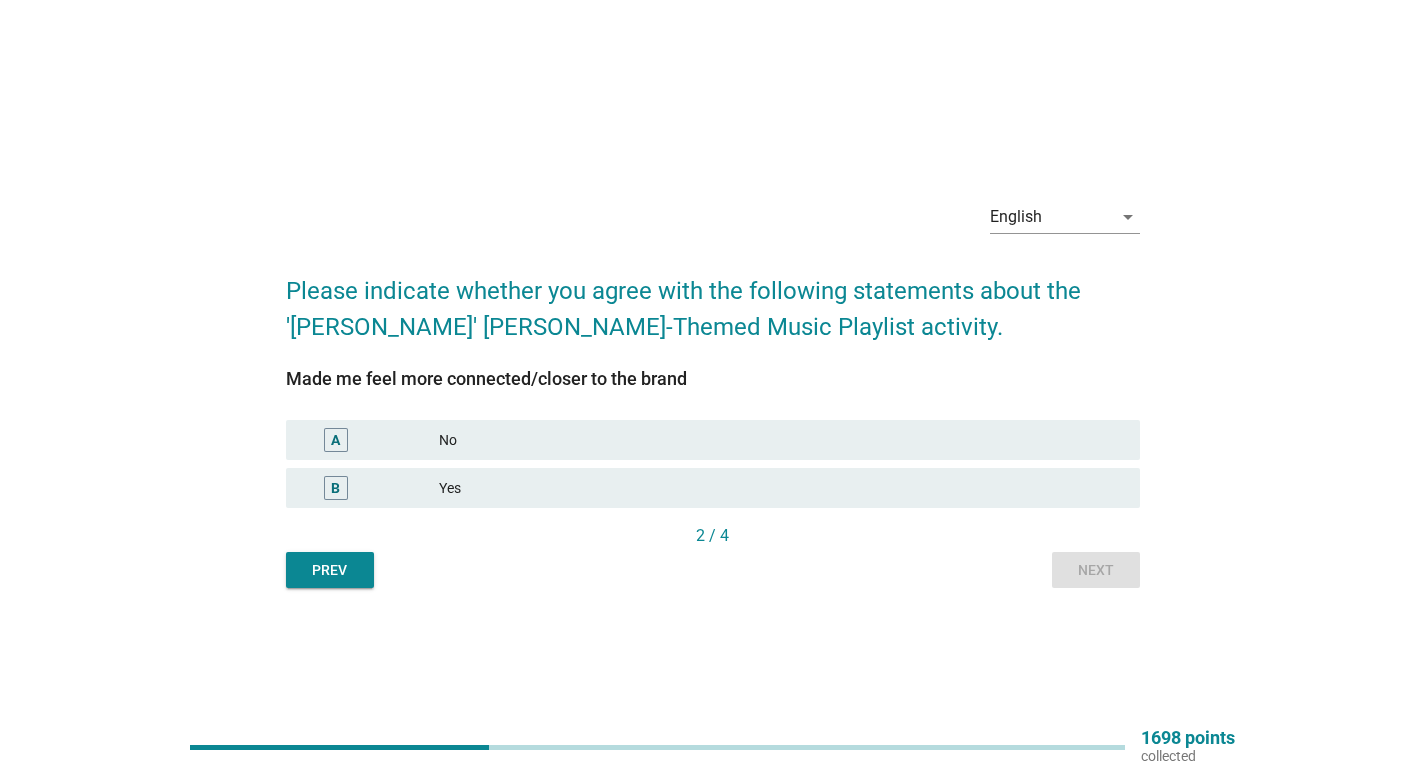 click on "Yes" at bounding box center [781, 488] 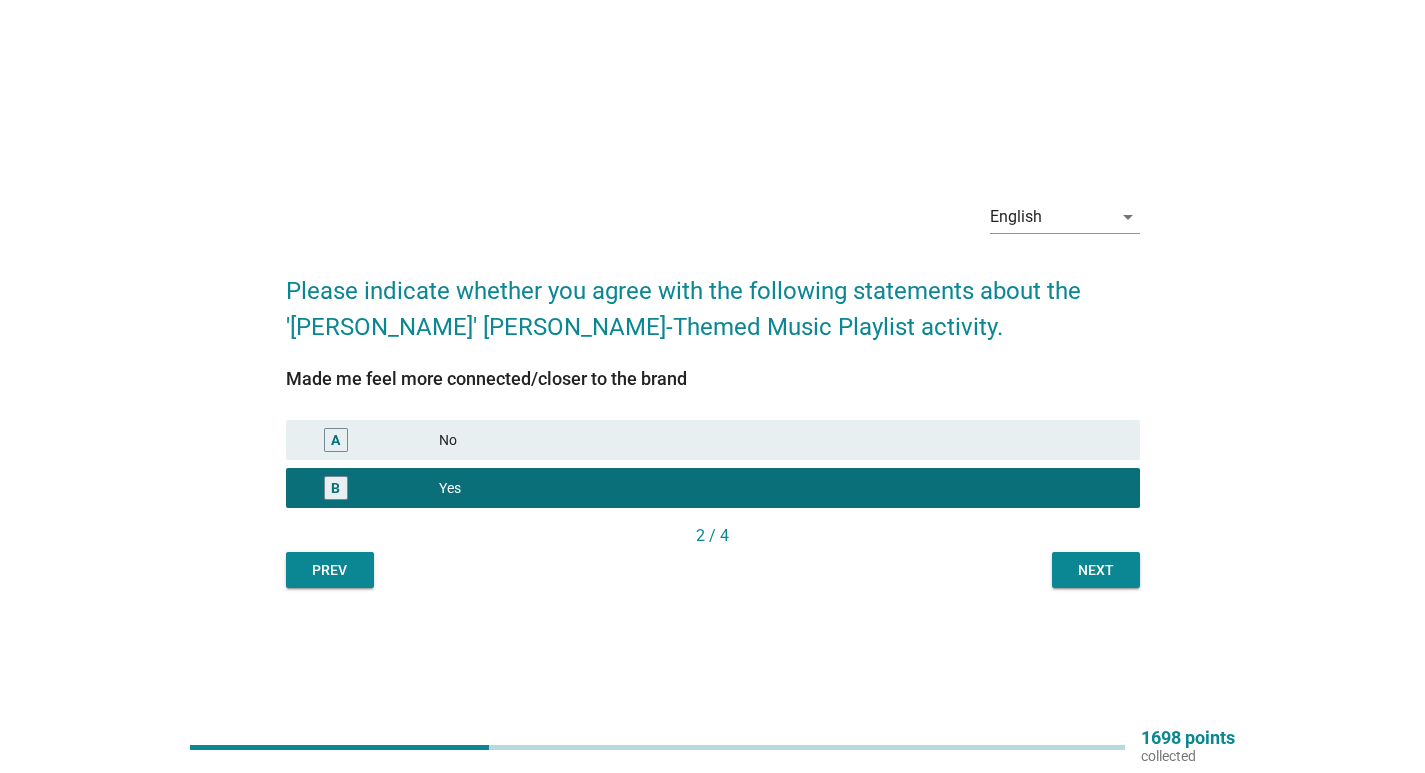 click on "Next" at bounding box center [1096, 570] 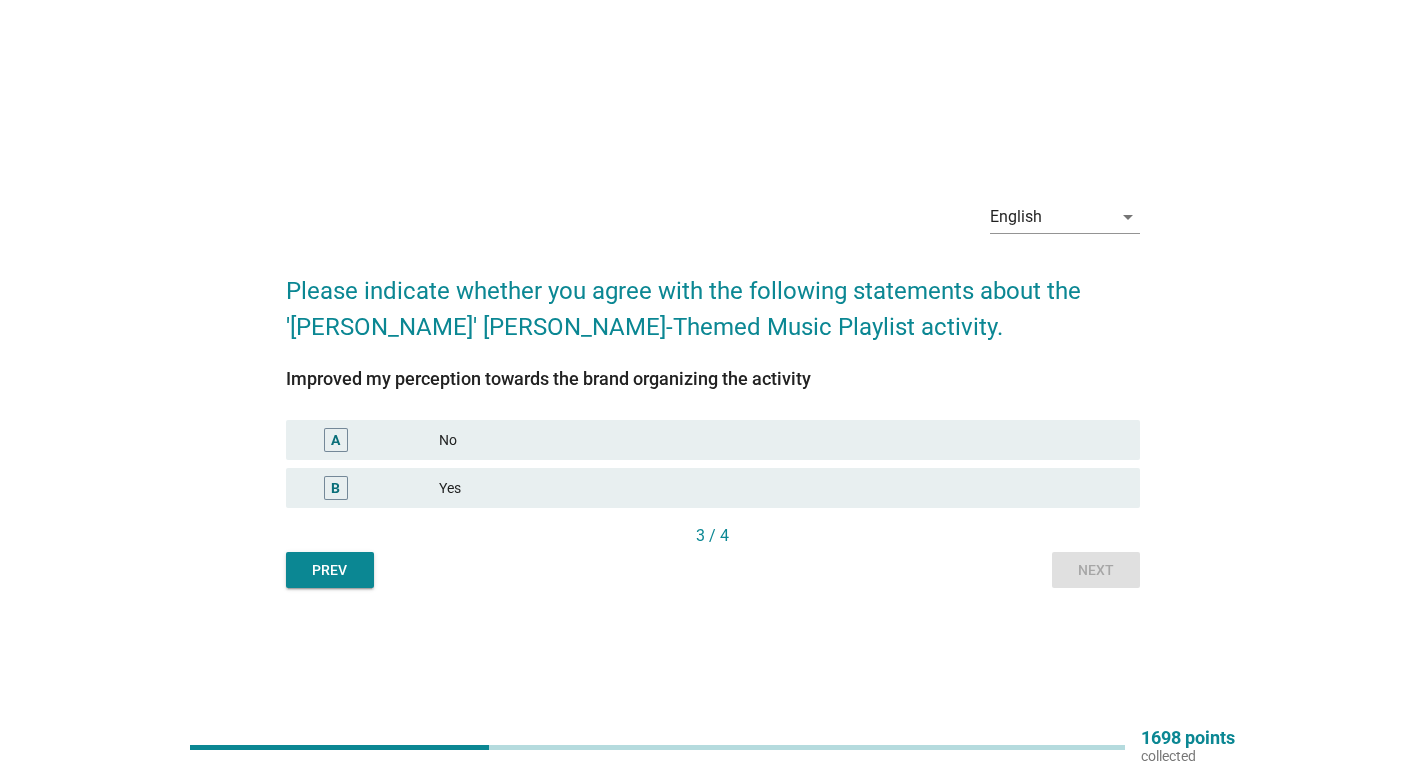 click on "Yes" at bounding box center [781, 488] 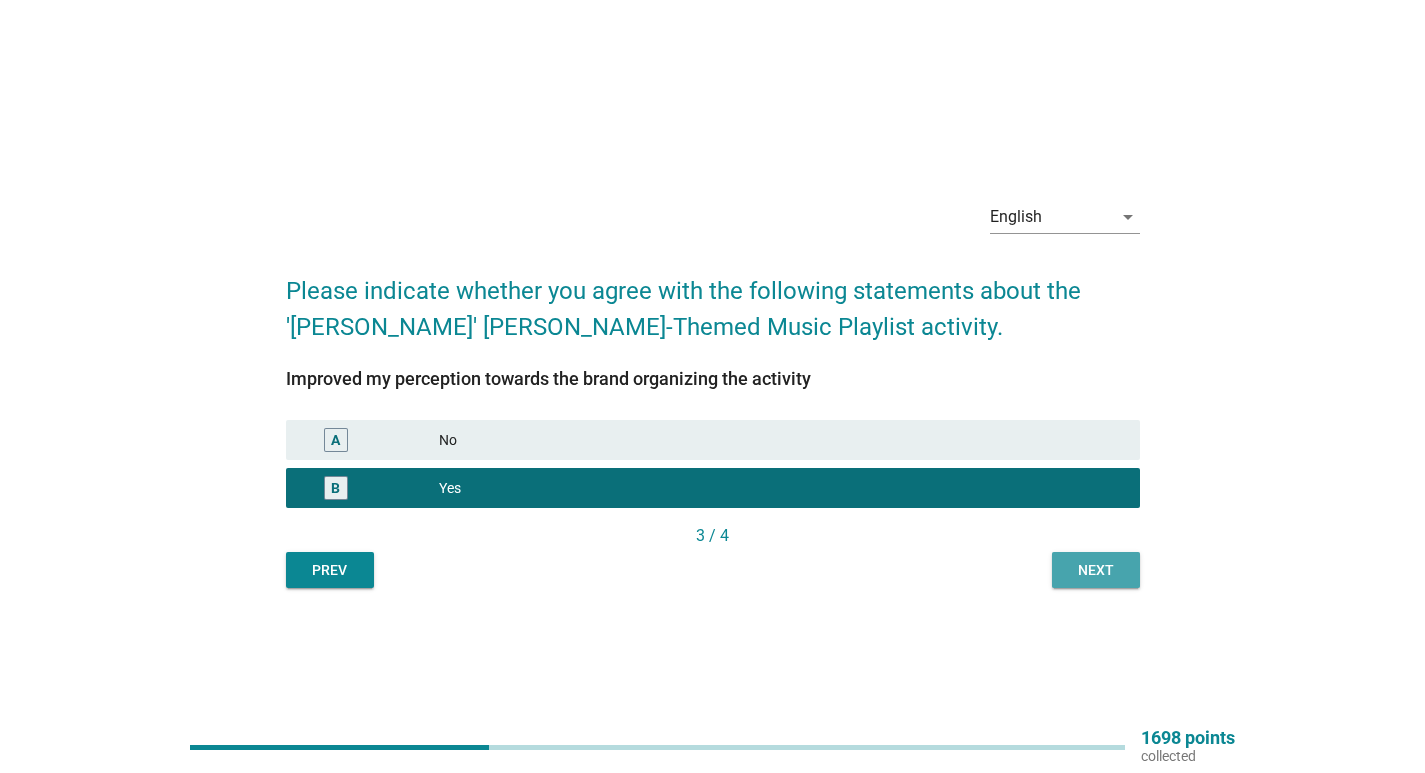 click on "Next" at bounding box center (1096, 570) 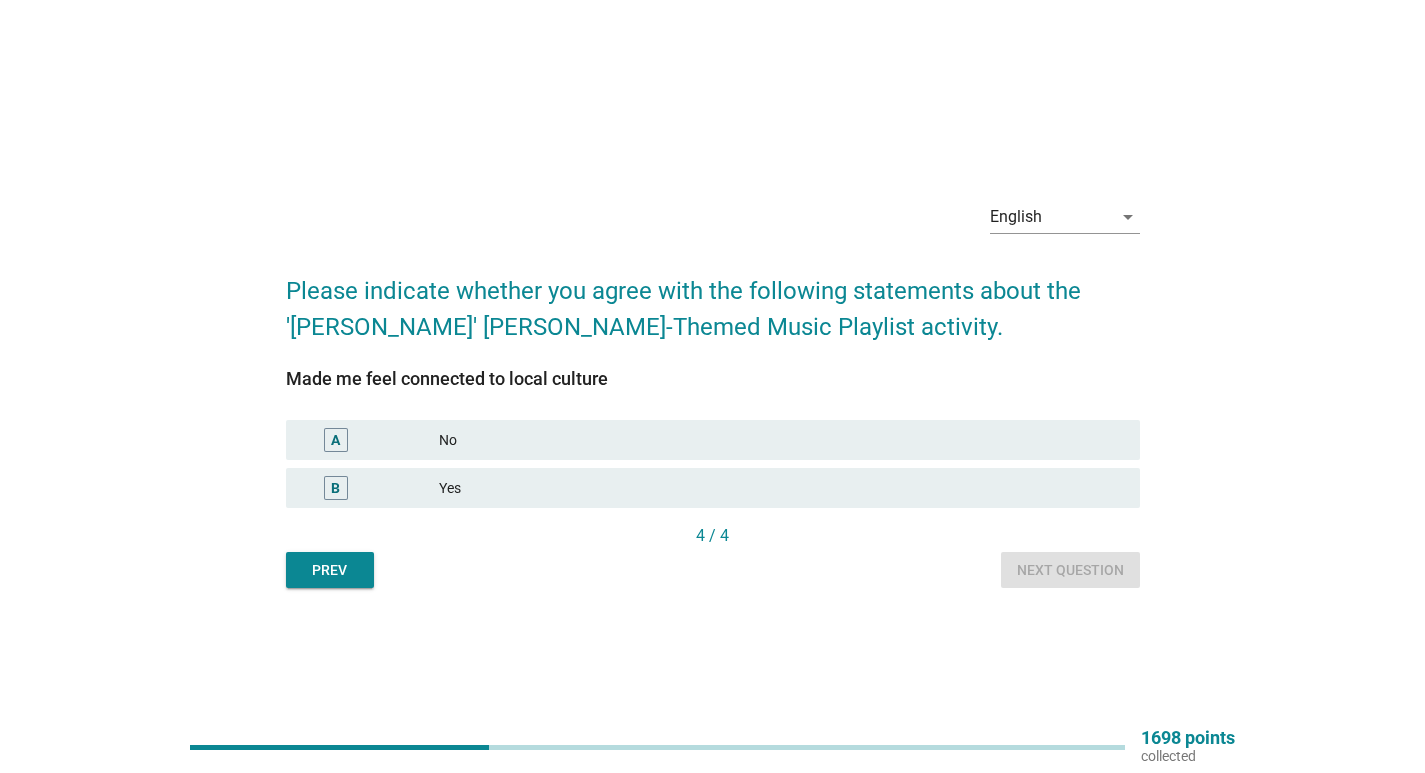 click on "Yes" at bounding box center (781, 488) 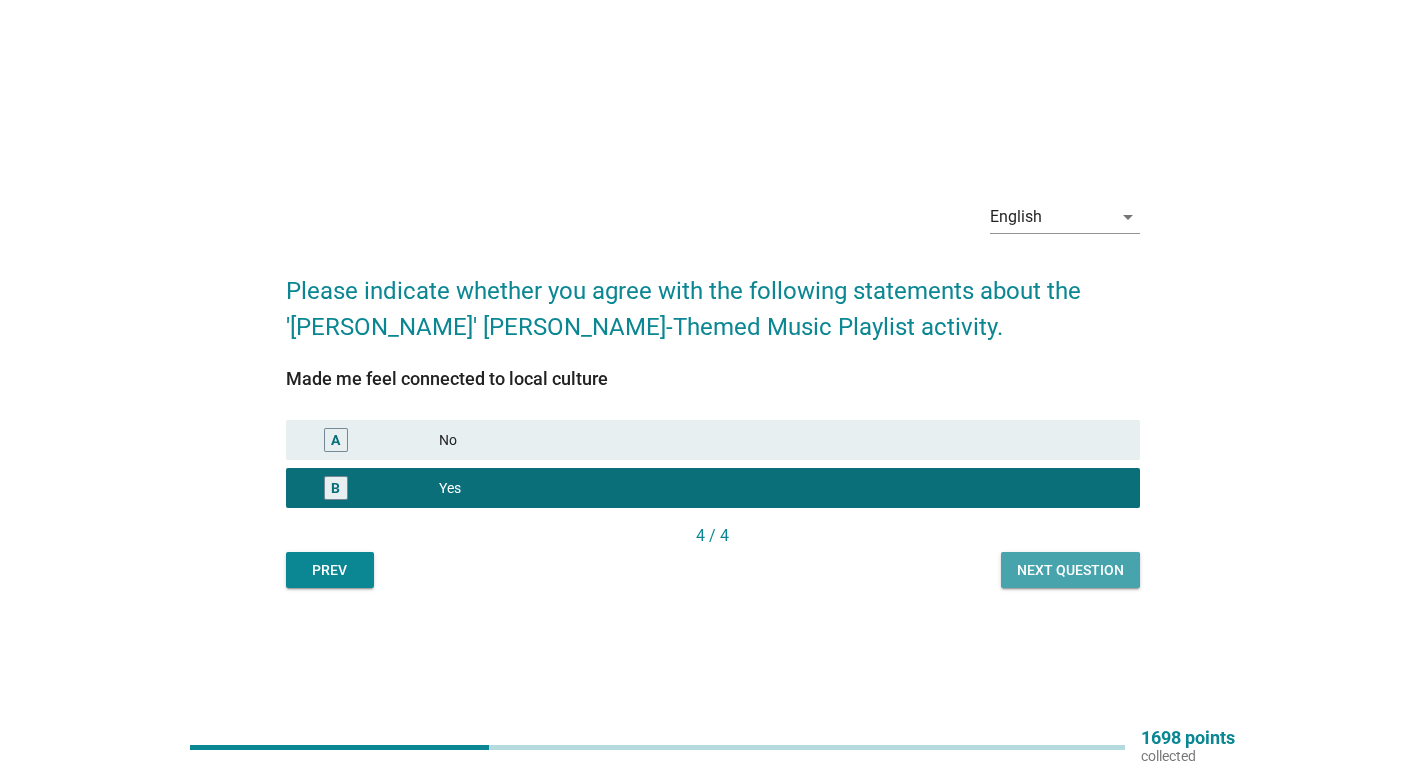 click on "Next question" at bounding box center [1070, 570] 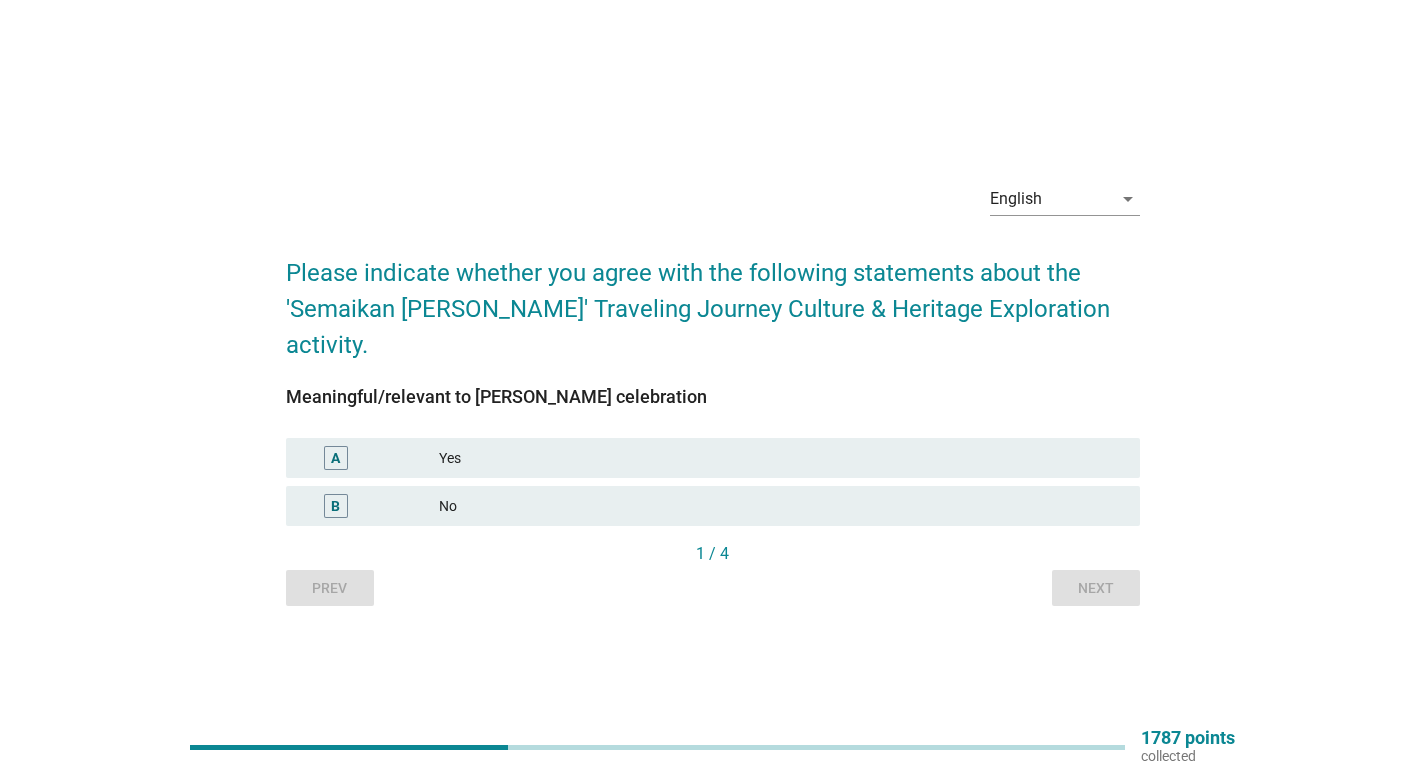 click on "Yes" at bounding box center (781, 458) 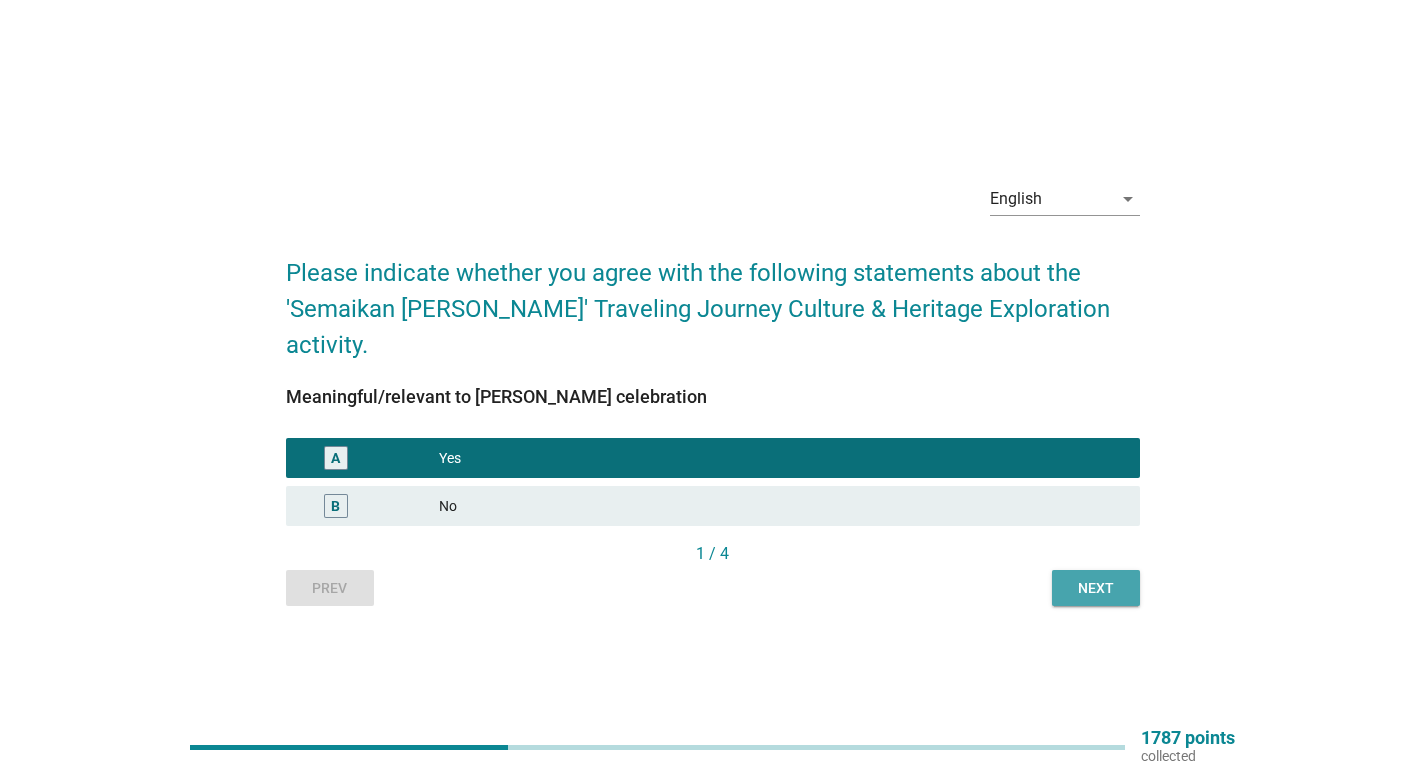 click on "Next" at bounding box center (1096, 588) 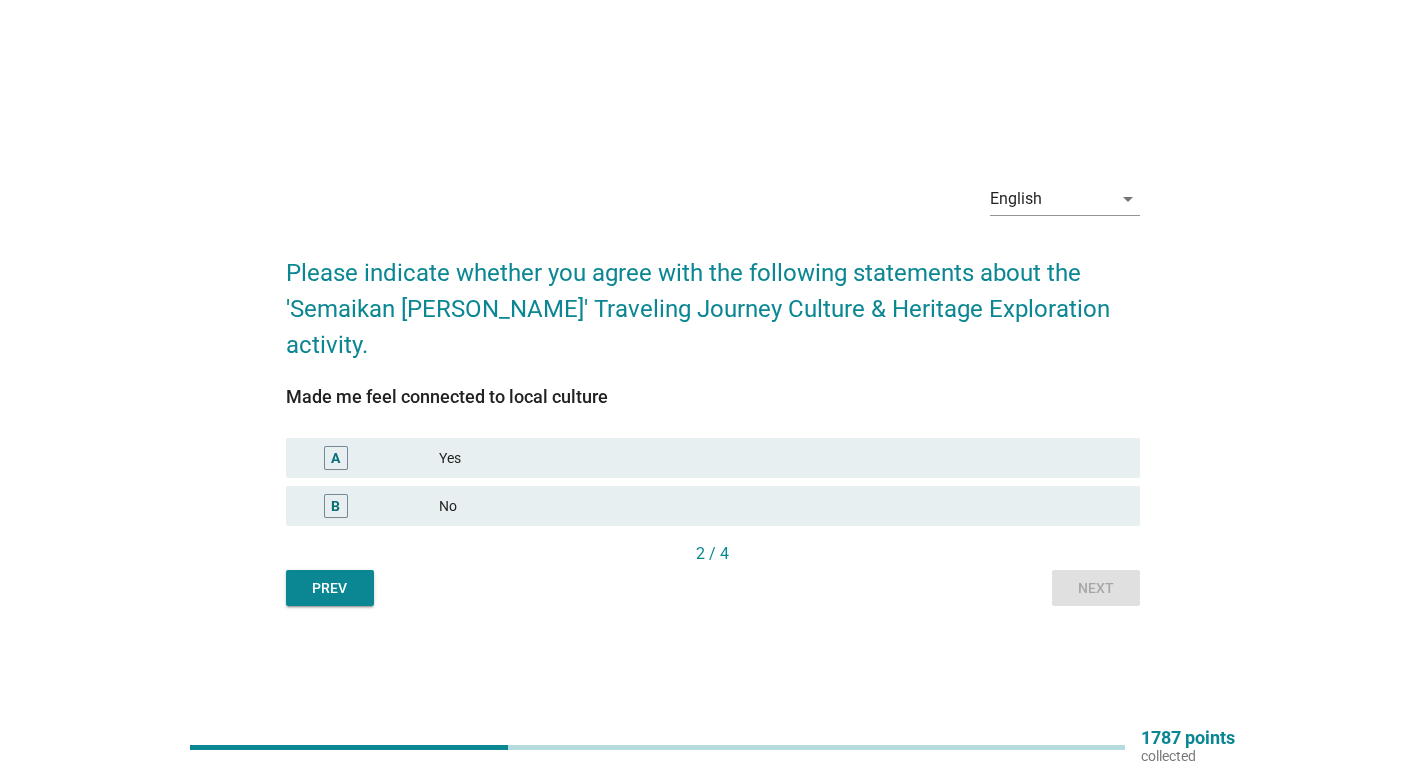 click on "Yes" at bounding box center (781, 458) 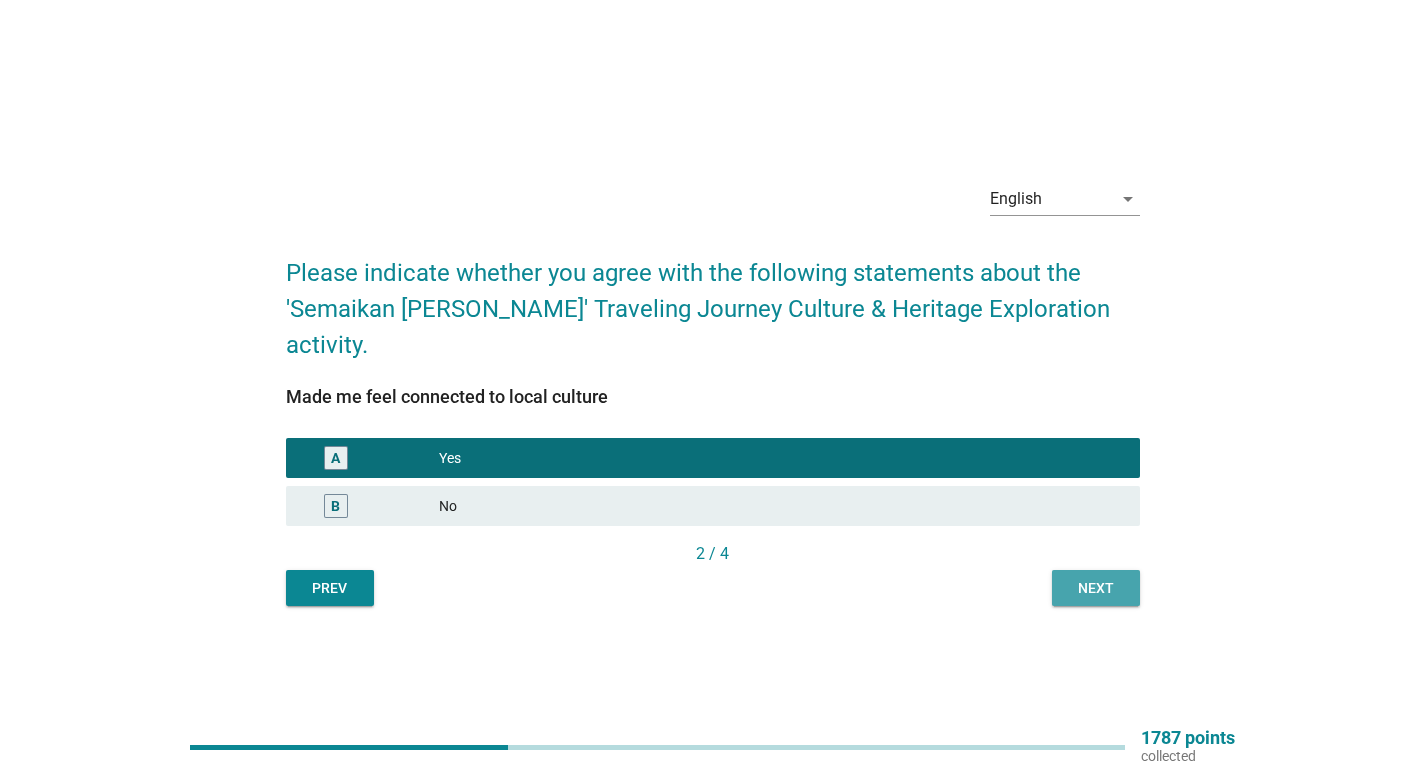 click on "Next" at bounding box center (1096, 588) 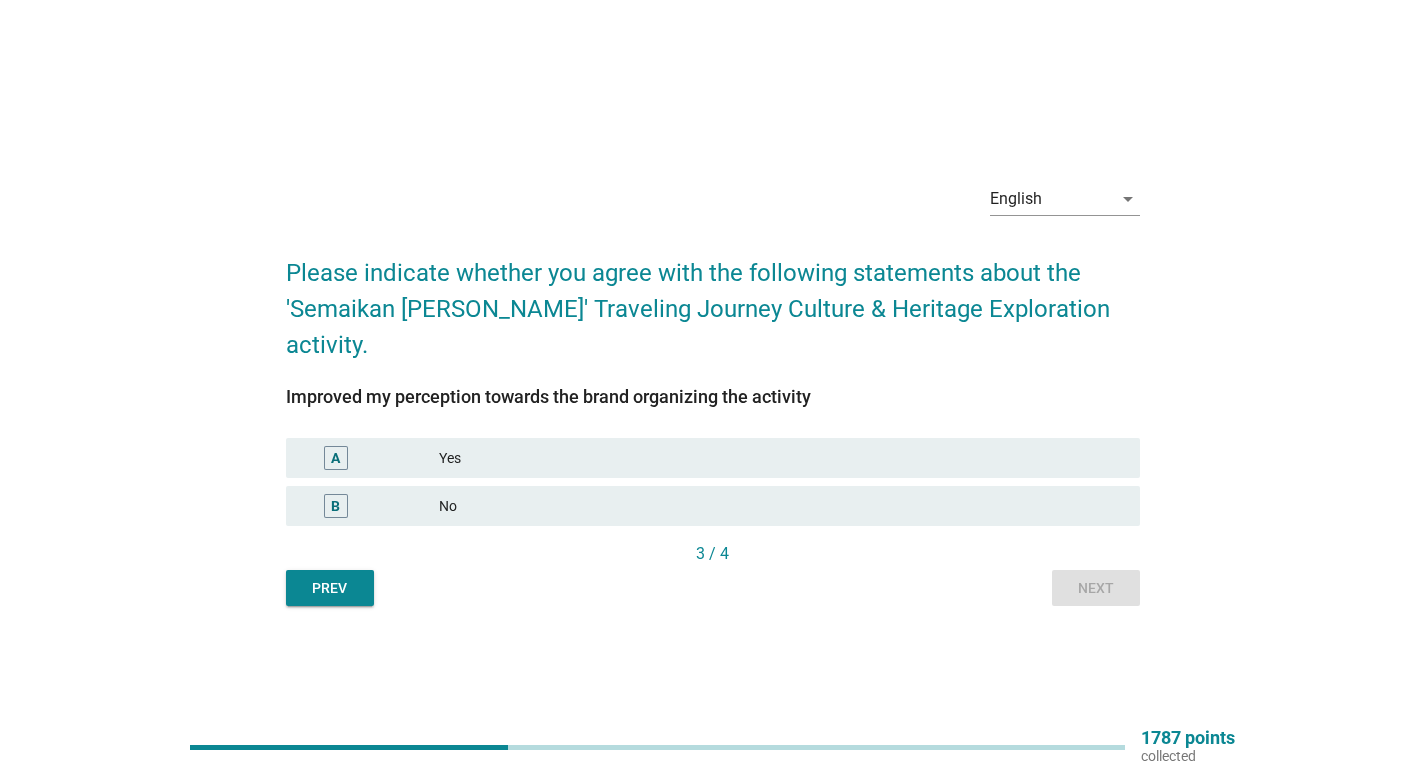 click on "Yes" at bounding box center [781, 458] 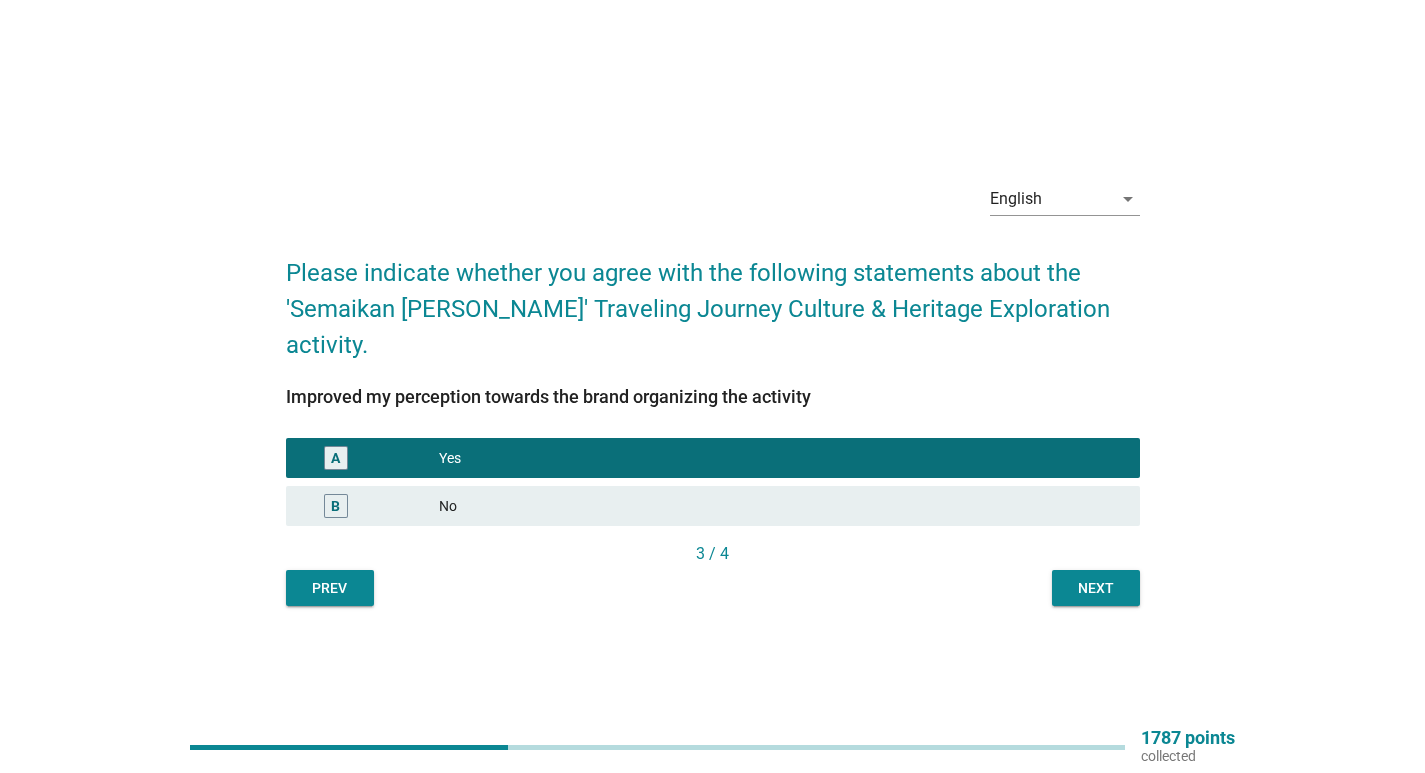 click on "Next" at bounding box center [1096, 588] 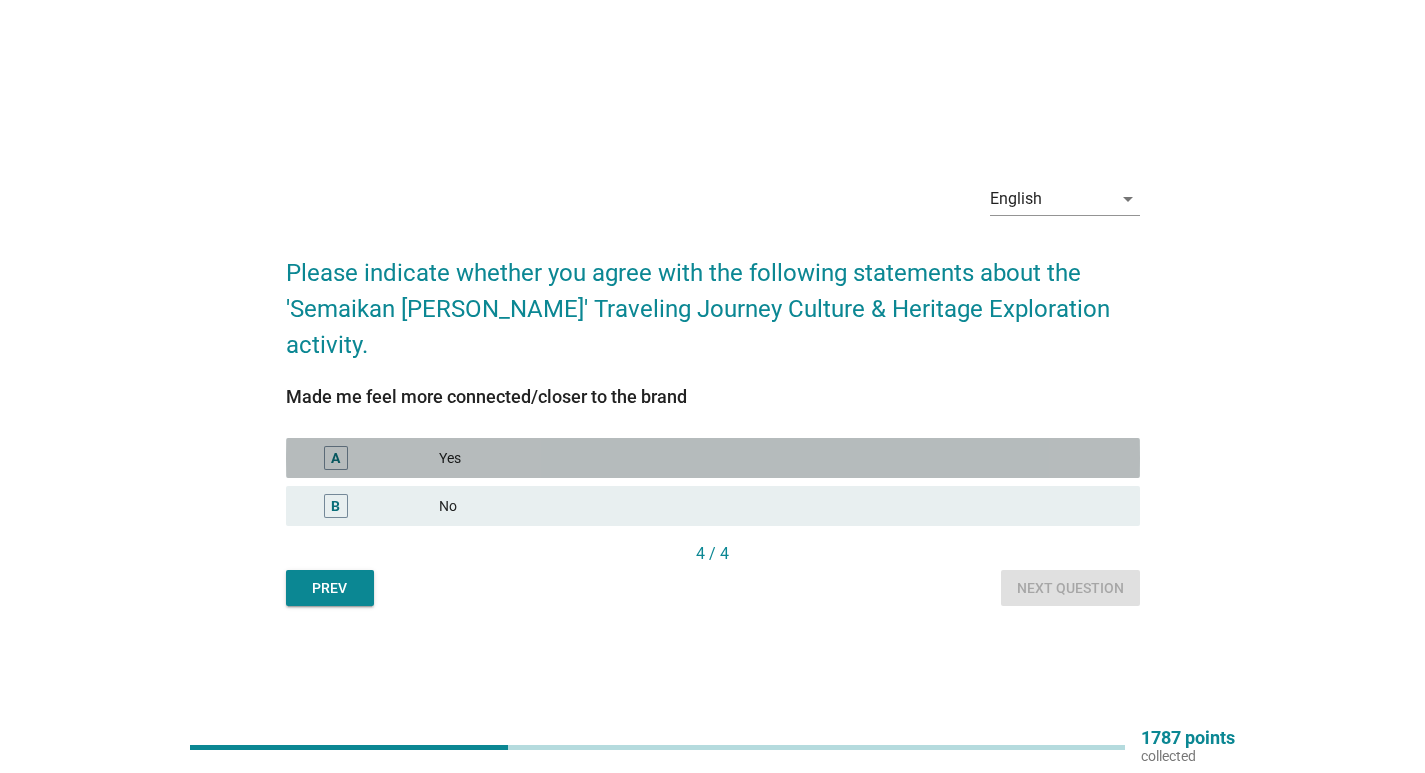 click on "A   Yes" at bounding box center [713, 458] 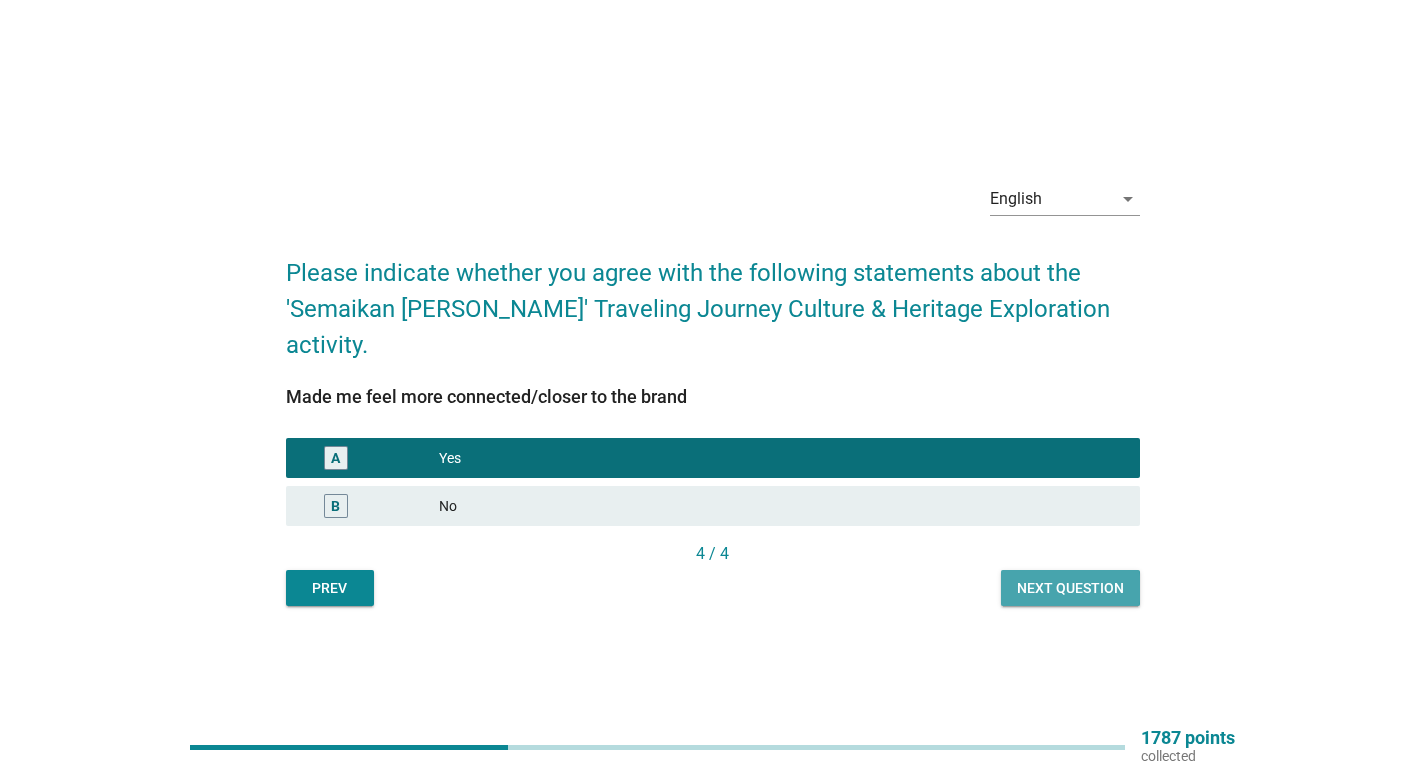 click on "Next question" at bounding box center (1070, 588) 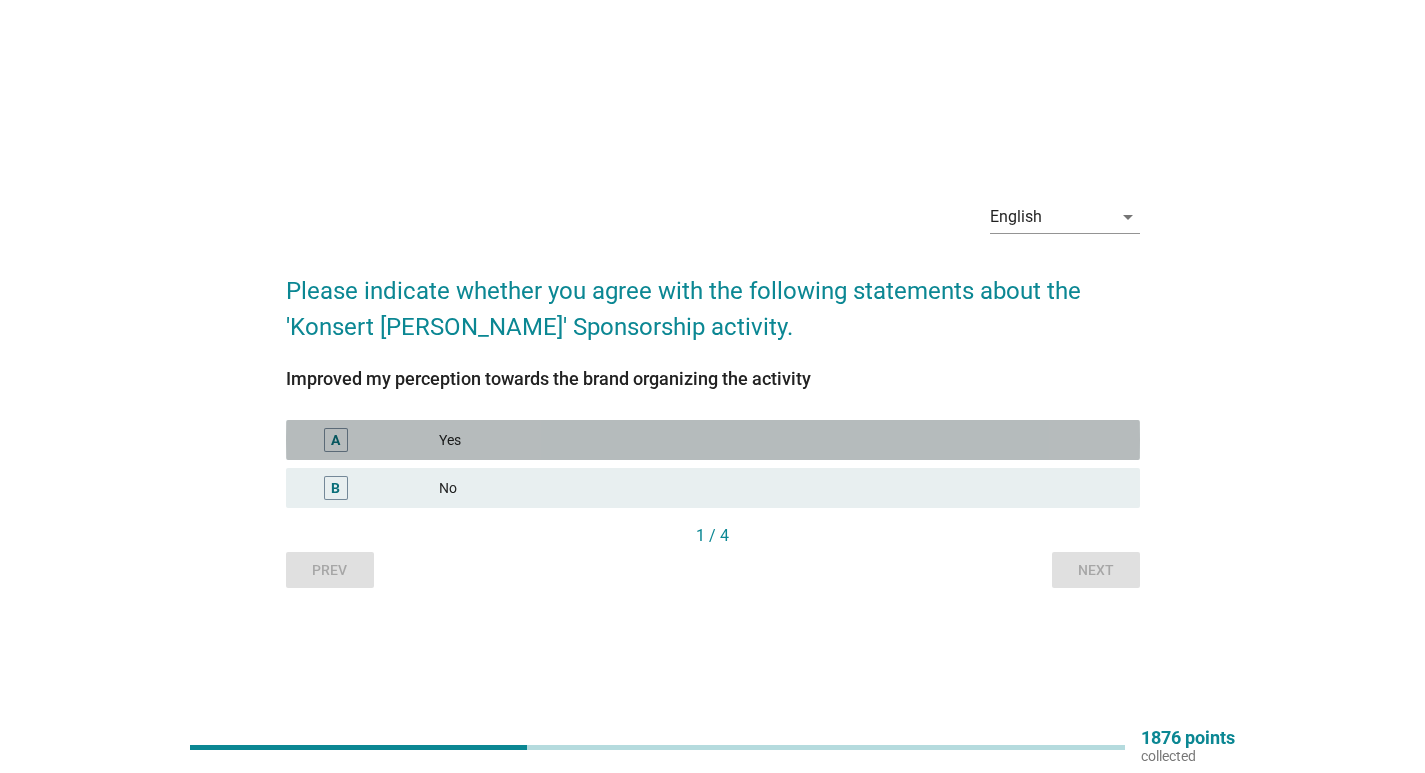 click on "Yes" at bounding box center (781, 440) 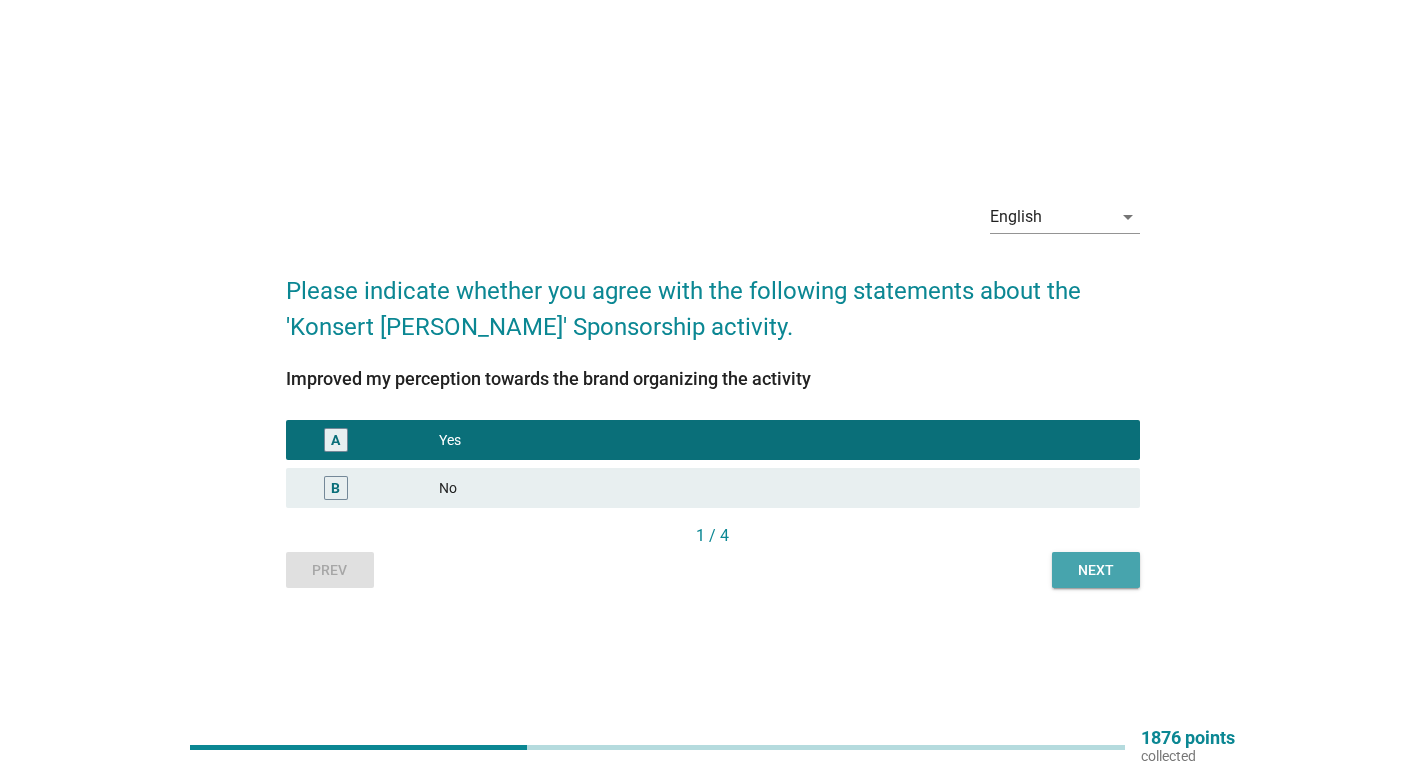 click on "Next" at bounding box center [1096, 570] 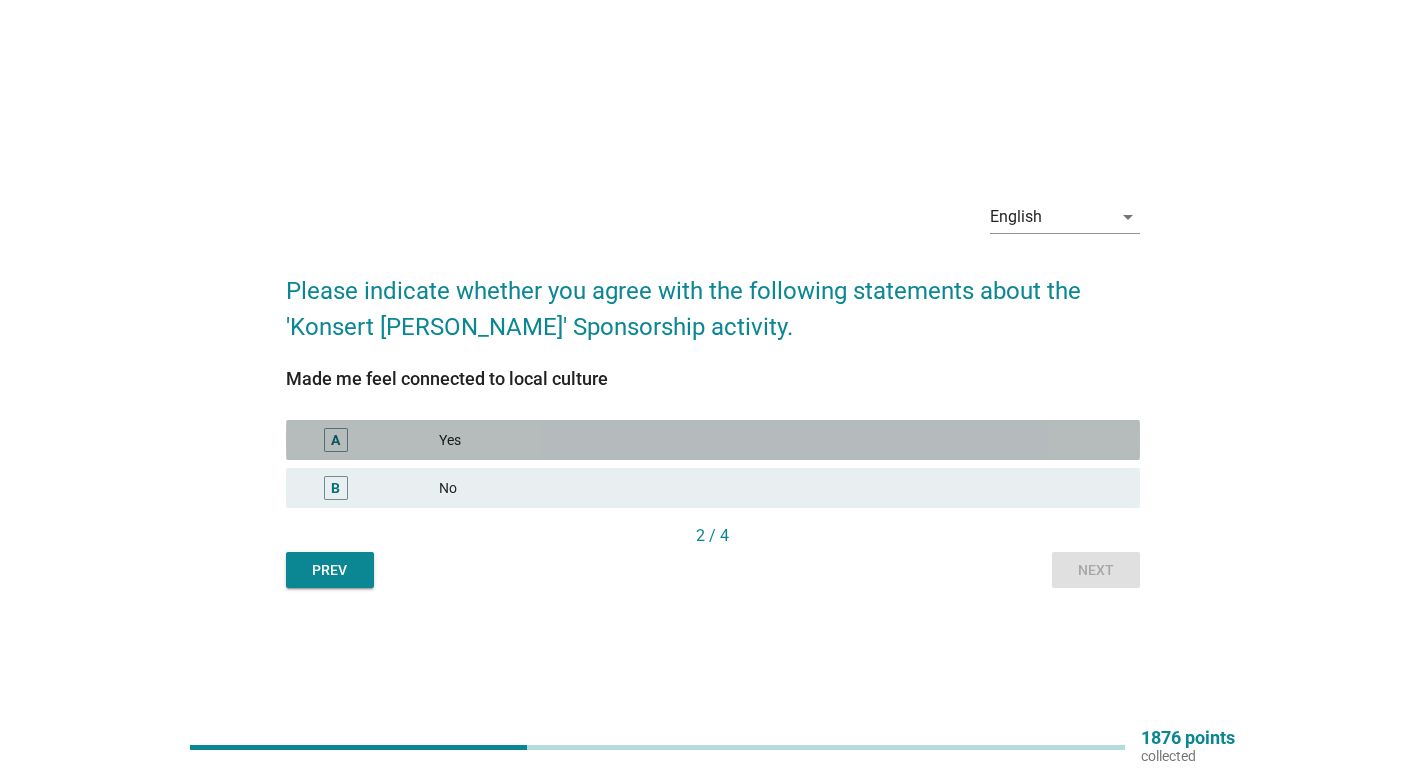 click on "A   Yes" at bounding box center [713, 440] 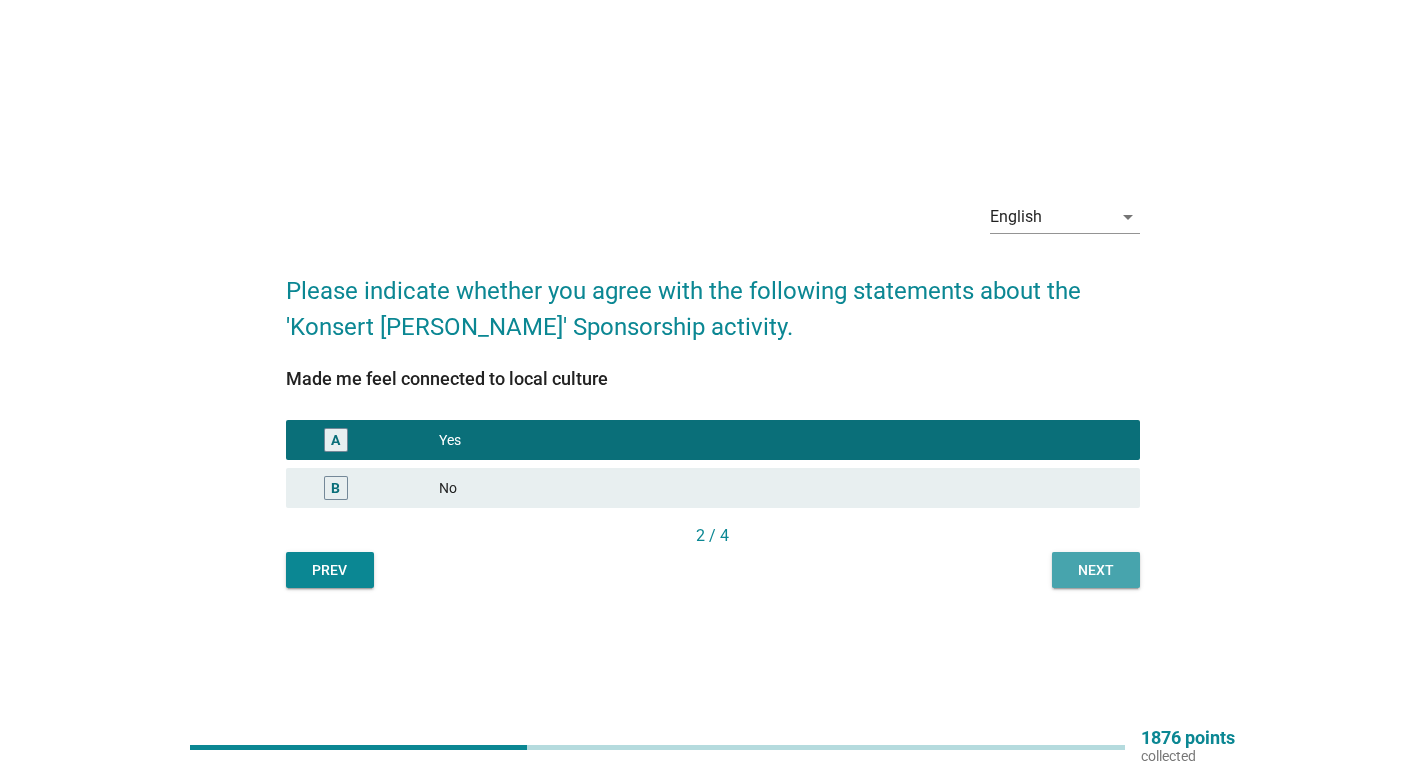 click on "Next" at bounding box center (1096, 570) 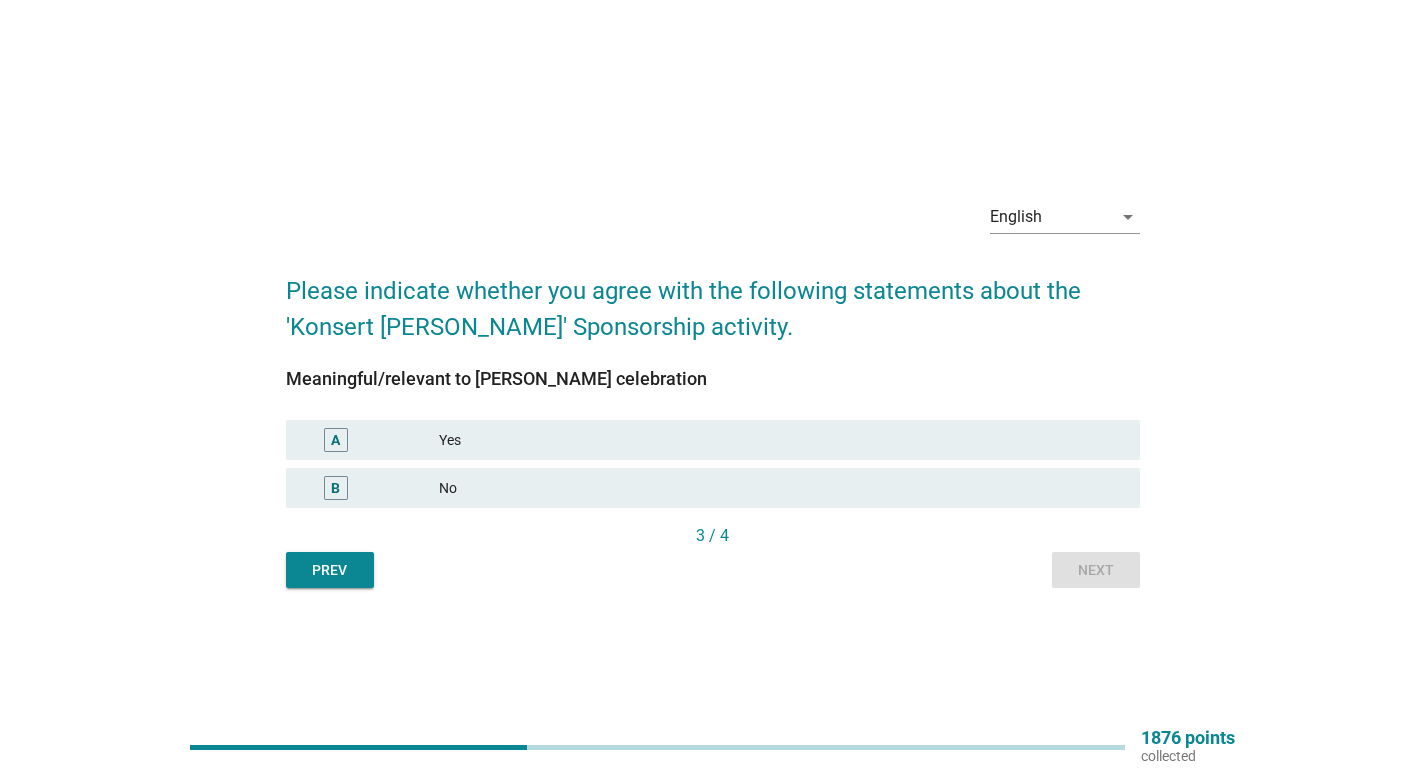 click on "Yes" at bounding box center (781, 440) 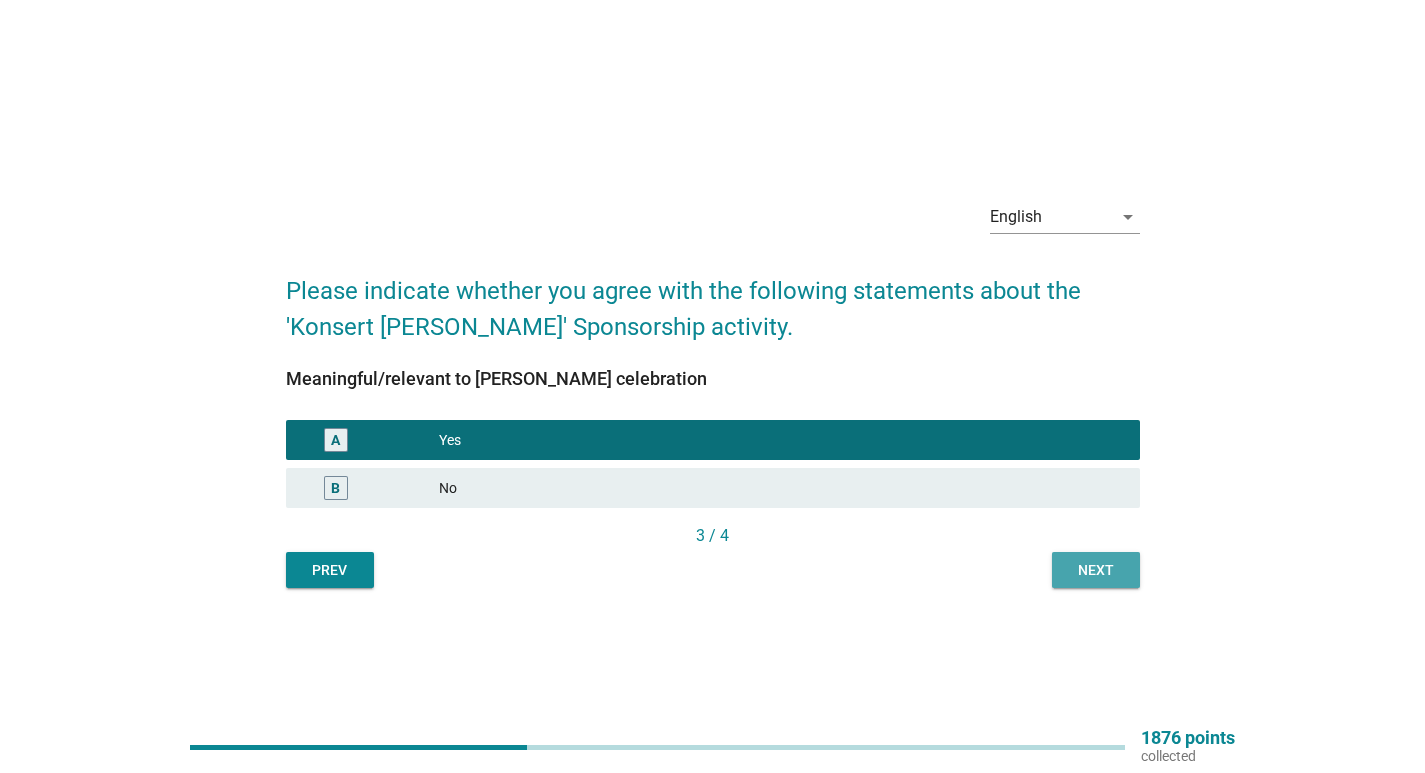 click on "Next" at bounding box center (1096, 570) 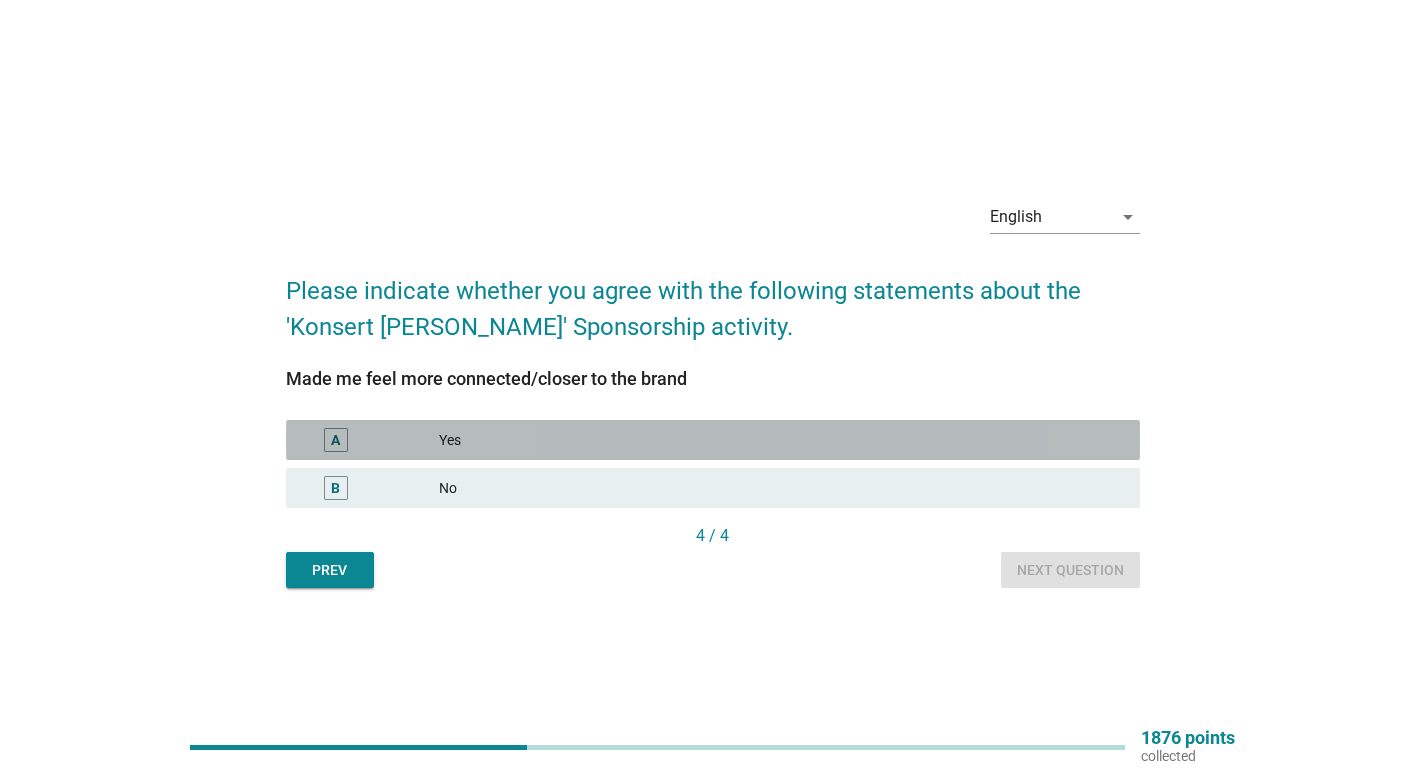 click on "Yes" at bounding box center [781, 440] 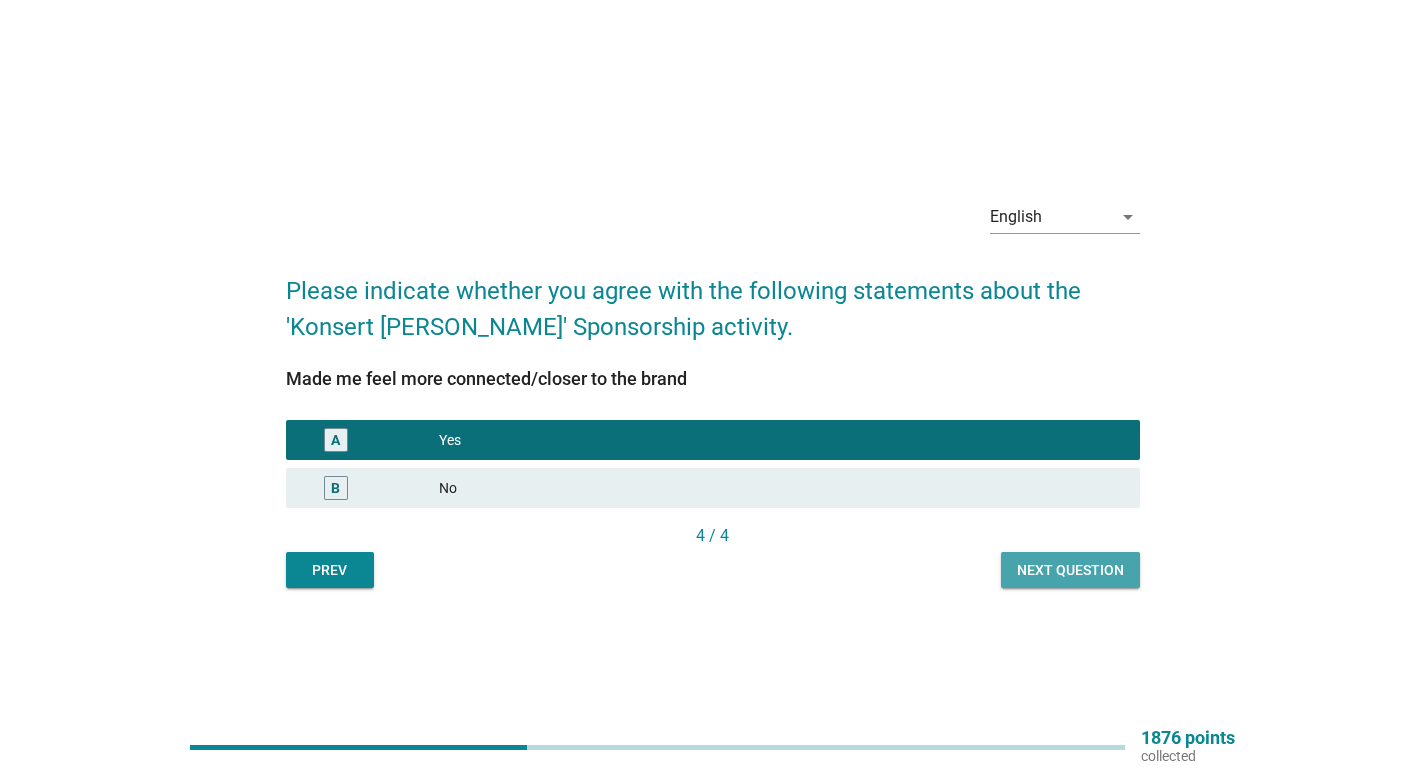 click on "Next question" at bounding box center [1070, 570] 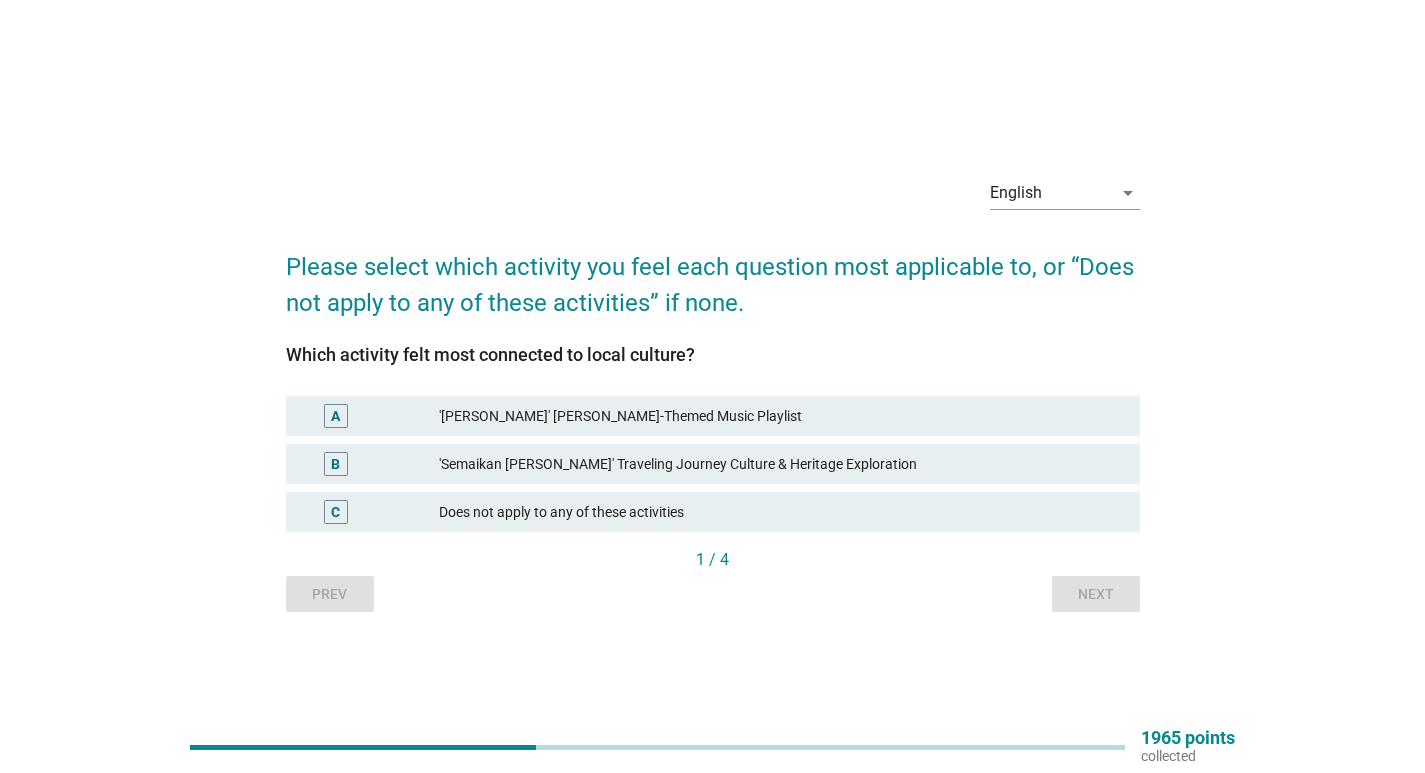 click on "'[PERSON_NAME]' [PERSON_NAME]-Themed Music Playlist" at bounding box center (781, 416) 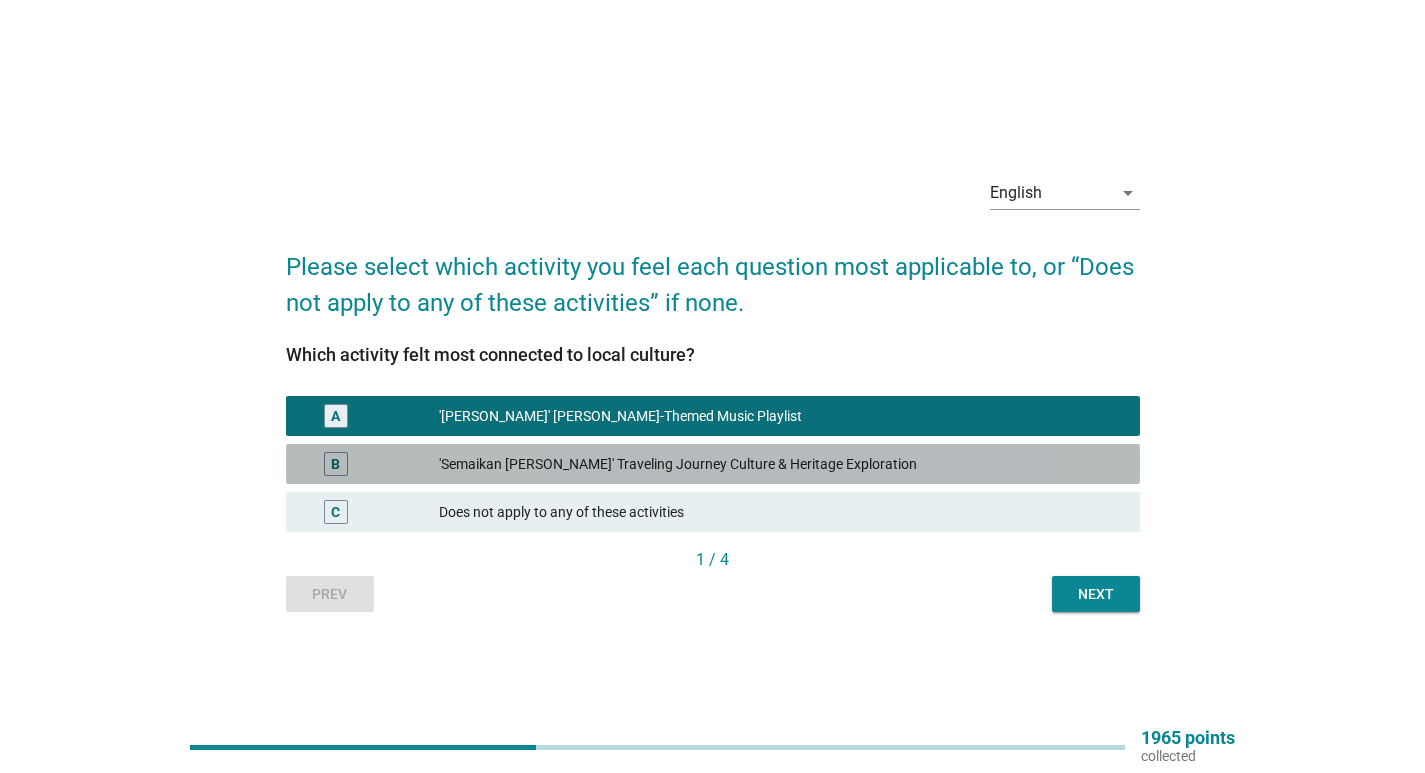 click on "'Semaikan [PERSON_NAME]' Traveling Journey Culture & Heritage Exploration" at bounding box center (781, 464) 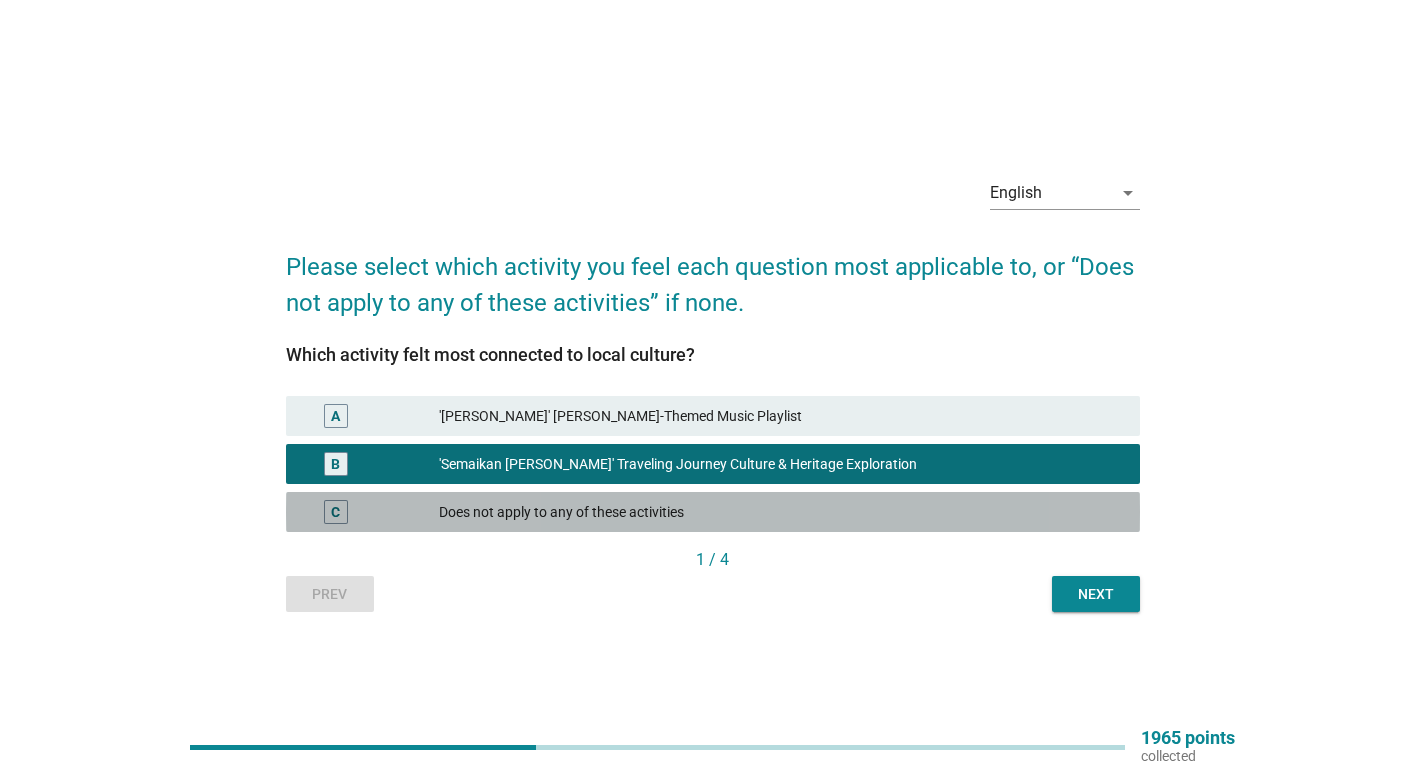 click on "Does not apply to any of these activities" at bounding box center [781, 512] 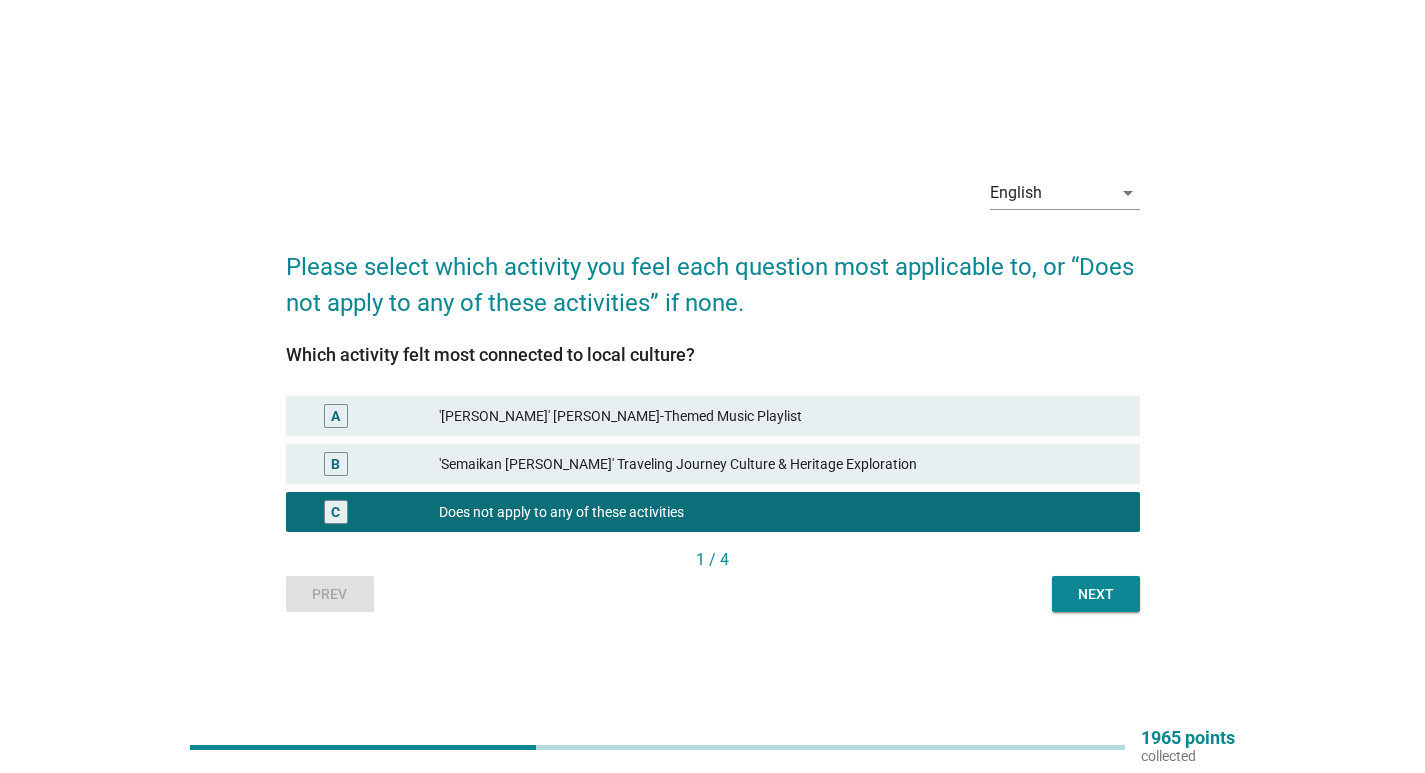 click on "Next" at bounding box center (1096, 594) 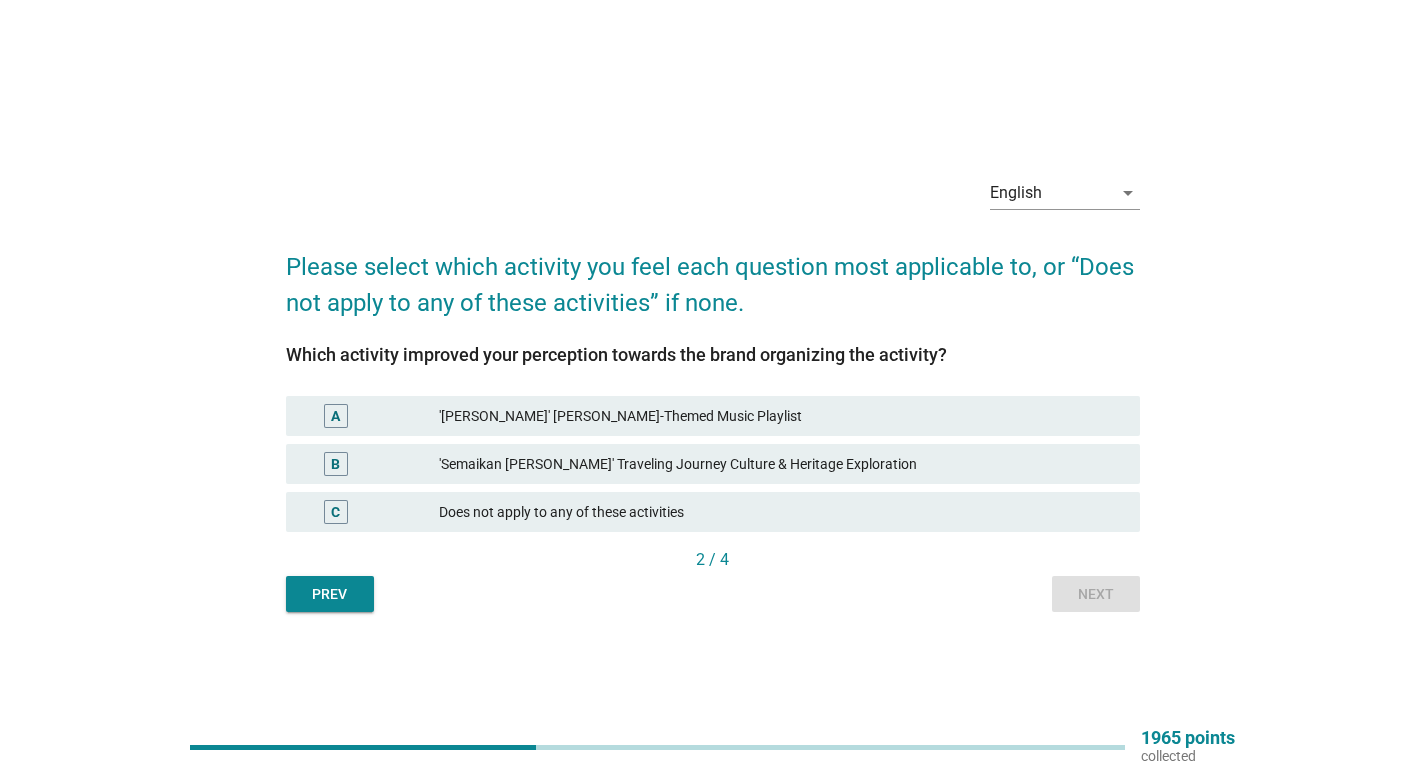 click on "A   '[PERSON_NAME]' [PERSON_NAME]-Themed Music Playlist" at bounding box center (713, 416) 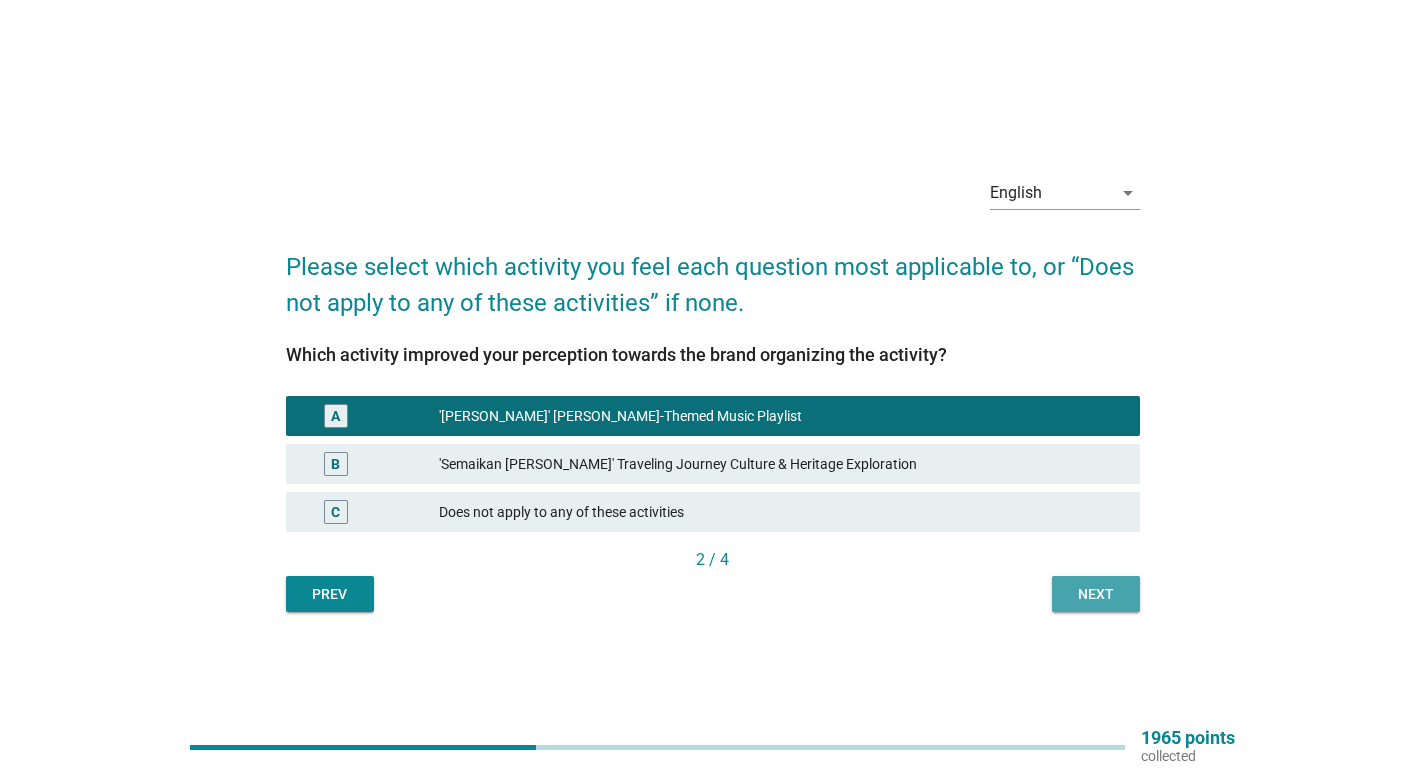 click on "Next" at bounding box center [1096, 594] 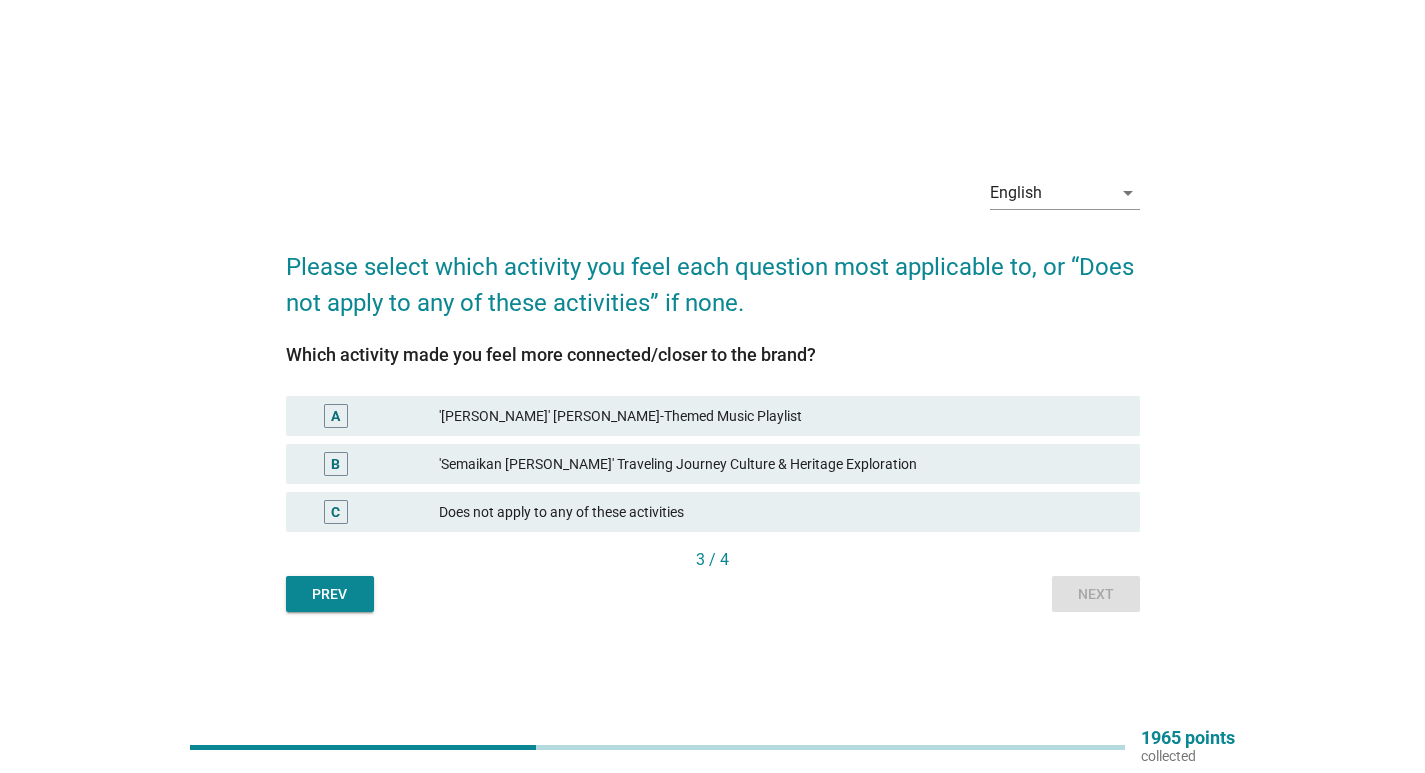 click on "'[PERSON_NAME]' [PERSON_NAME]-Themed Music Playlist" at bounding box center (781, 416) 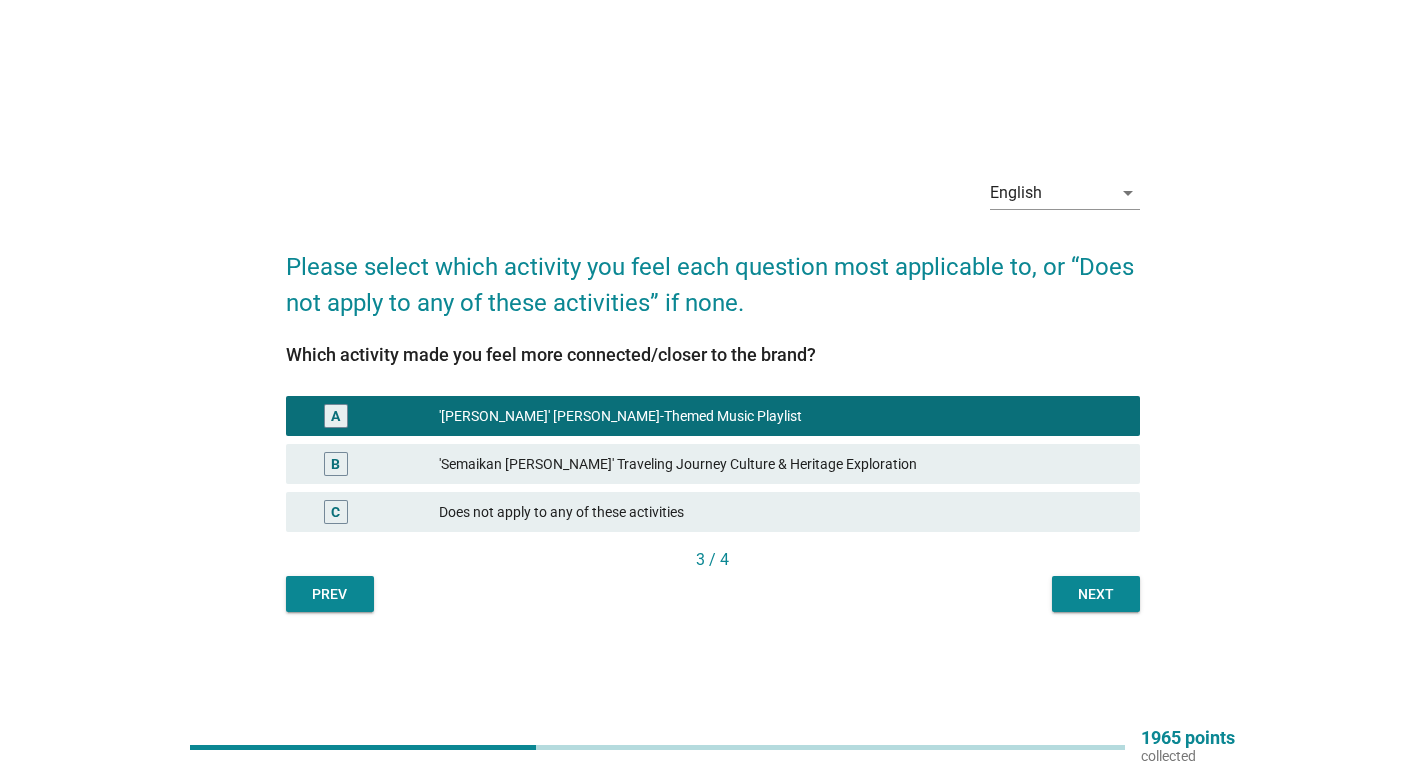 click on "Next" at bounding box center [1096, 594] 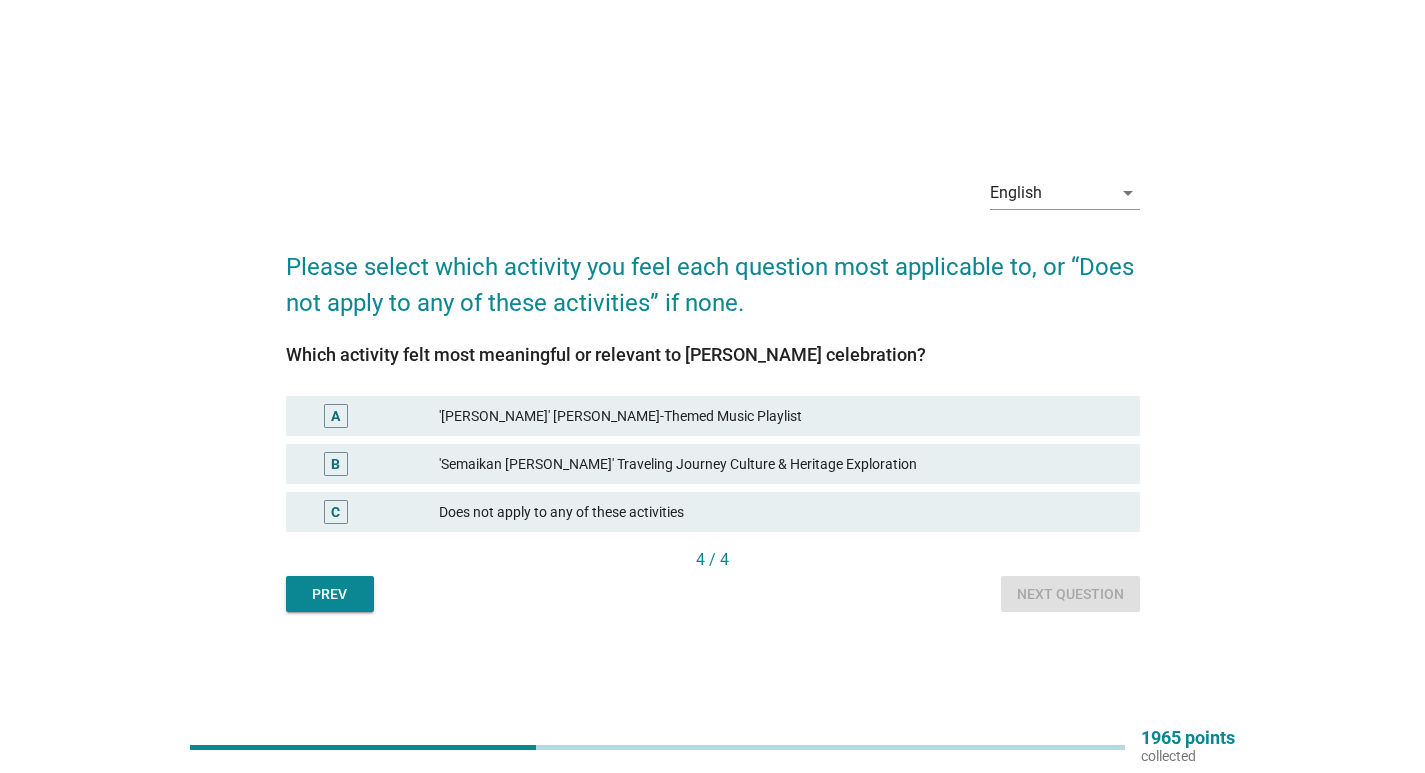 click on "'[PERSON_NAME]' [PERSON_NAME]-Themed Music Playlist" at bounding box center [781, 416] 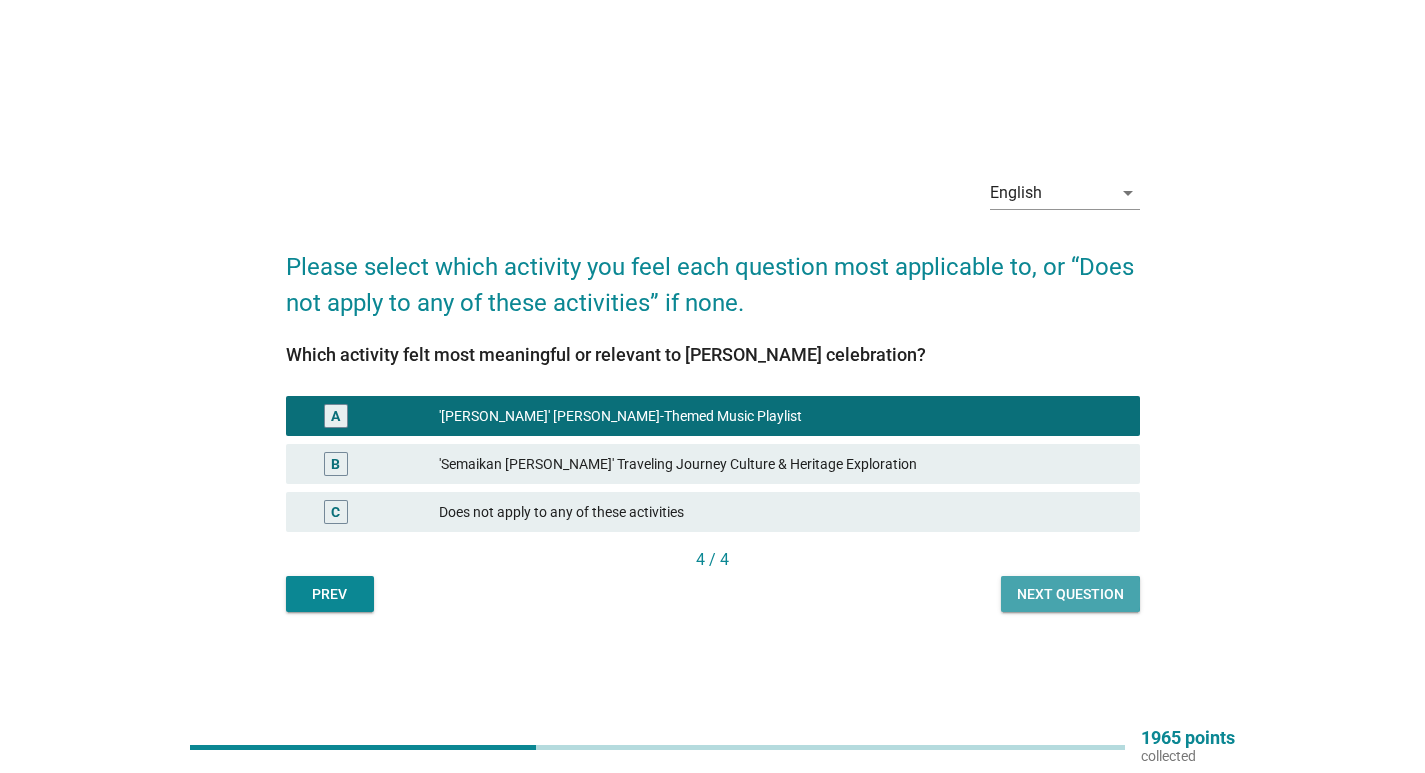 click on "Next question" at bounding box center (1070, 594) 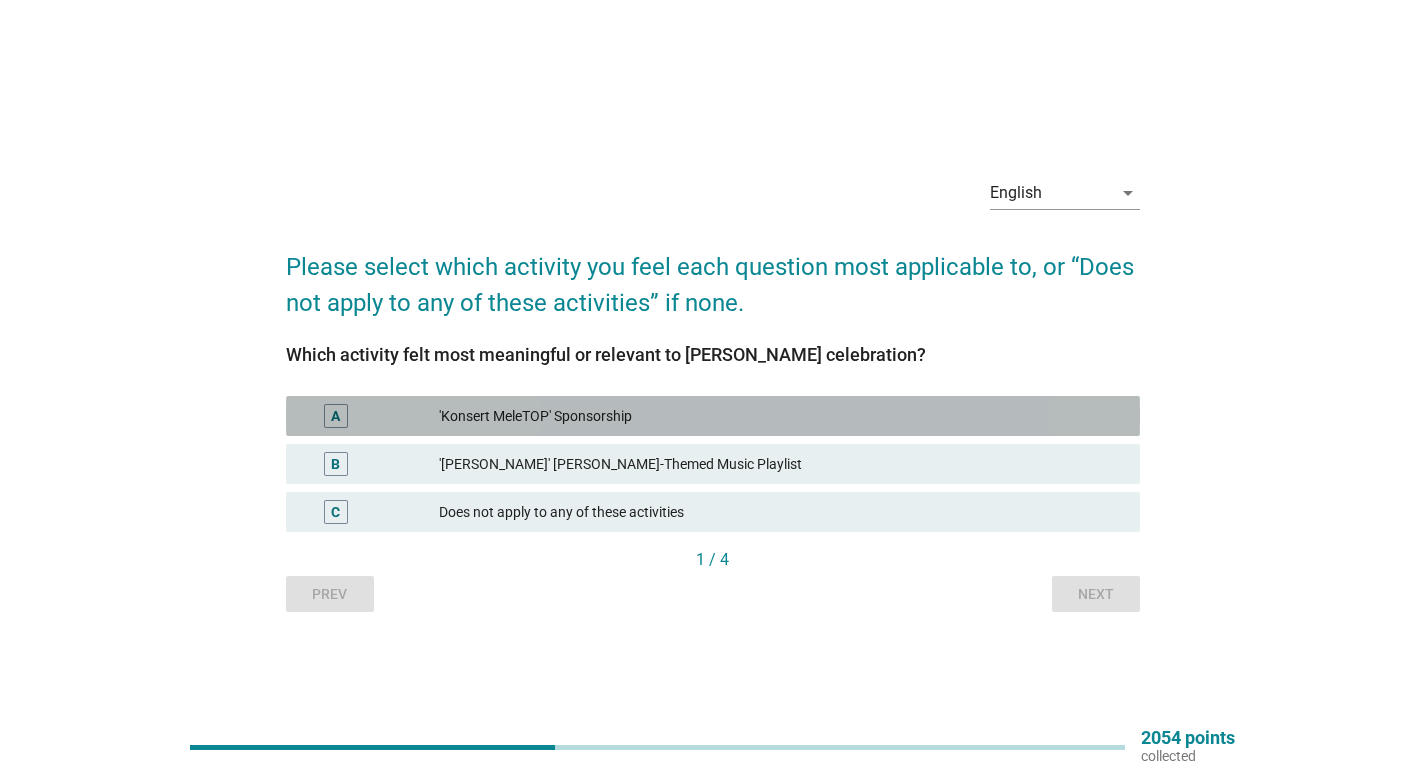 click on "A   'Konsert MeleTOP' Sponsorship" at bounding box center [713, 416] 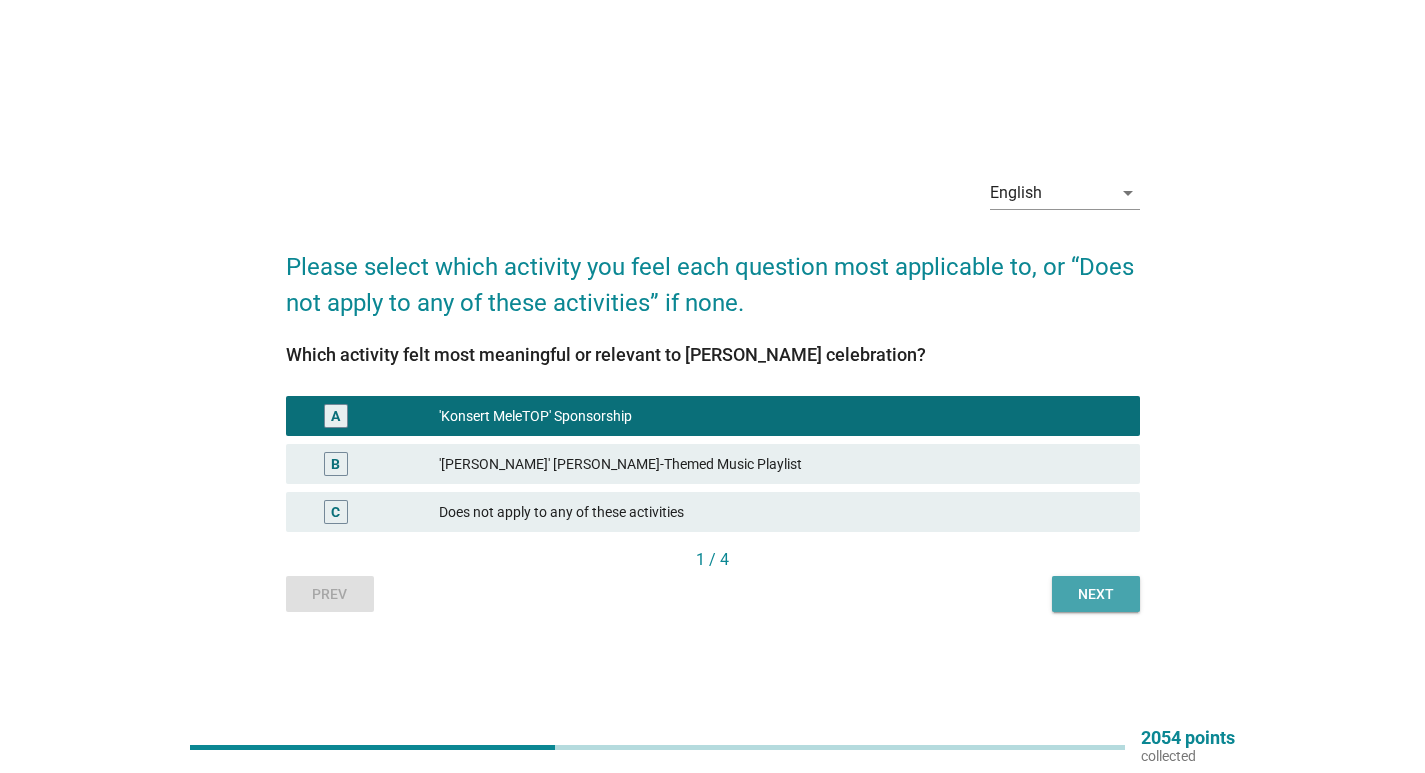 click on "Next" at bounding box center (1096, 594) 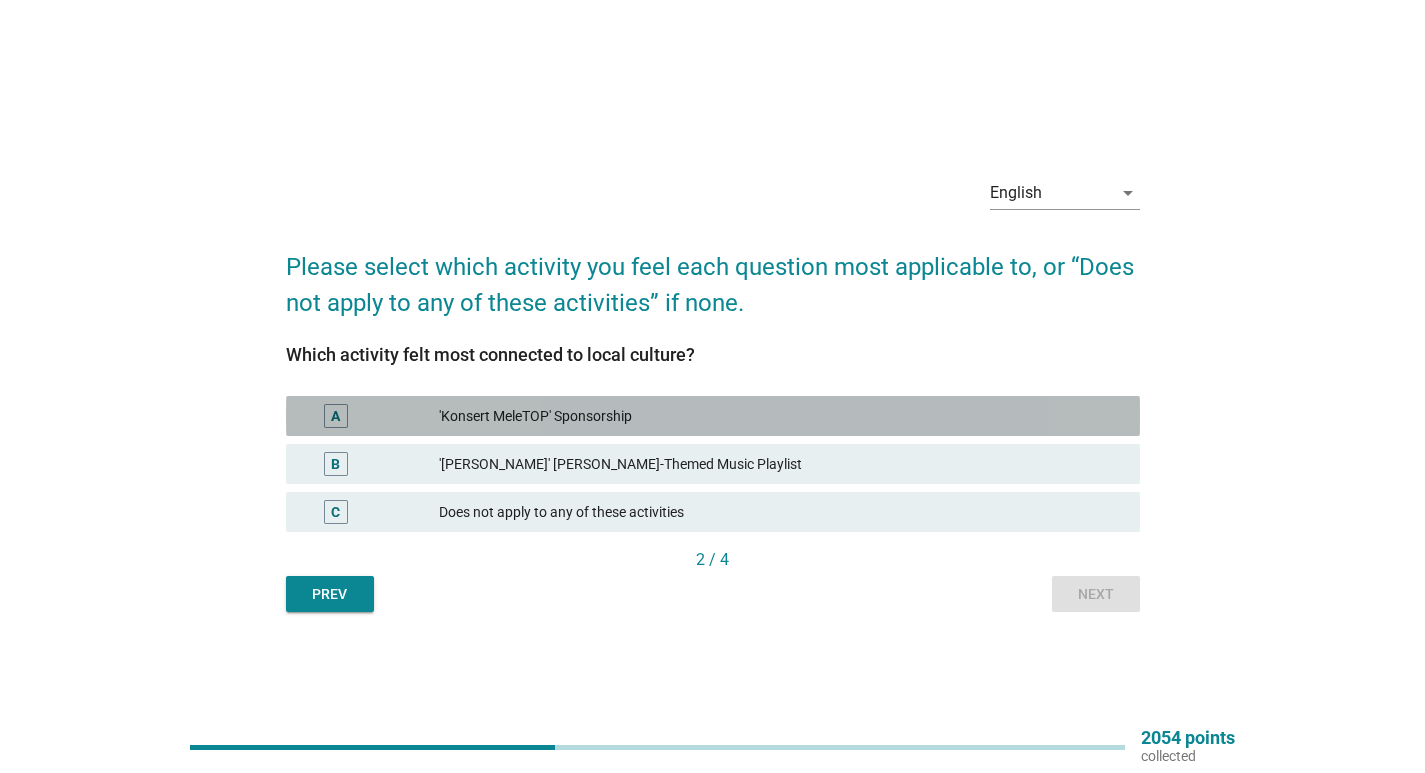 click on "'Konsert MeleTOP' Sponsorship" at bounding box center [781, 416] 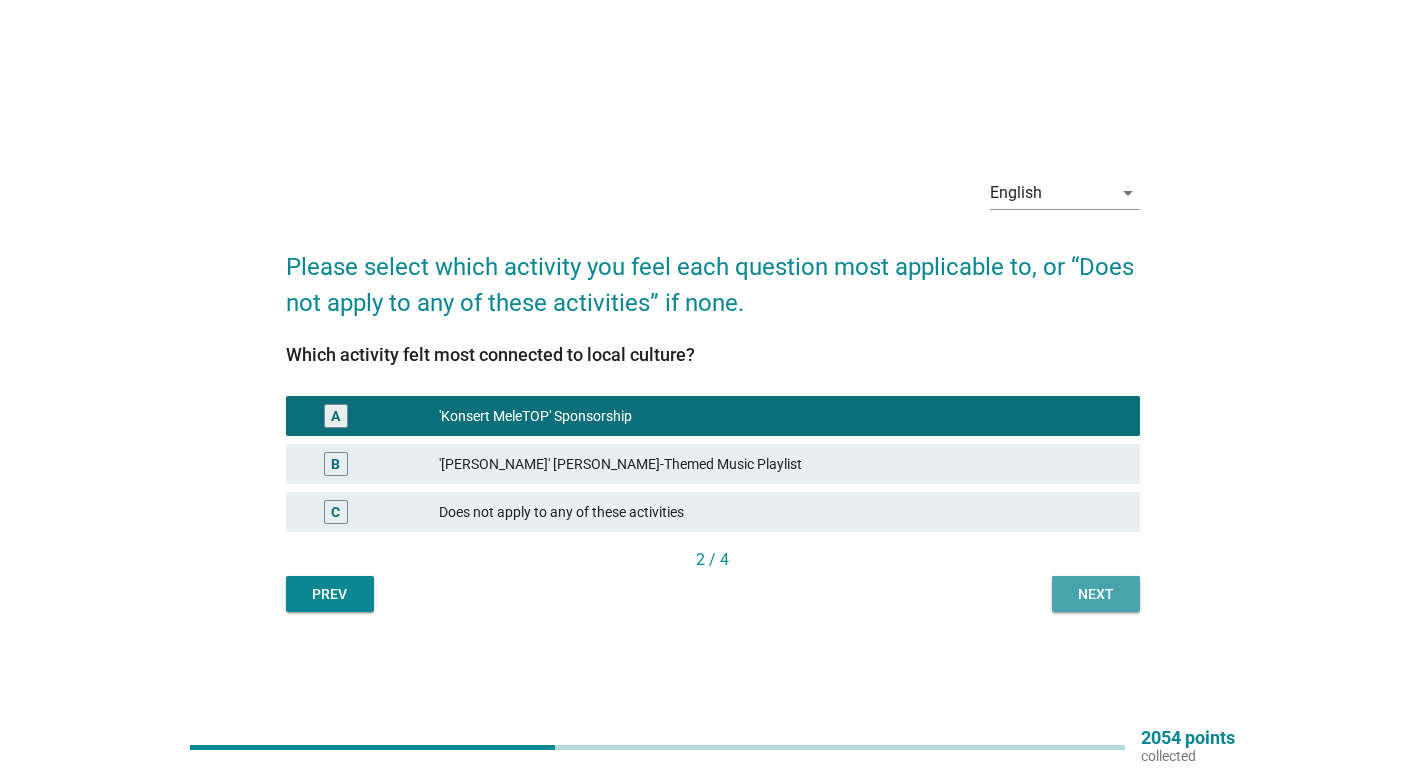 click on "Next" at bounding box center [1096, 594] 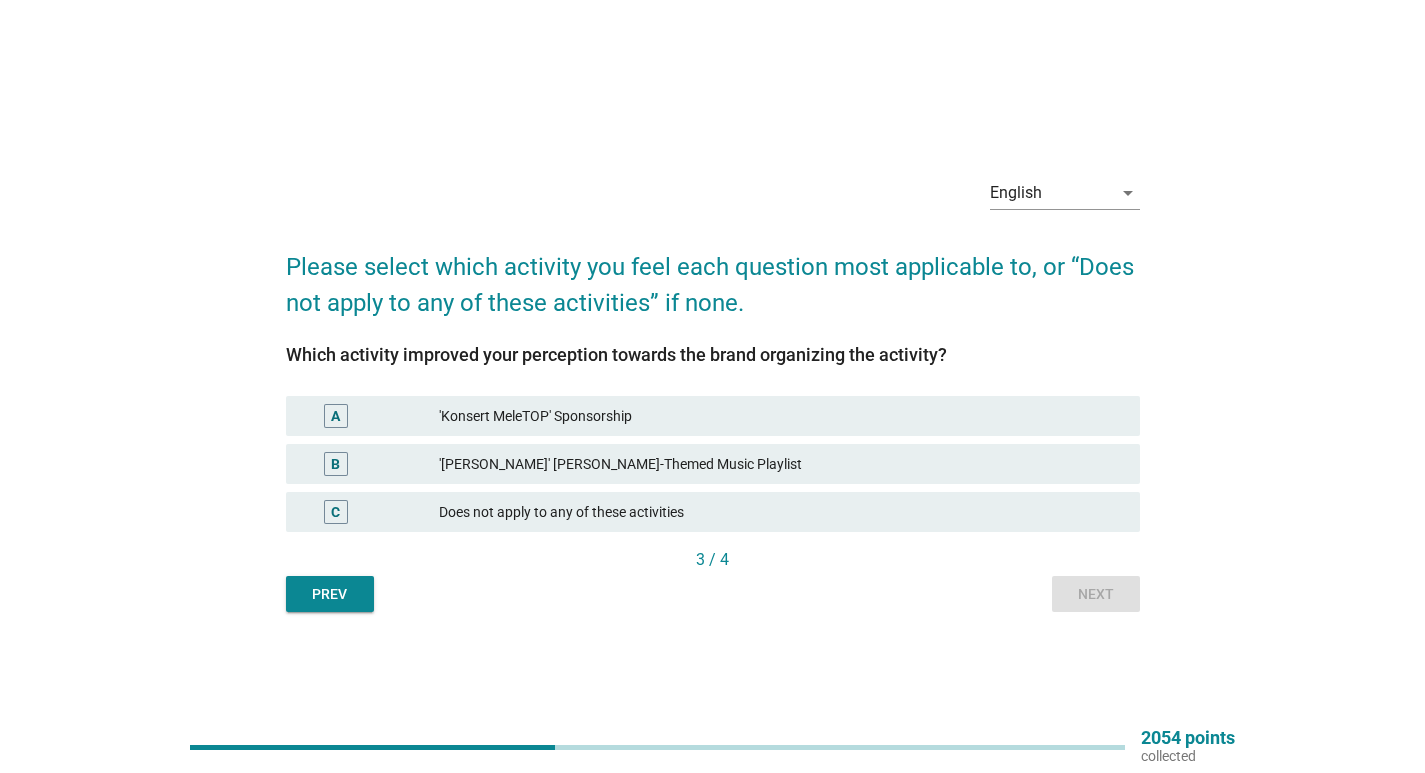 click on "'Konsert MeleTOP' Sponsorship" at bounding box center [781, 416] 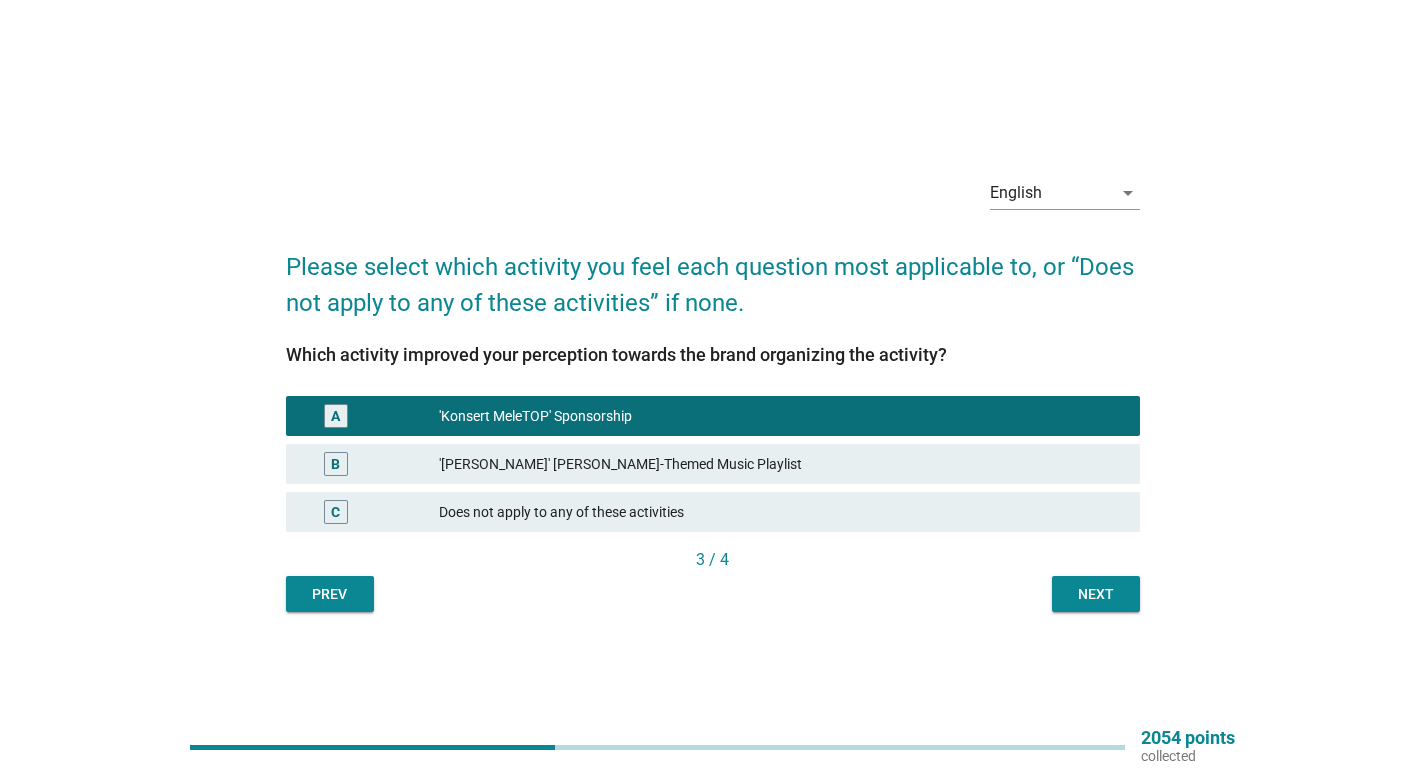 click on "Next" at bounding box center [1096, 594] 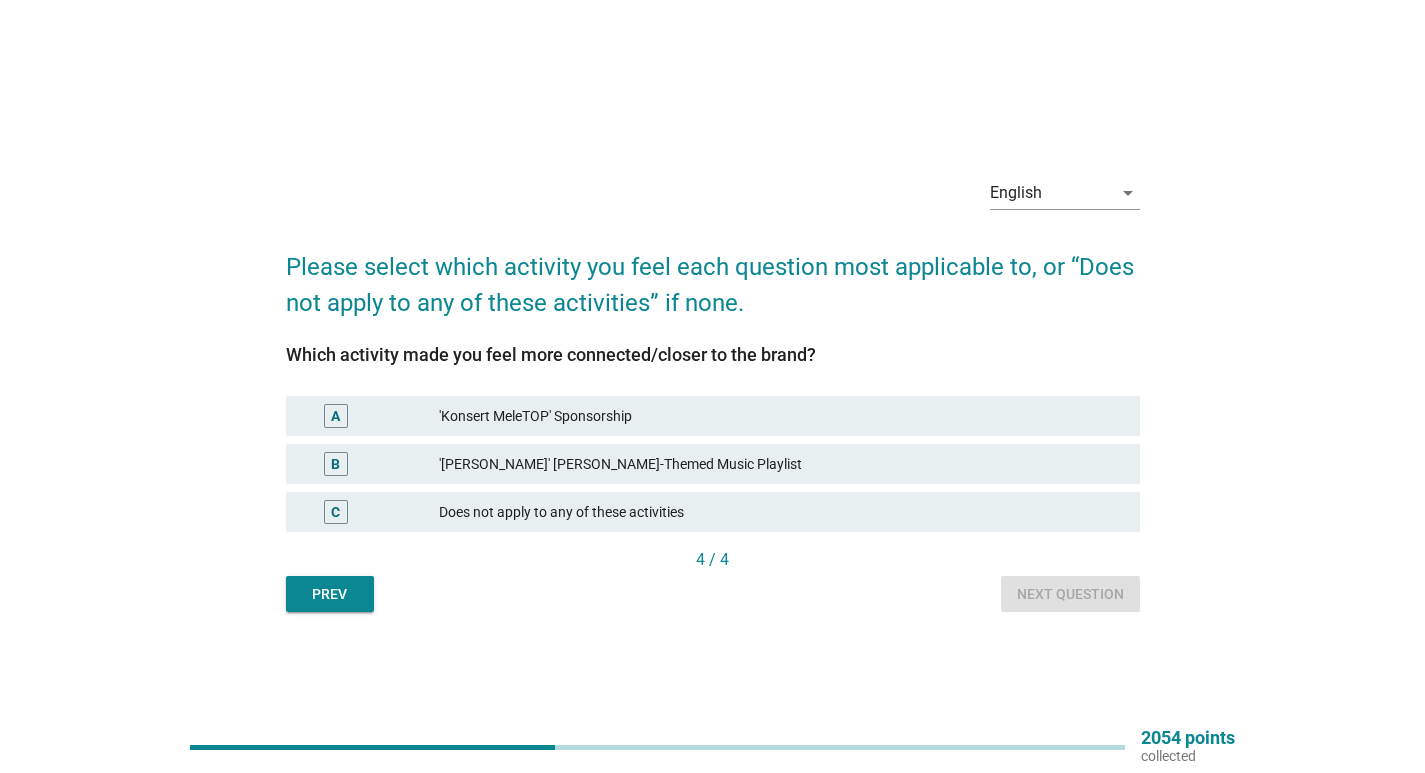 click on "'Konsert MeleTOP' Sponsorship" at bounding box center [781, 416] 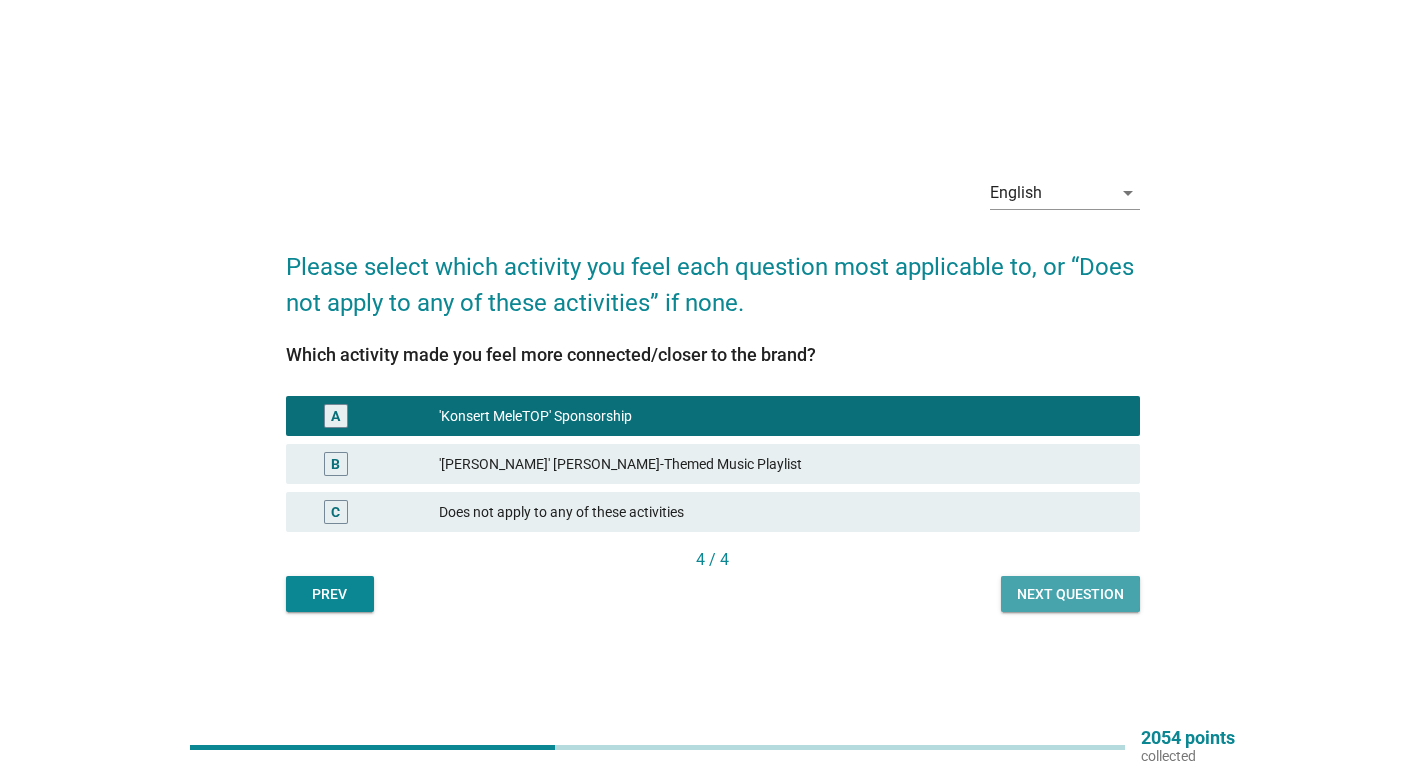click on "Next question" at bounding box center [1070, 594] 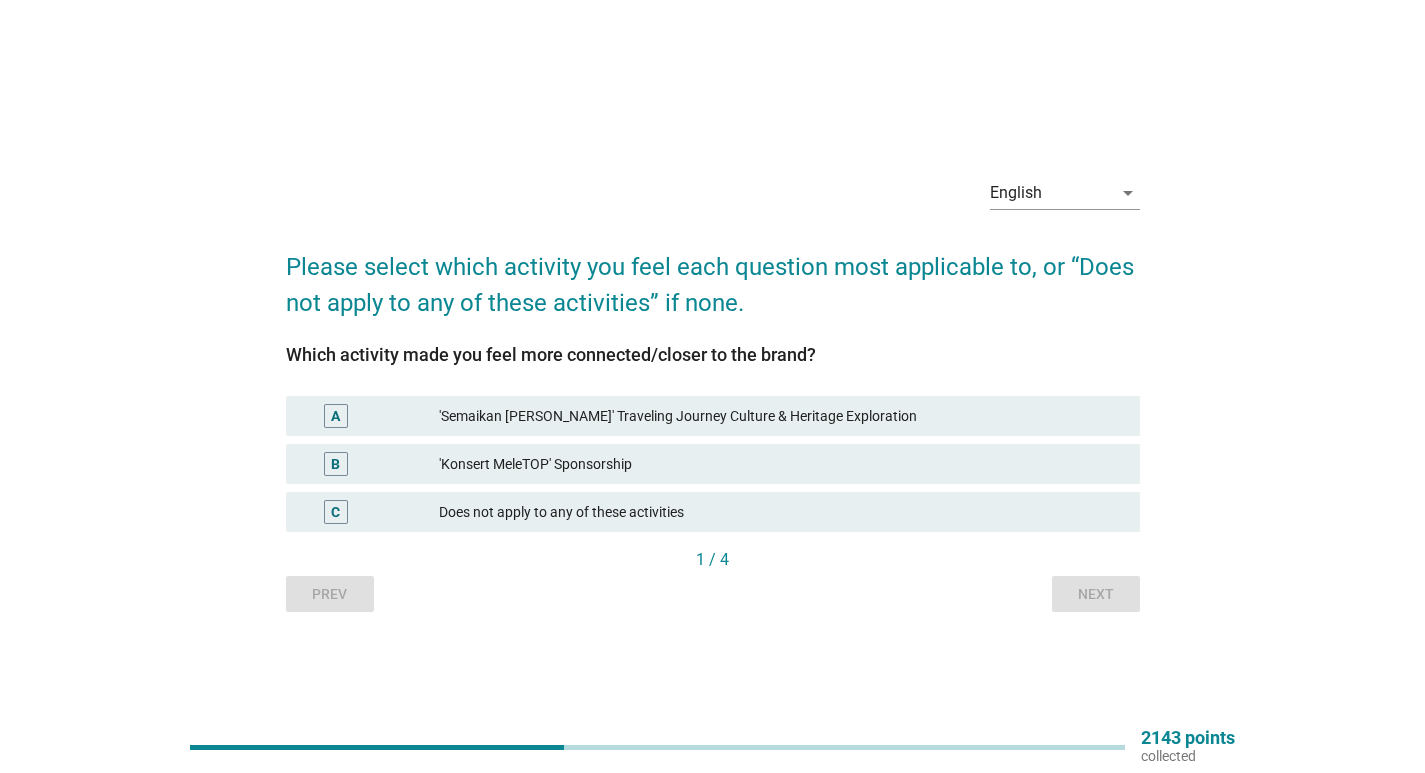 click on "'Konsert MeleTOP' Sponsorship" at bounding box center [781, 464] 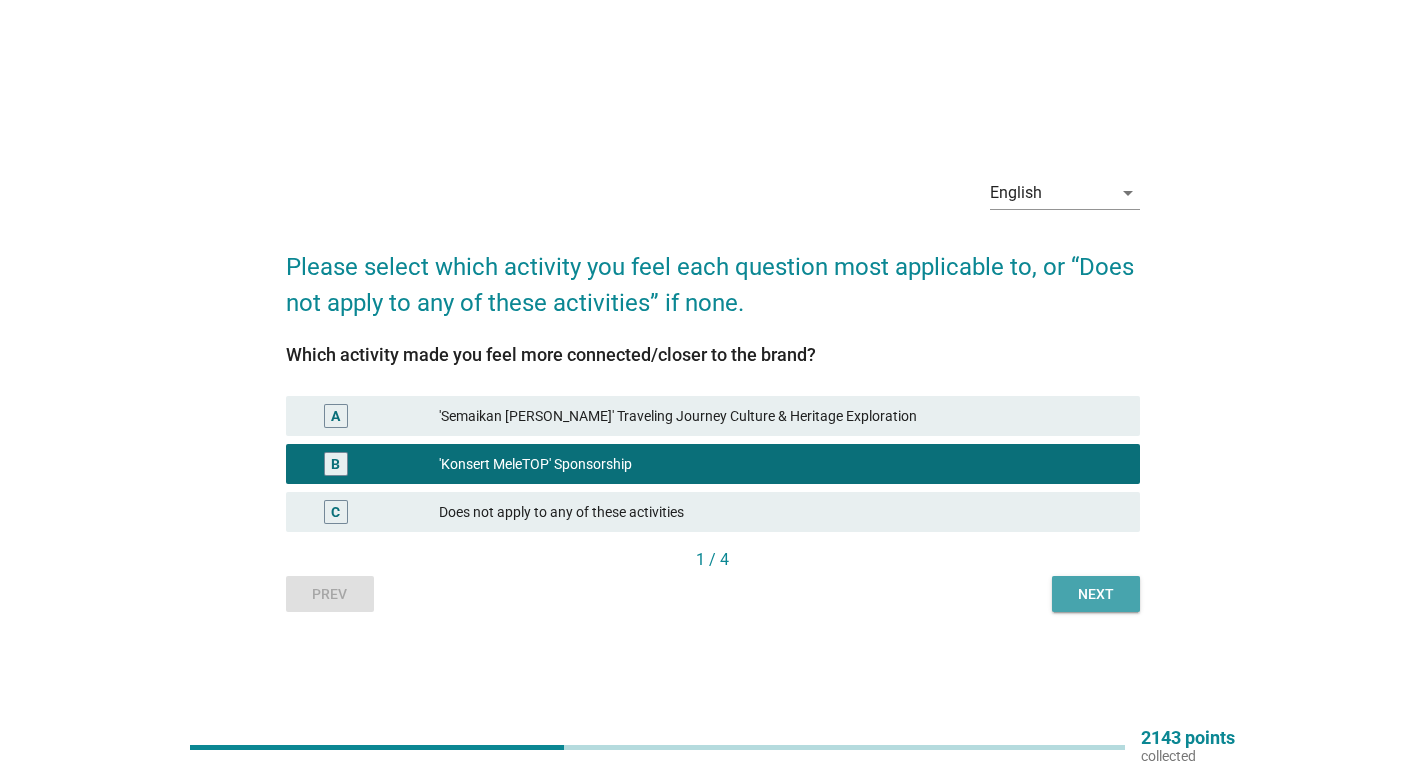 click on "Next" at bounding box center (1096, 594) 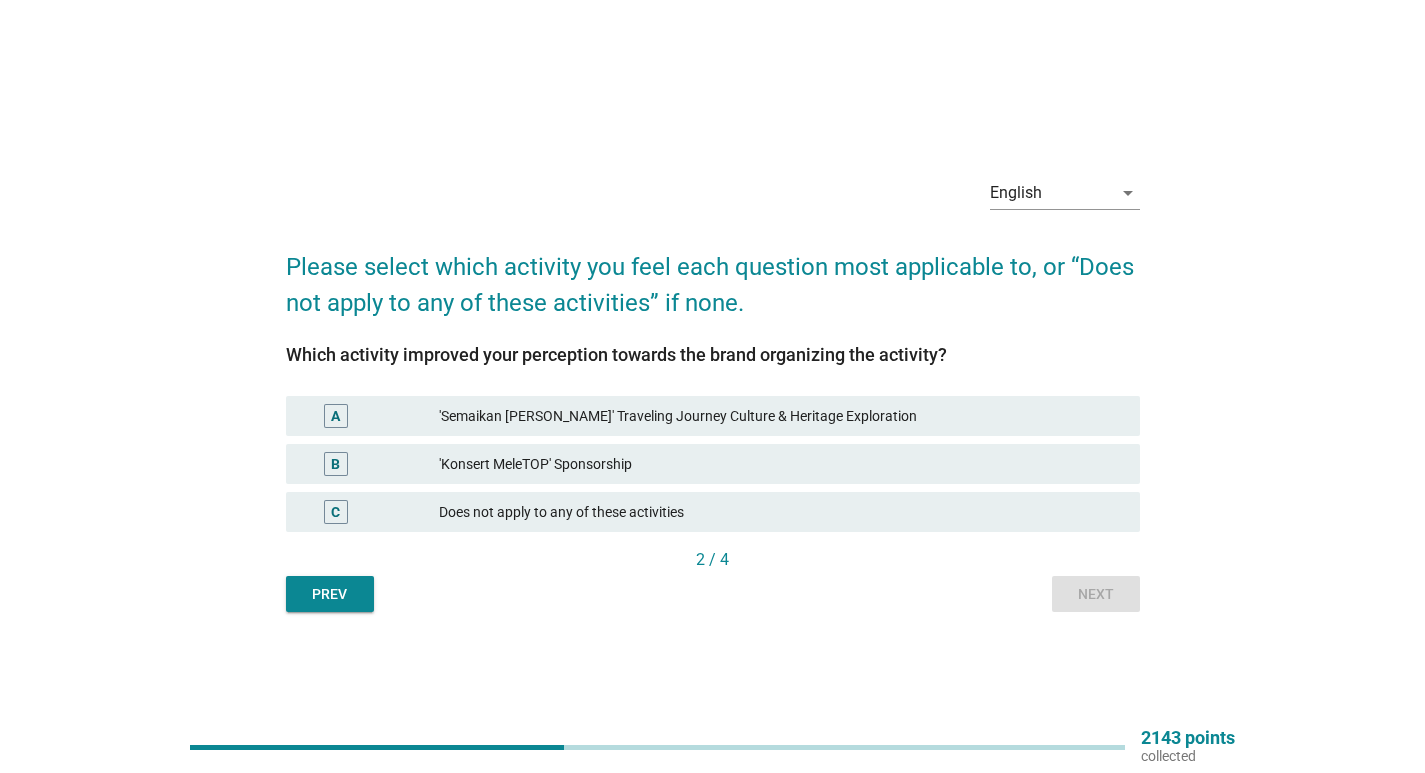 click on "B   'Konsert MeleTOP' Sponsorship" at bounding box center [713, 464] 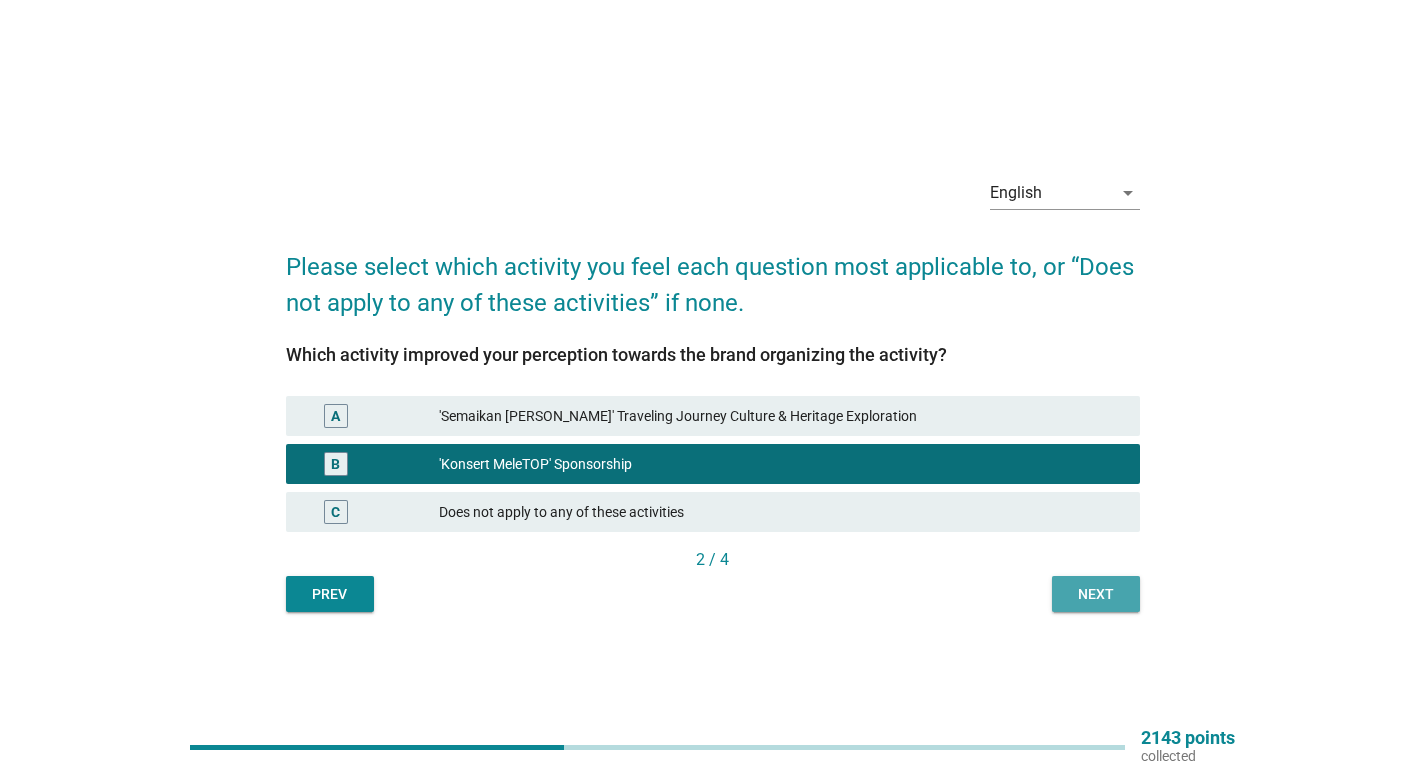 click on "Next" at bounding box center [1096, 594] 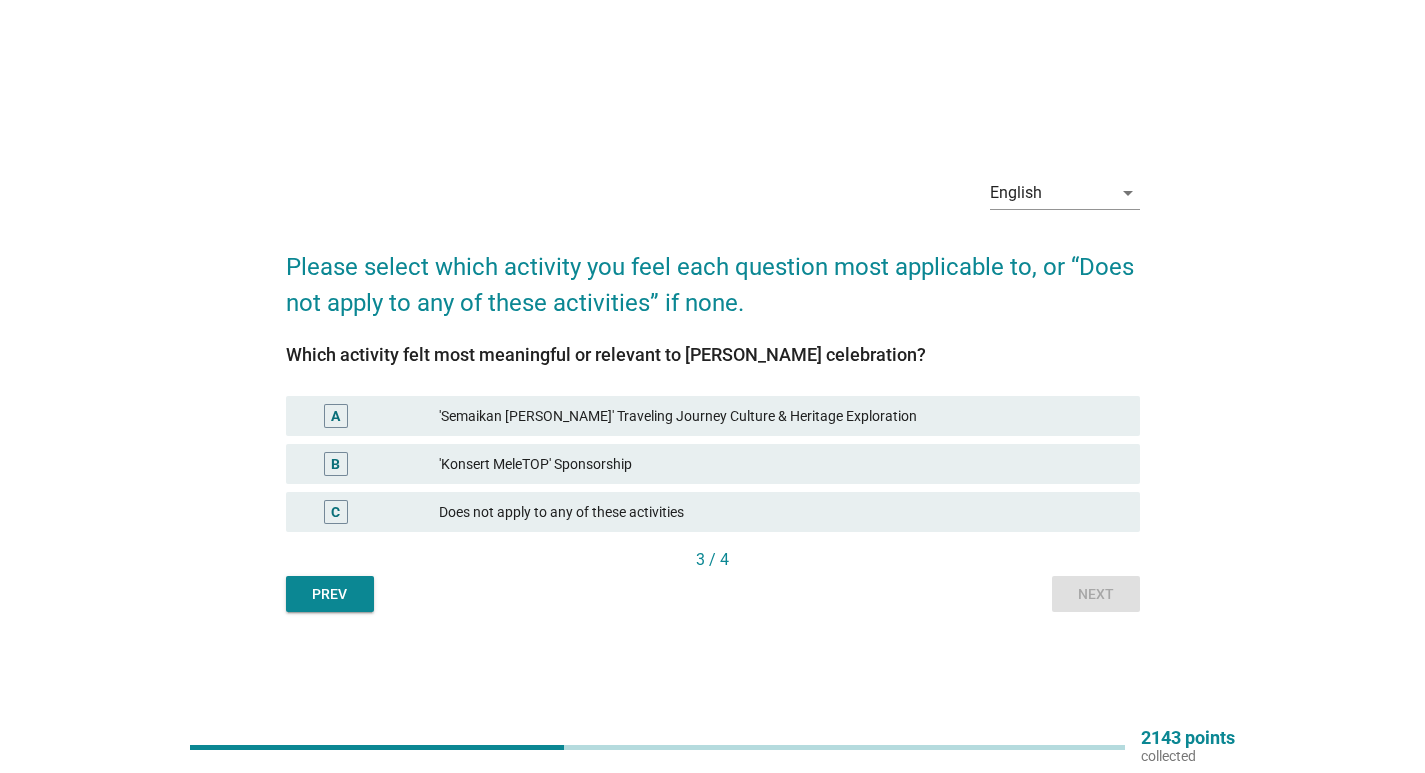 click on "'Konsert MeleTOP' Sponsorship" at bounding box center (781, 464) 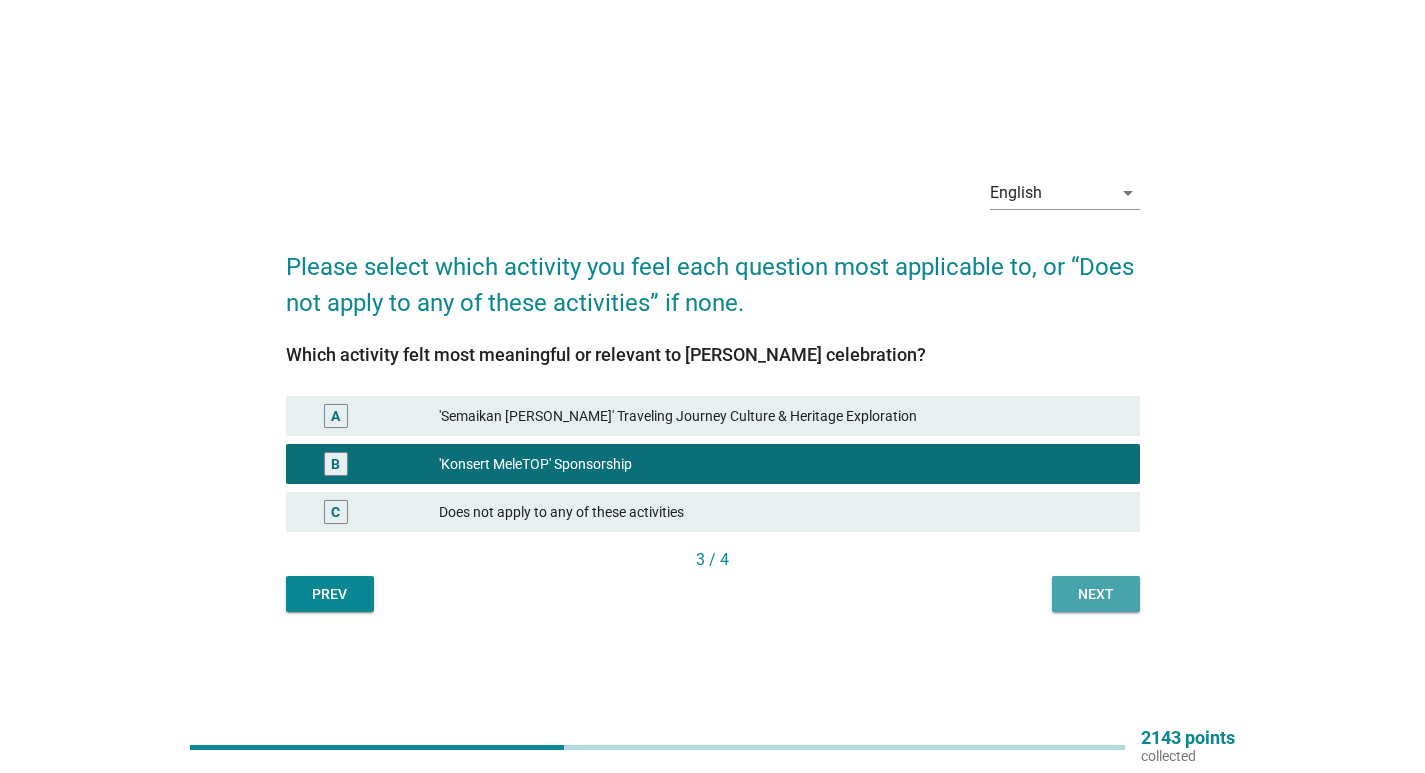click on "Next" at bounding box center (1096, 594) 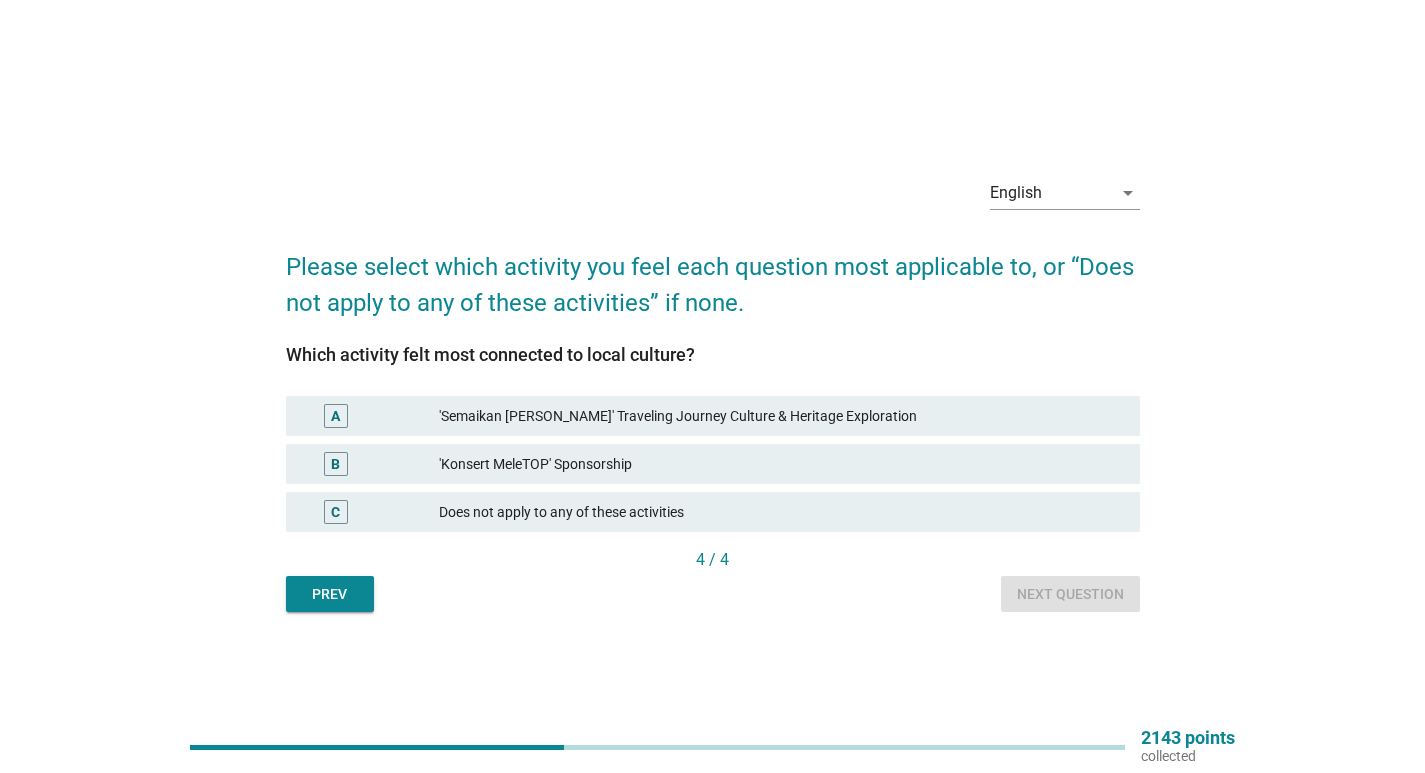 click on "'Konsert MeleTOP' Sponsorship" at bounding box center [781, 464] 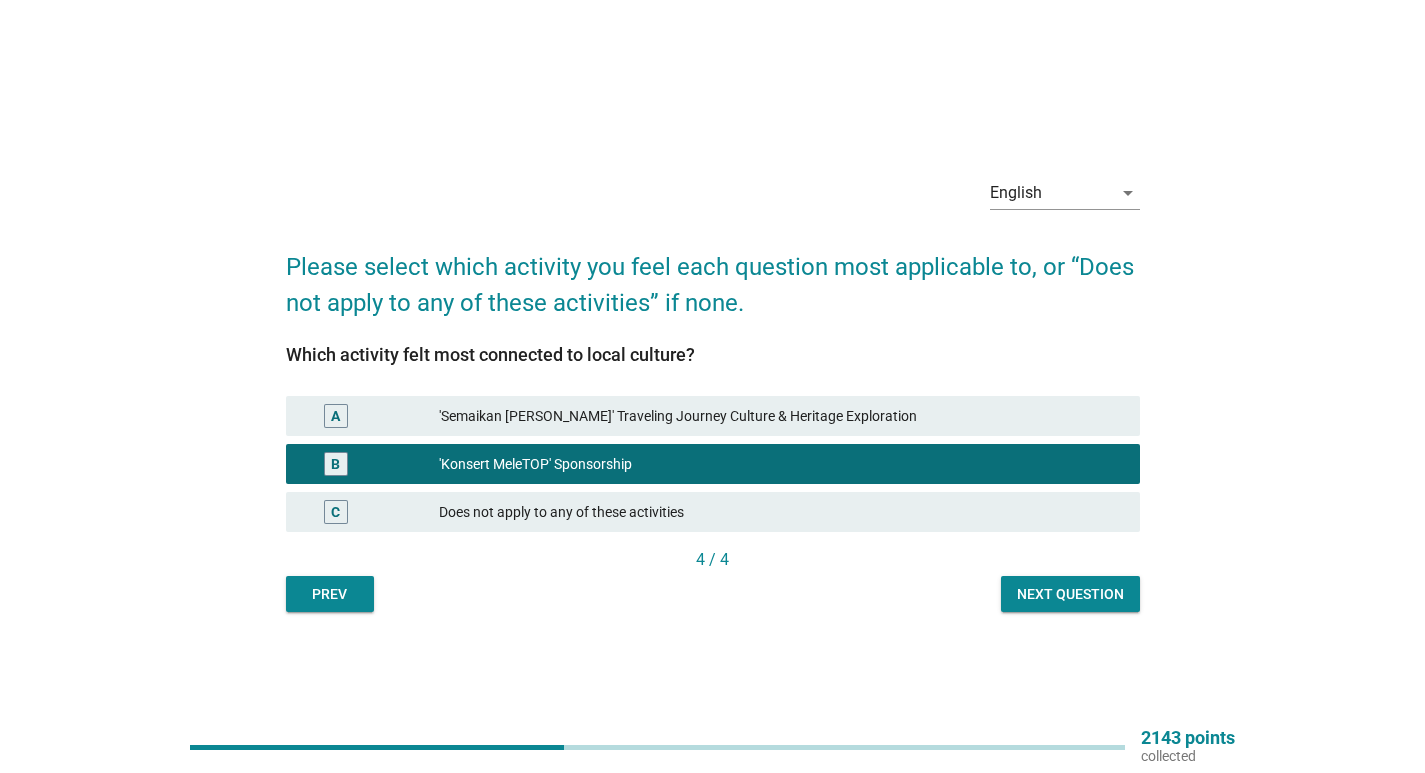 click on "Next question" at bounding box center [1070, 594] 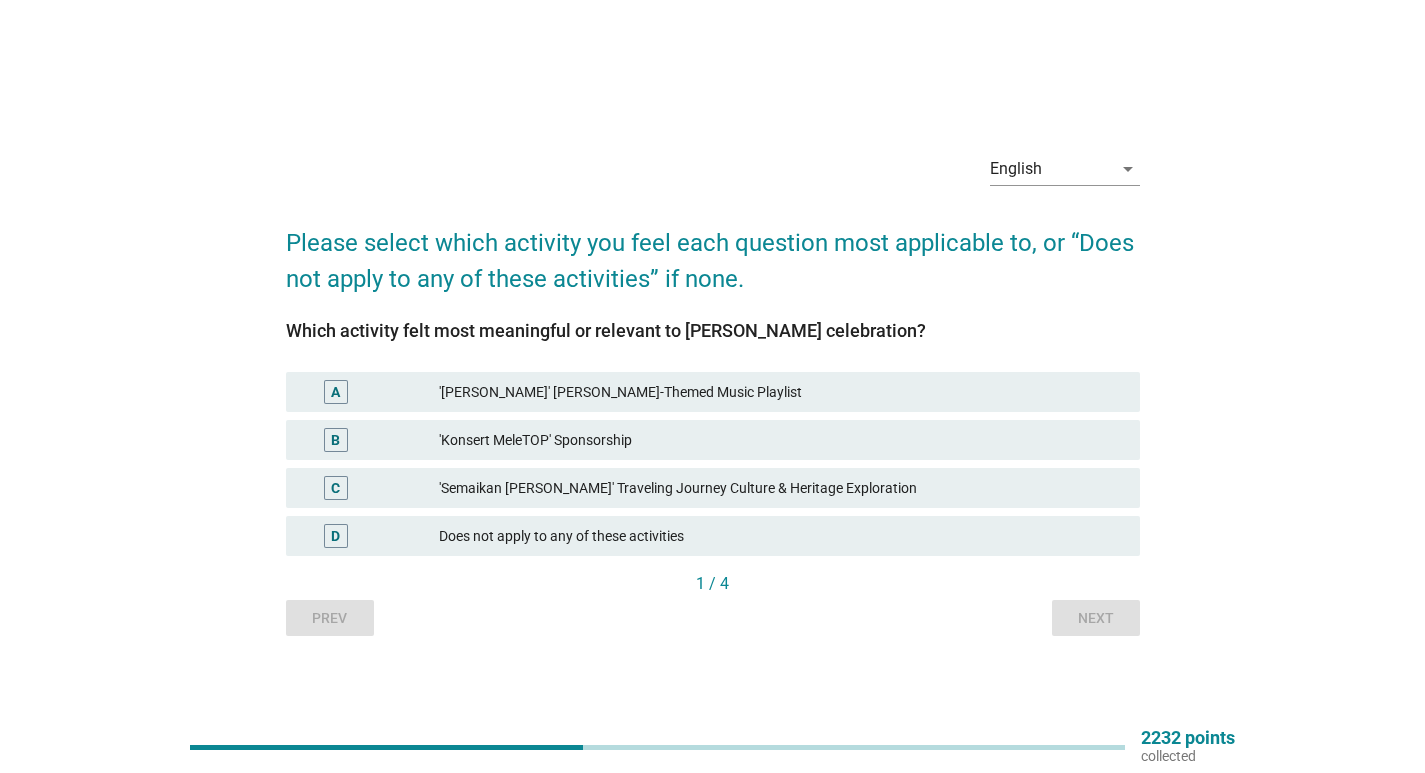 click on "'Konsert MeleTOP' Sponsorship" at bounding box center [781, 440] 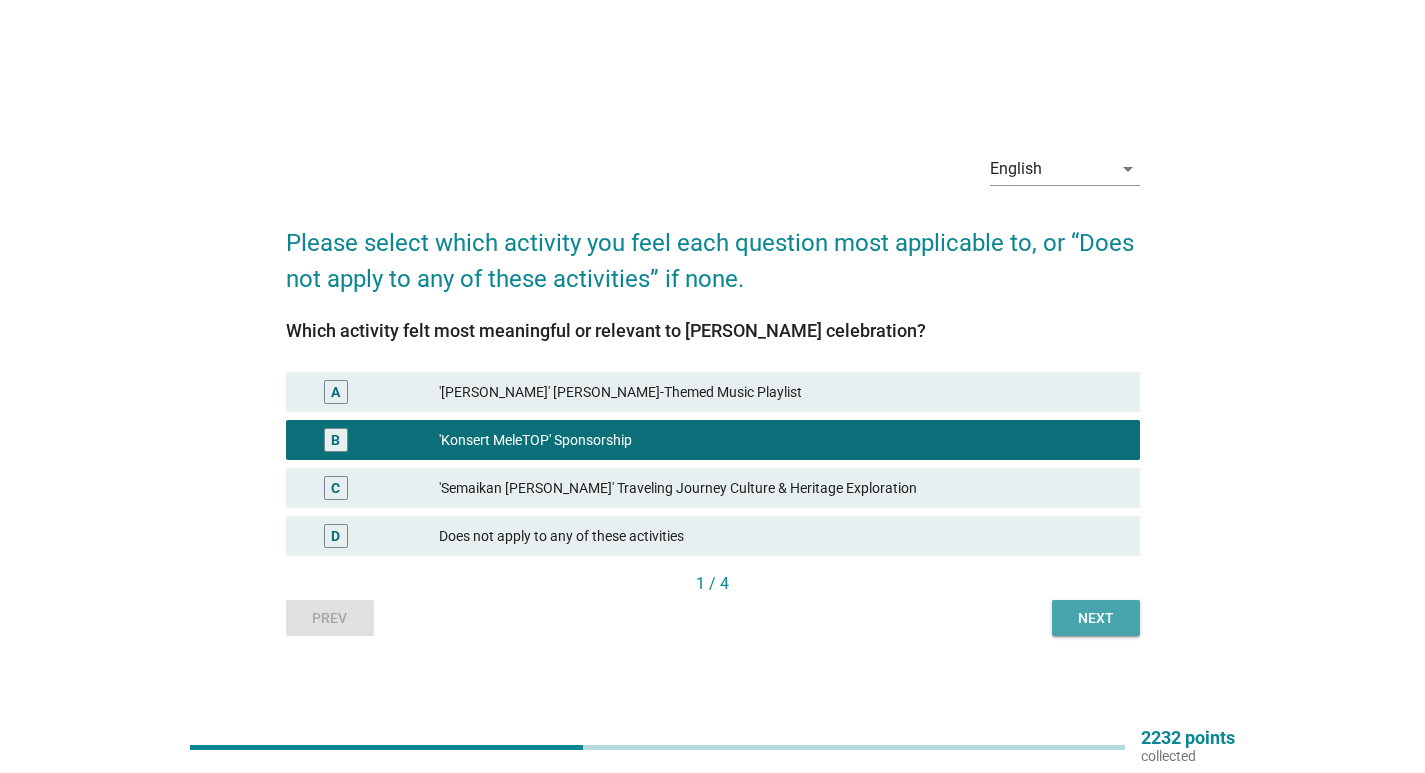 click on "Next" at bounding box center (1096, 618) 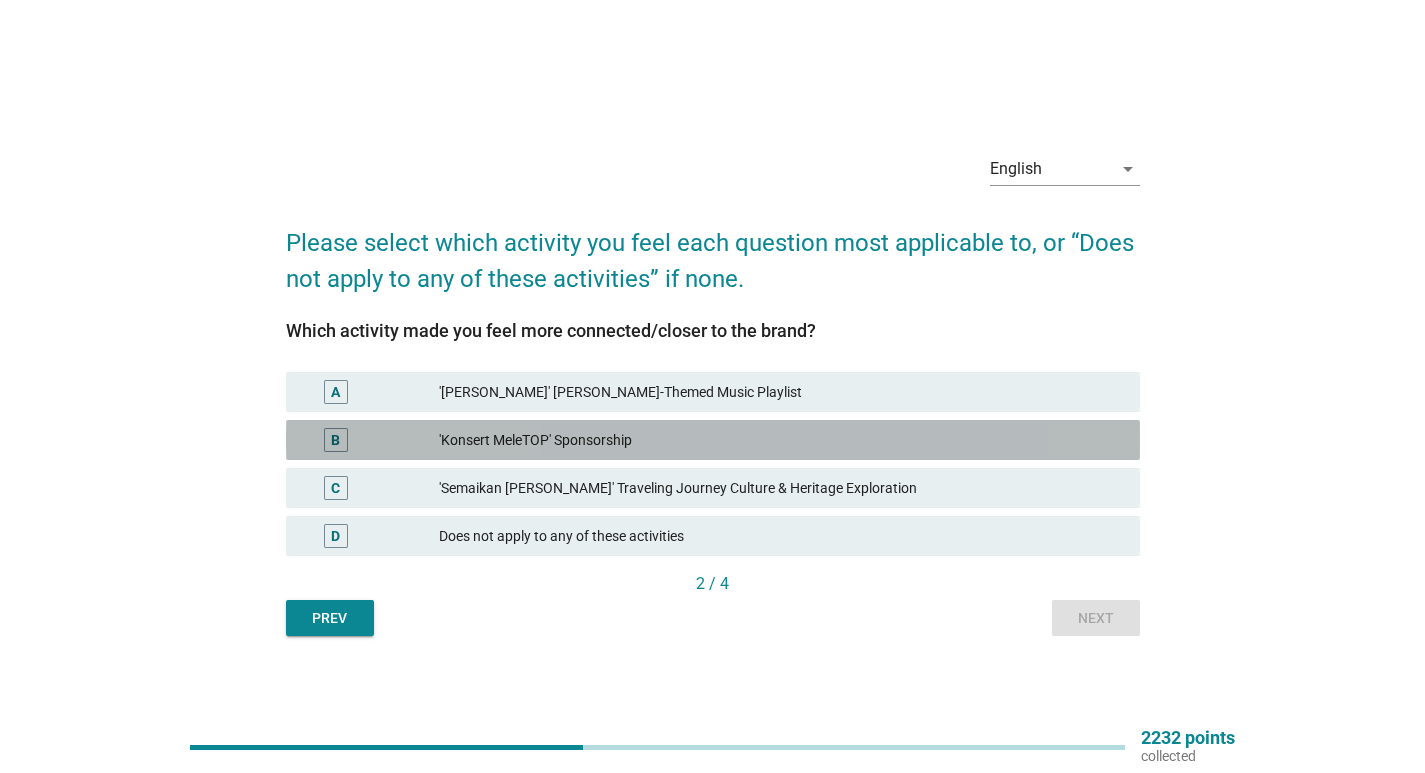 click on "'Konsert MeleTOP' Sponsorship" at bounding box center (781, 440) 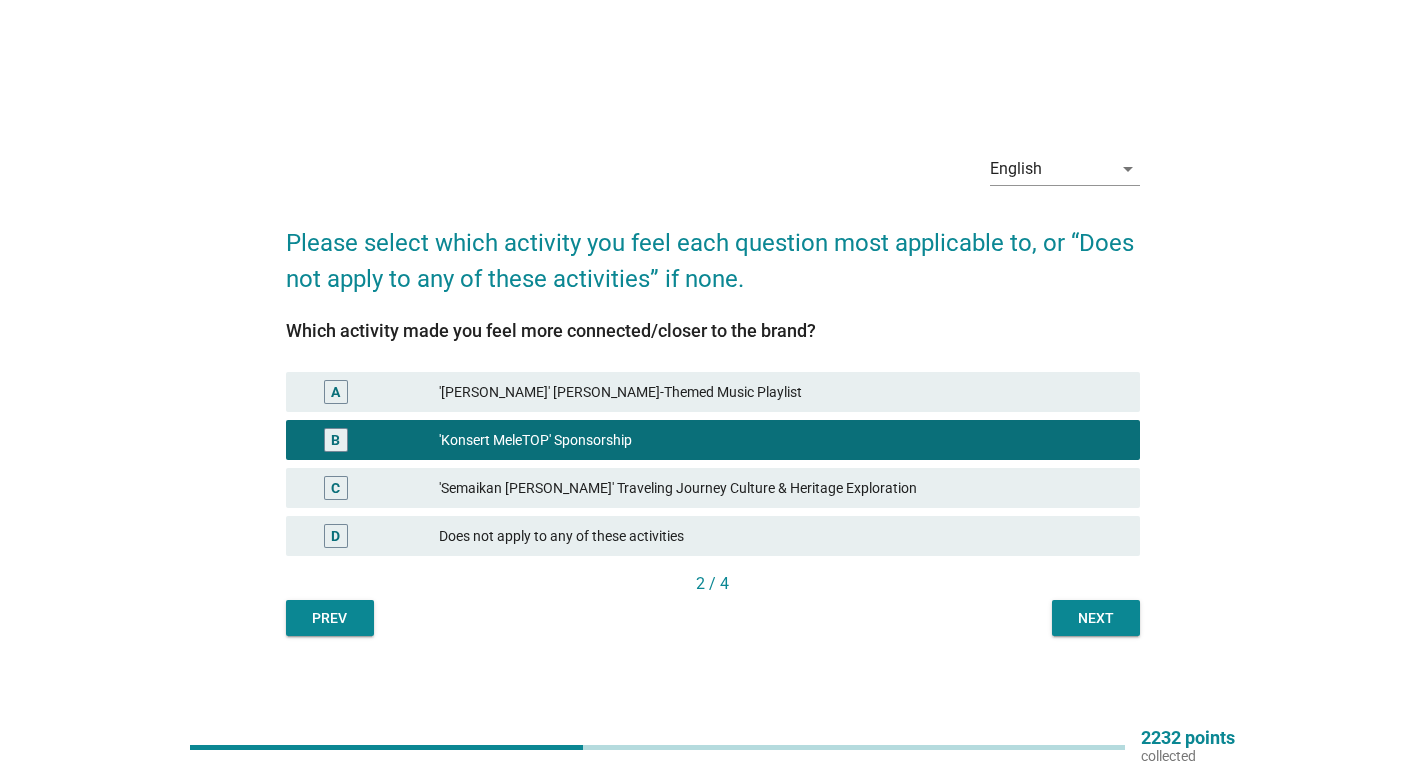 click on "Next" at bounding box center [1096, 618] 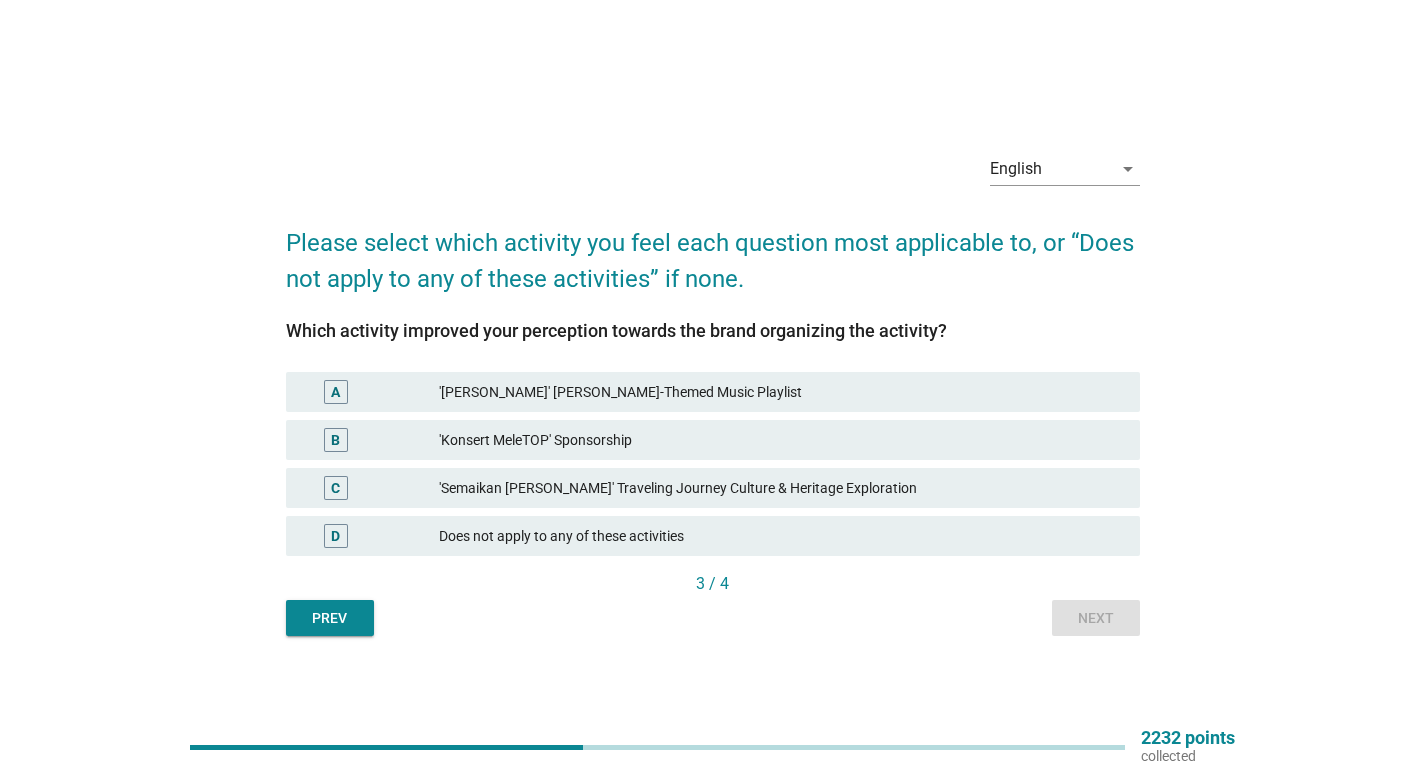 click on "B   'Konsert MeleTOP' Sponsorship" at bounding box center (713, 440) 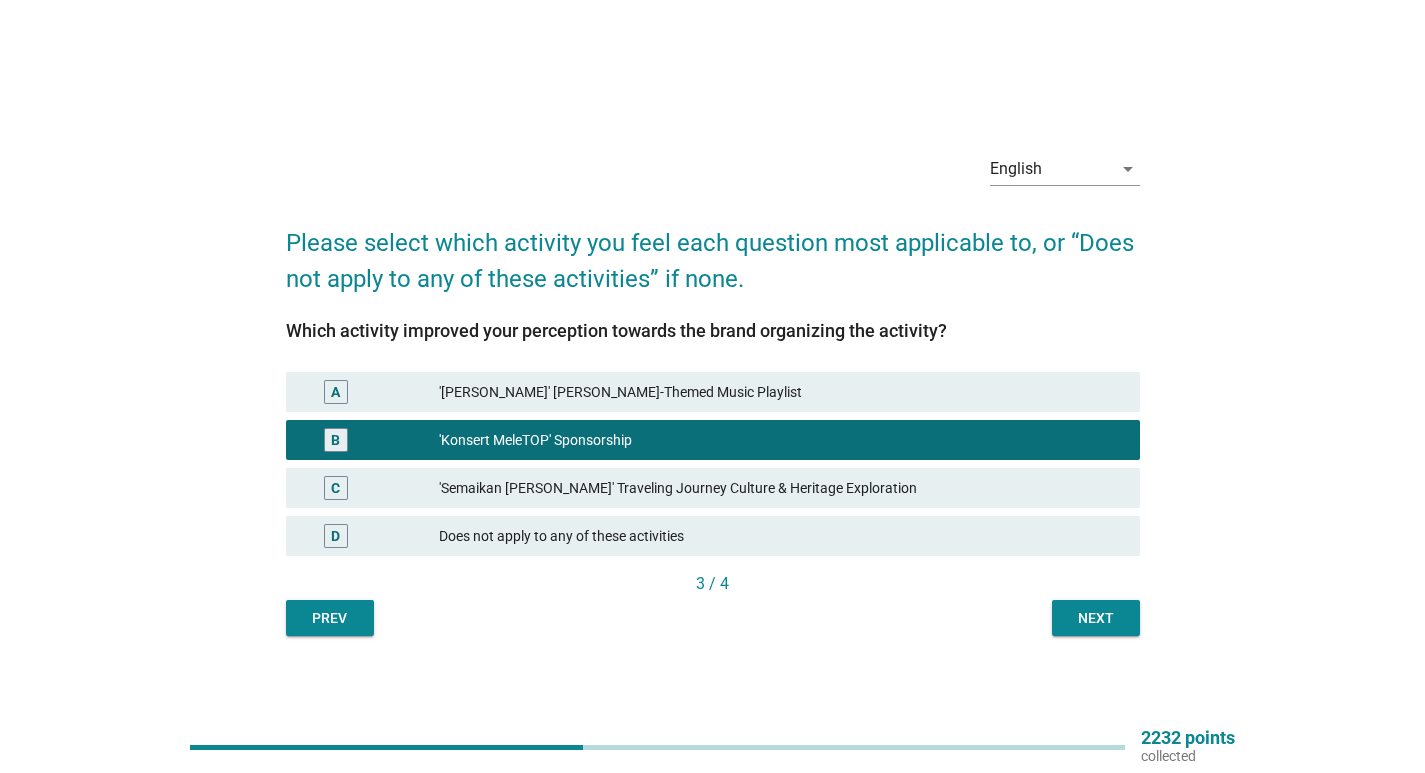 click on "Next" at bounding box center [1096, 618] 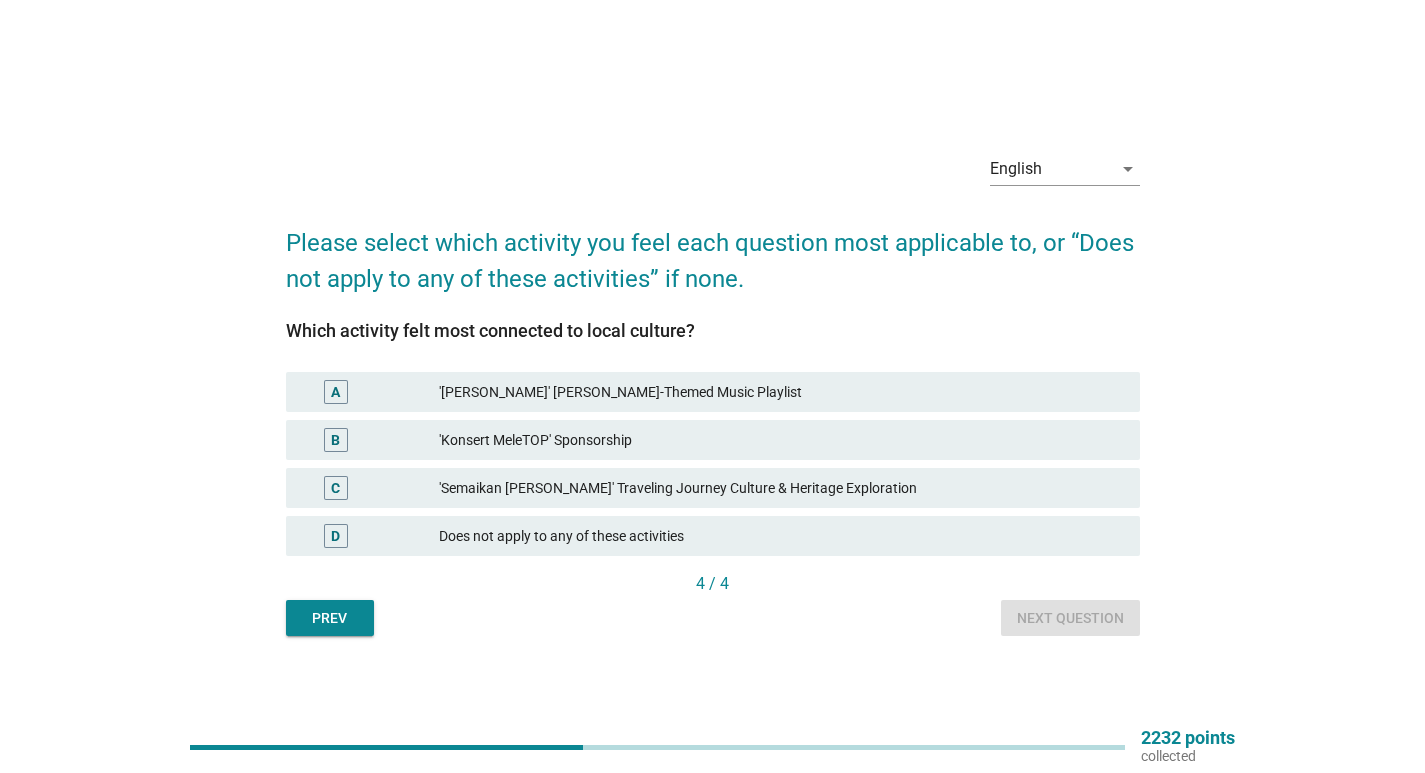 click on "'Konsert MeleTOP' Sponsorship" at bounding box center [781, 440] 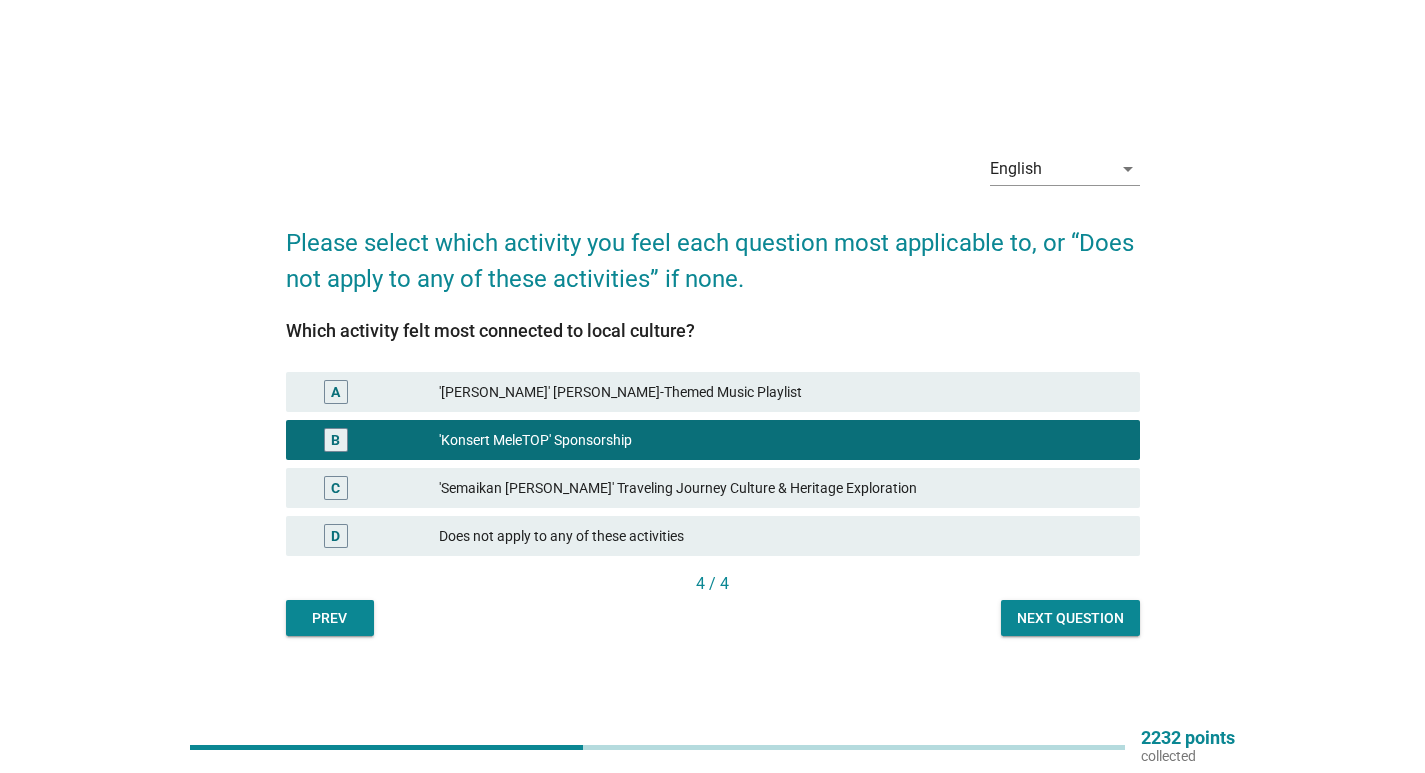 click on "Next question" at bounding box center (1070, 618) 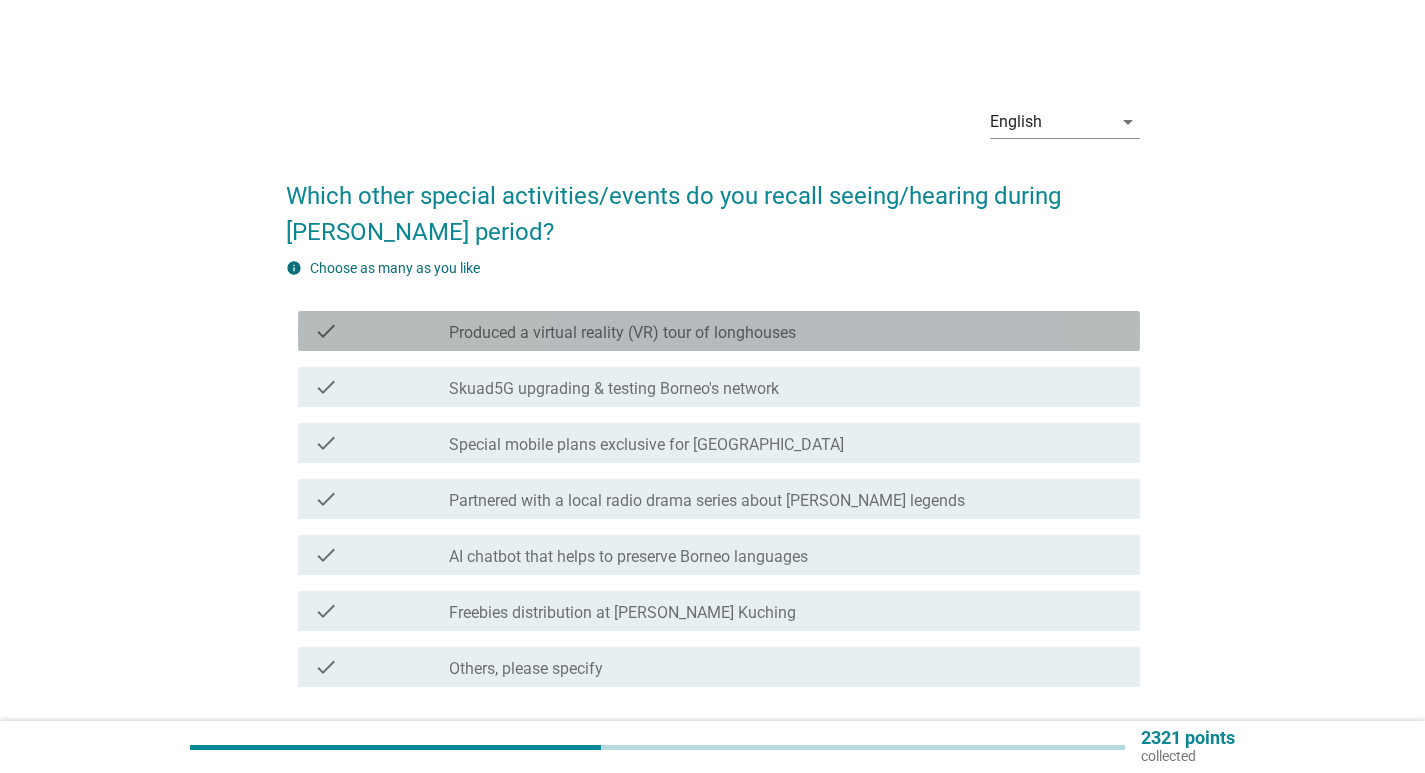 click on "check_box_outline_blank Produced a virtual reality (VR) tour of longhouses" at bounding box center [786, 331] 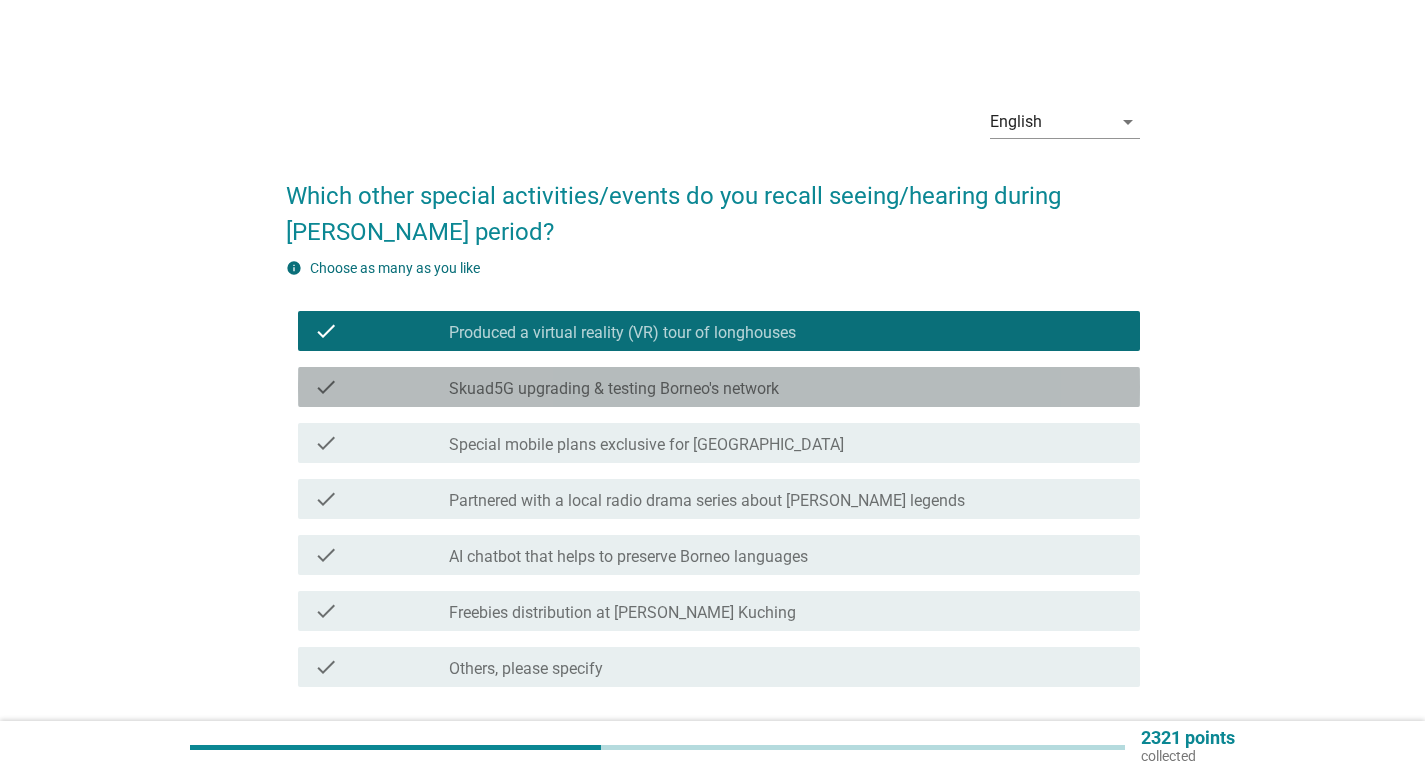 click on "check_box_outline_blank Skuad5G upgrading & testing Borneo's network" at bounding box center [786, 387] 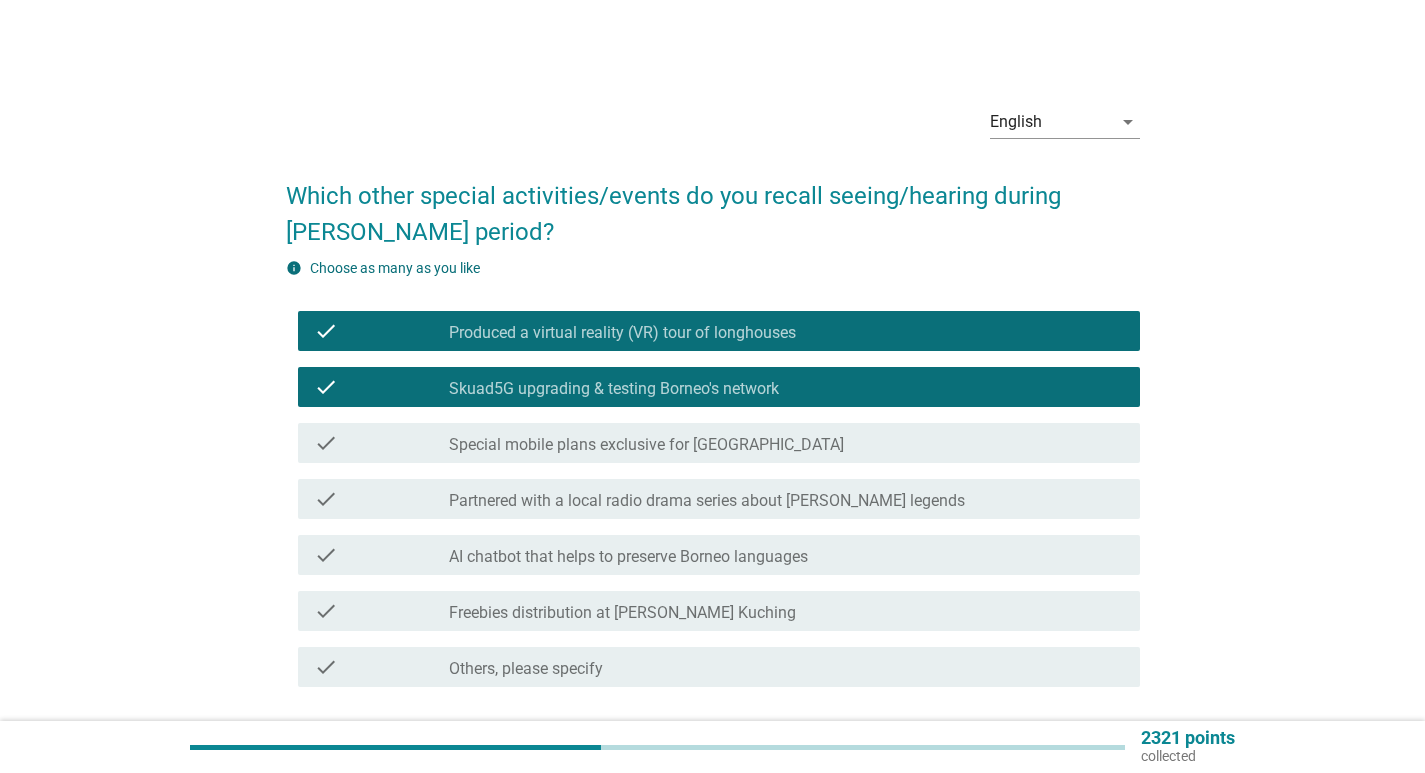 click on "check     check_box_outline_blank Special mobile plans exclusive for [GEOGRAPHIC_DATA]" at bounding box center [719, 443] 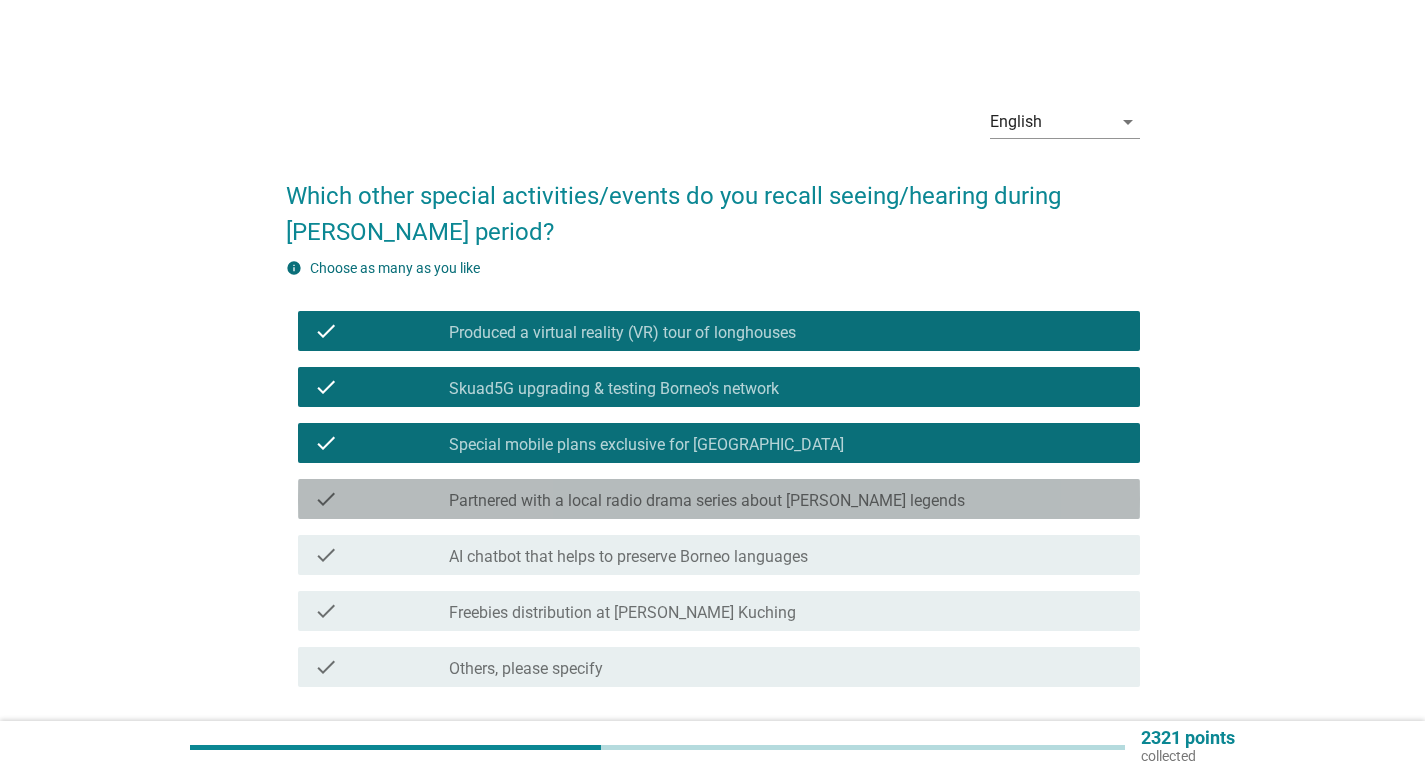 click on "check_box_outline_blank Partnered with a local radio drama series about [PERSON_NAME] legends" at bounding box center (786, 499) 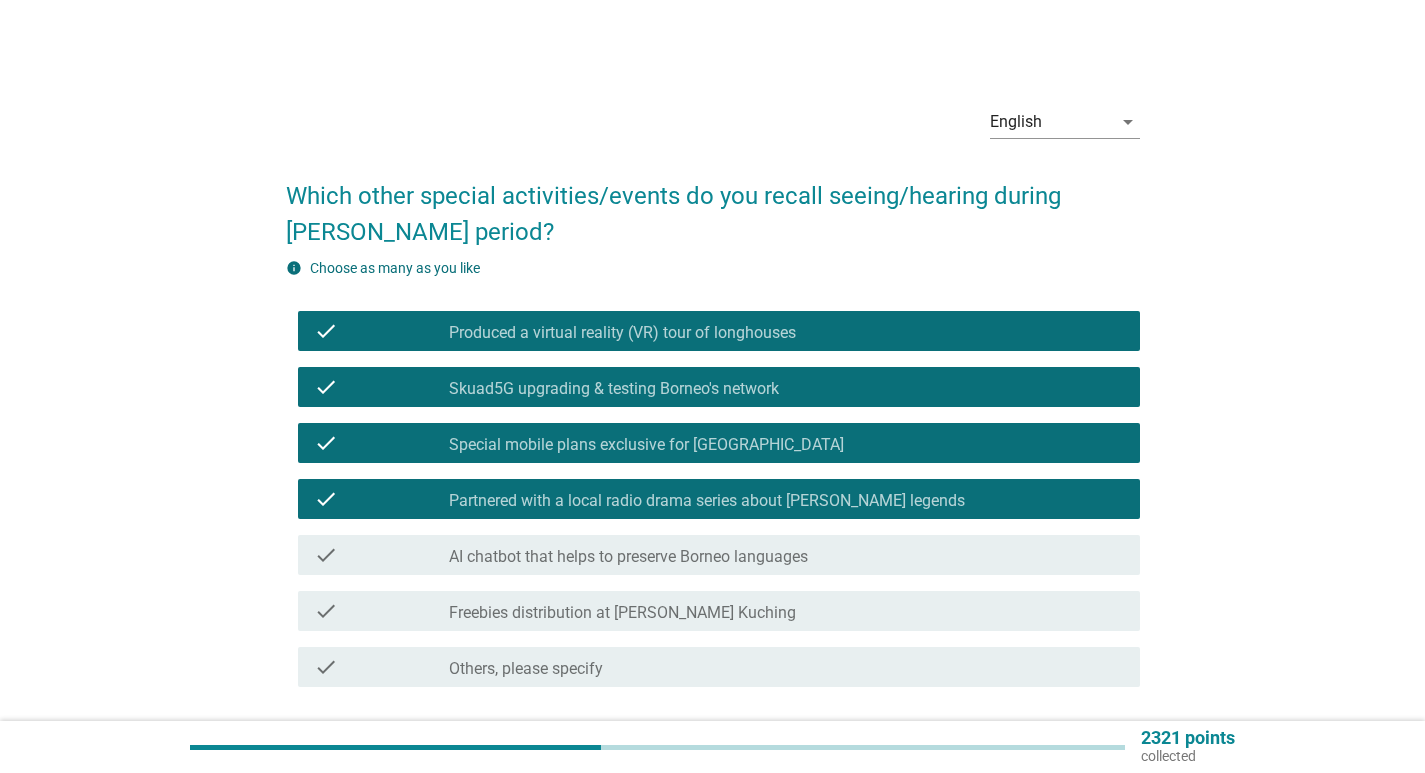 click on "check_box_outline_blank AI chatbot that helps to preserve Borneo languages" at bounding box center [786, 555] 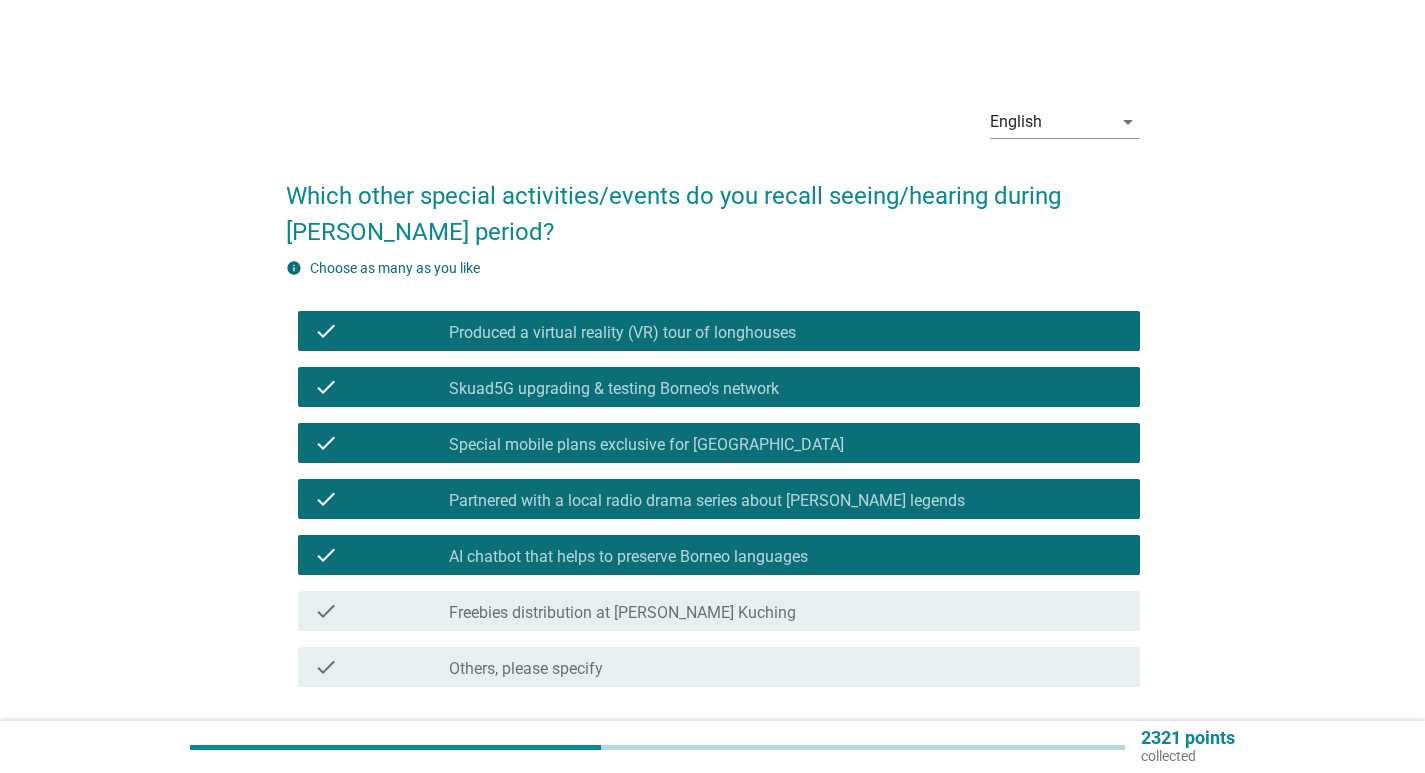 click on "check_box_outline_blank Freebies distribution at [PERSON_NAME] Kuching" at bounding box center [786, 611] 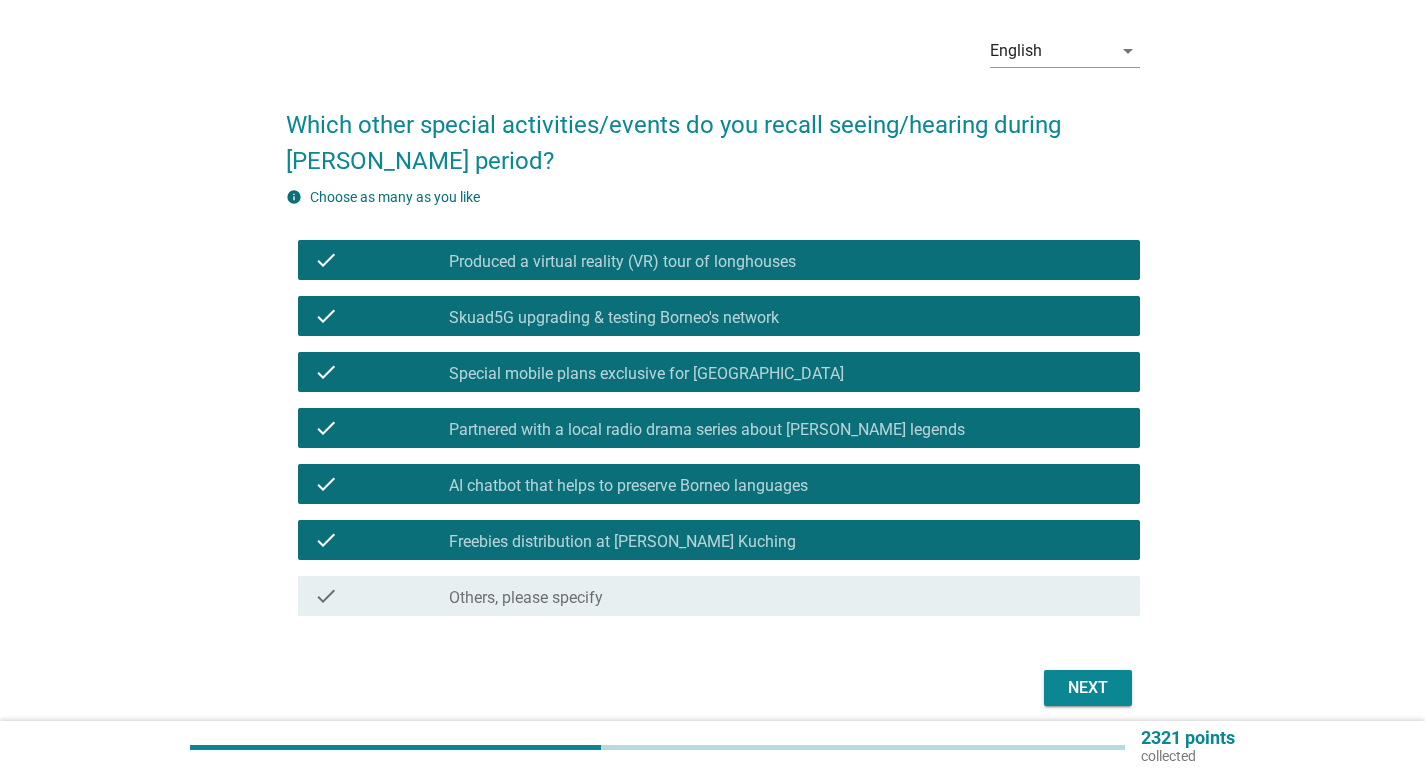 scroll, scrollTop: 152, scrollLeft: 0, axis: vertical 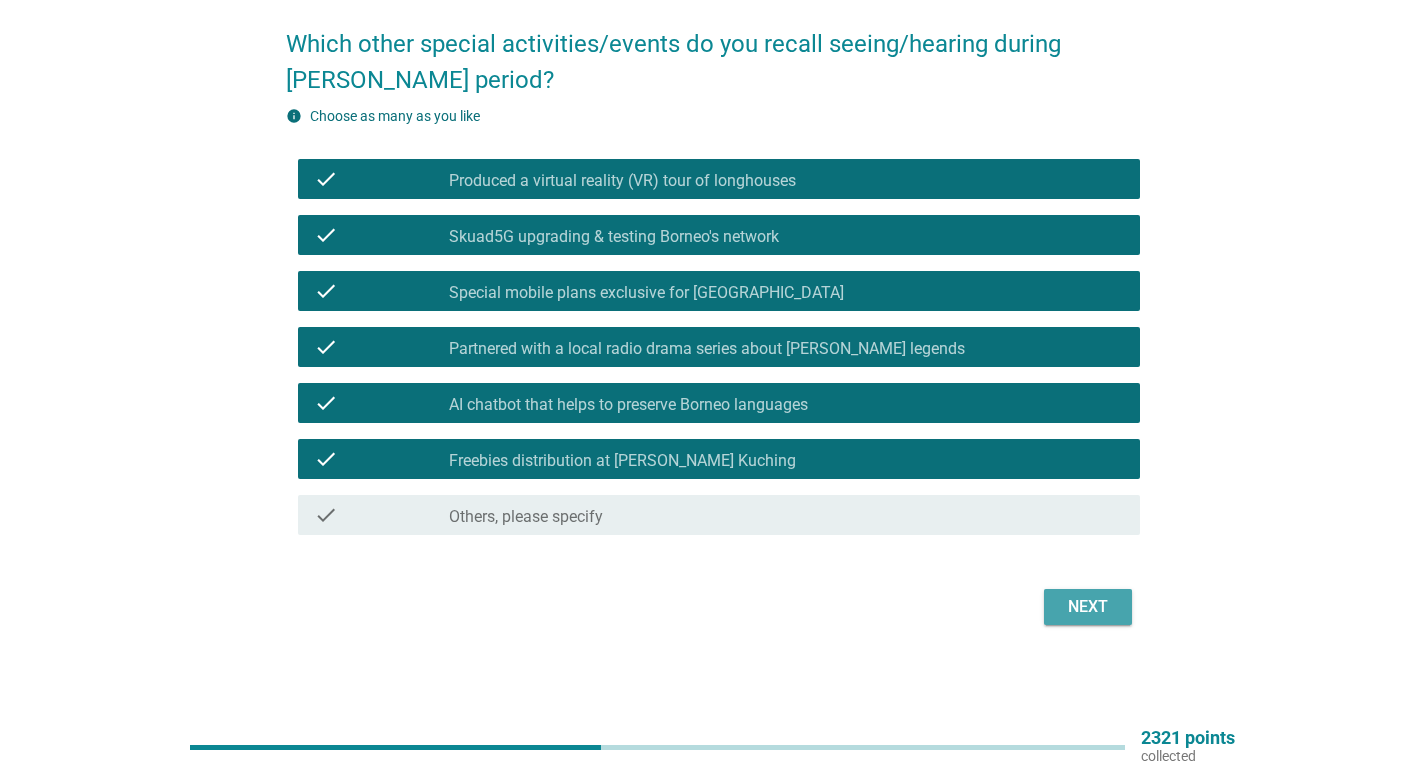 click on "Next" at bounding box center (1088, 607) 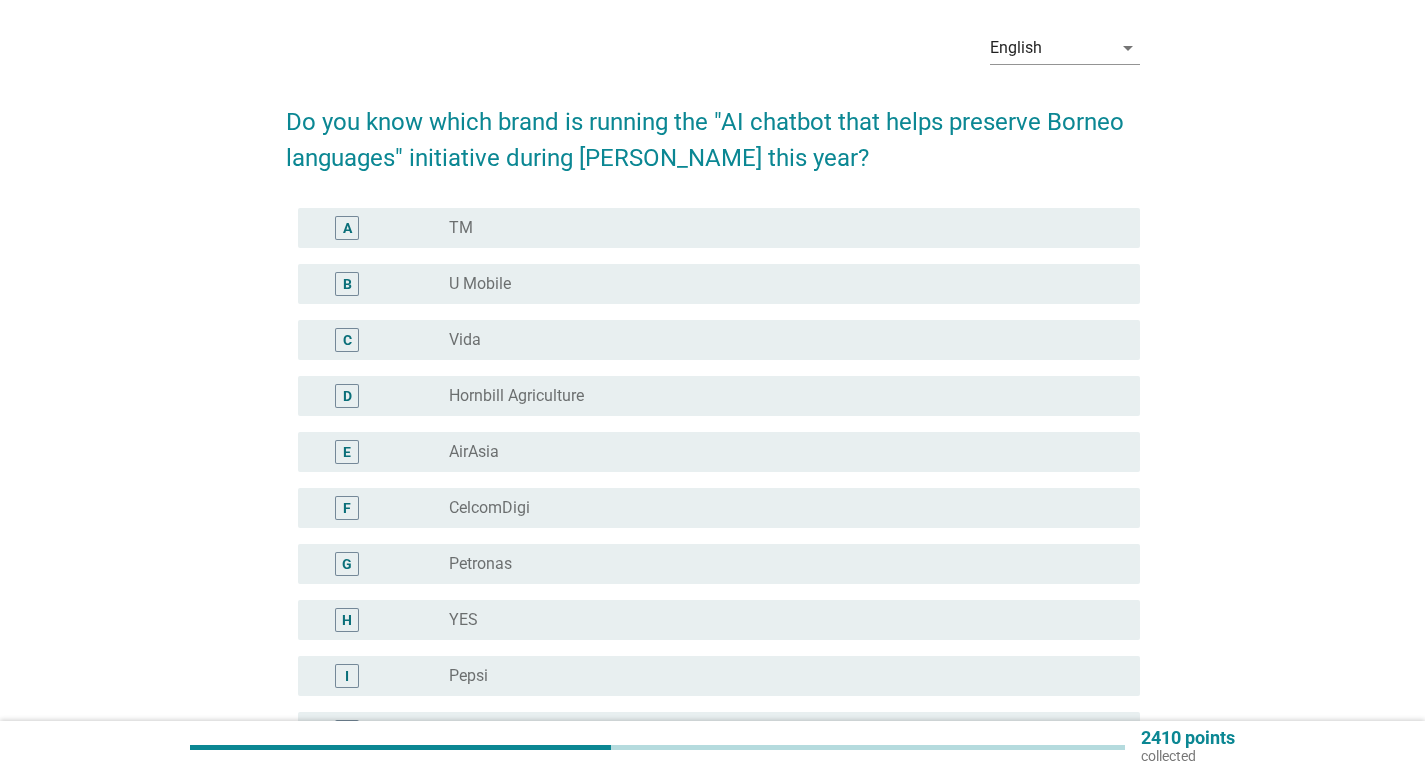 scroll, scrollTop: 200, scrollLeft: 0, axis: vertical 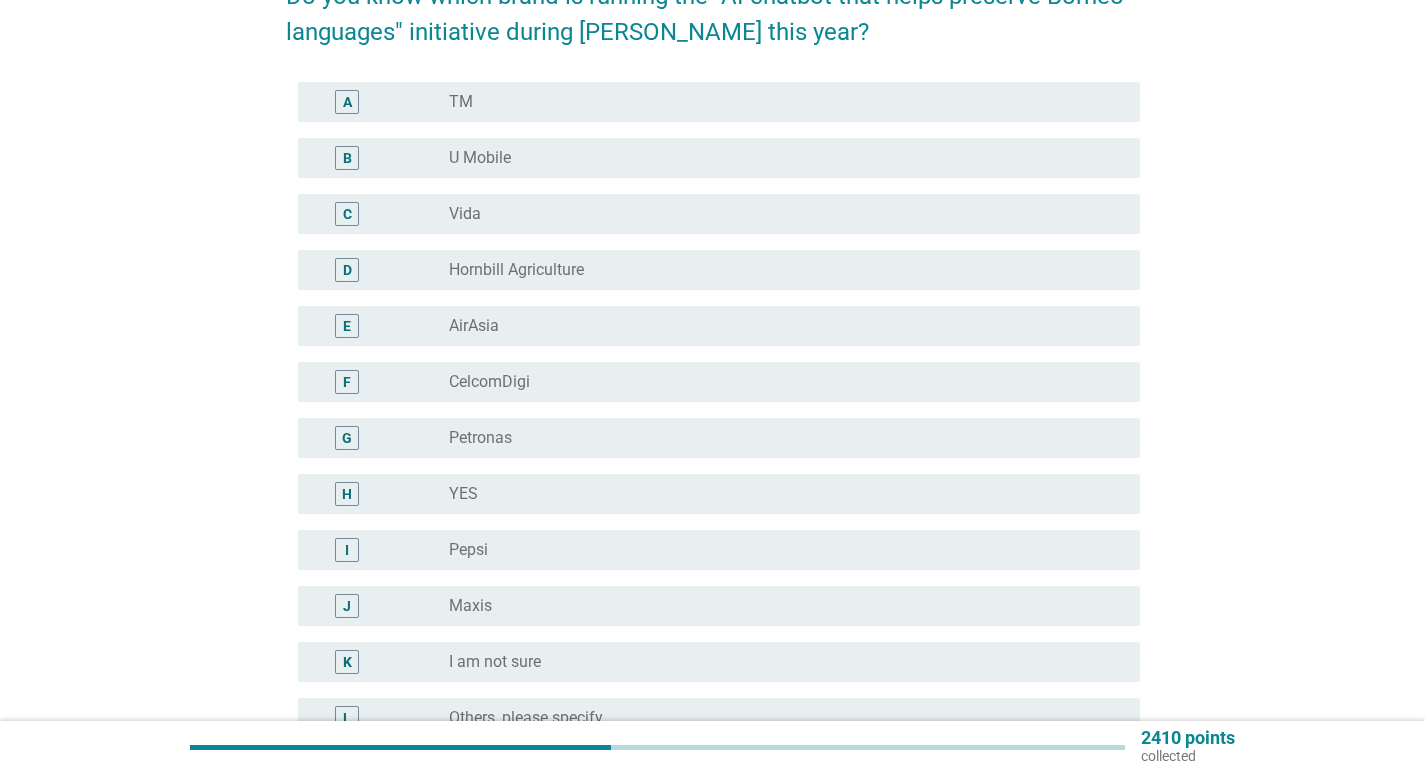 click on "radio_button_unchecked CelcomDigi" at bounding box center (778, 382) 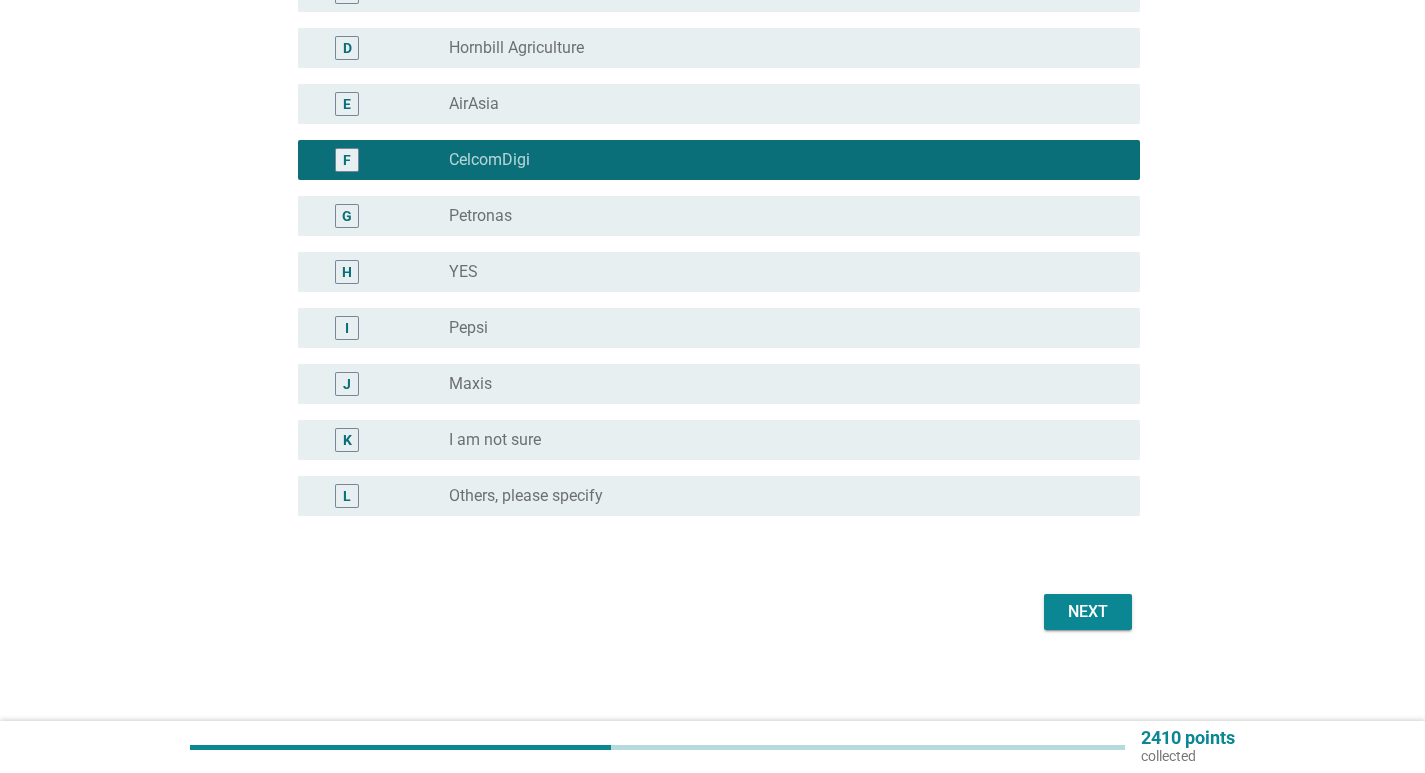 scroll, scrollTop: 427, scrollLeft: 0, axis: vertical 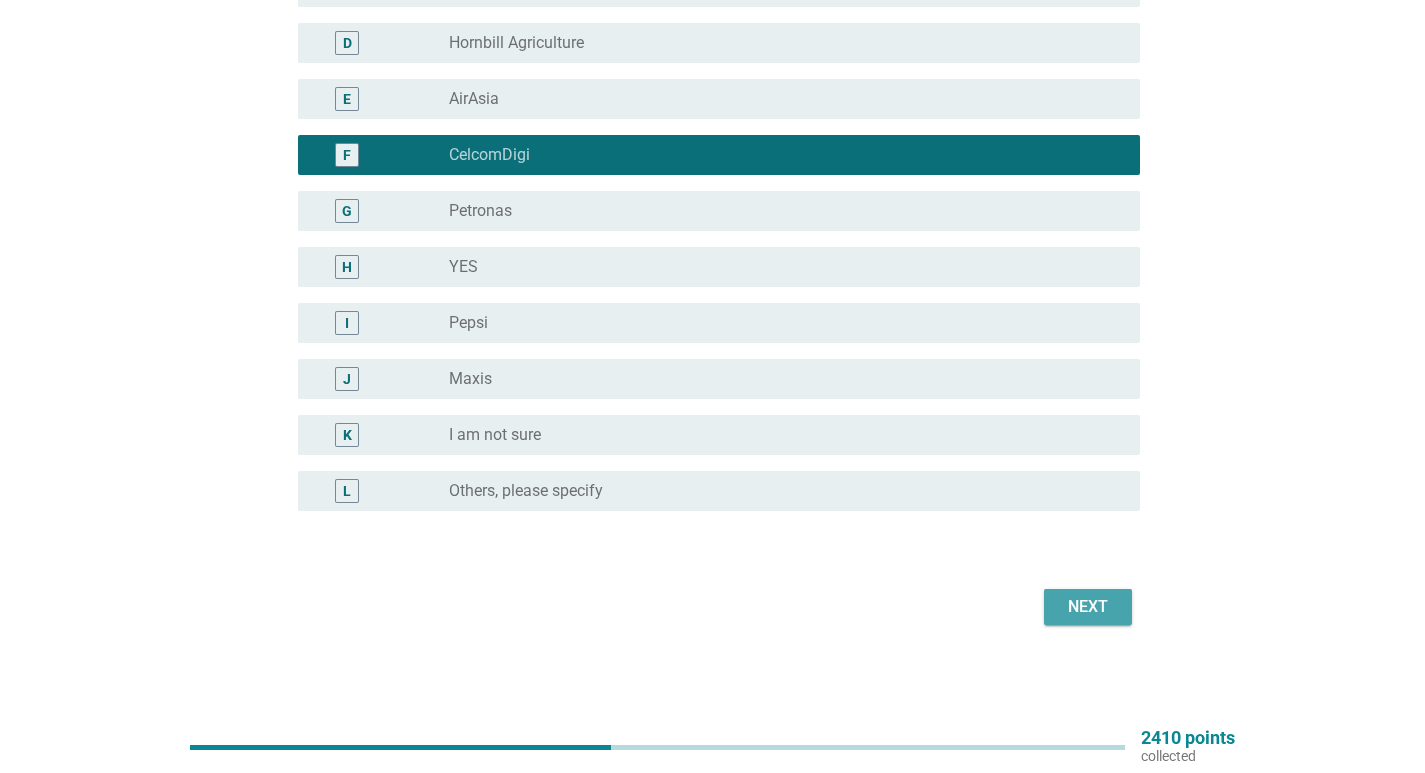 click on "Next" at bounding box center [1088, 607] 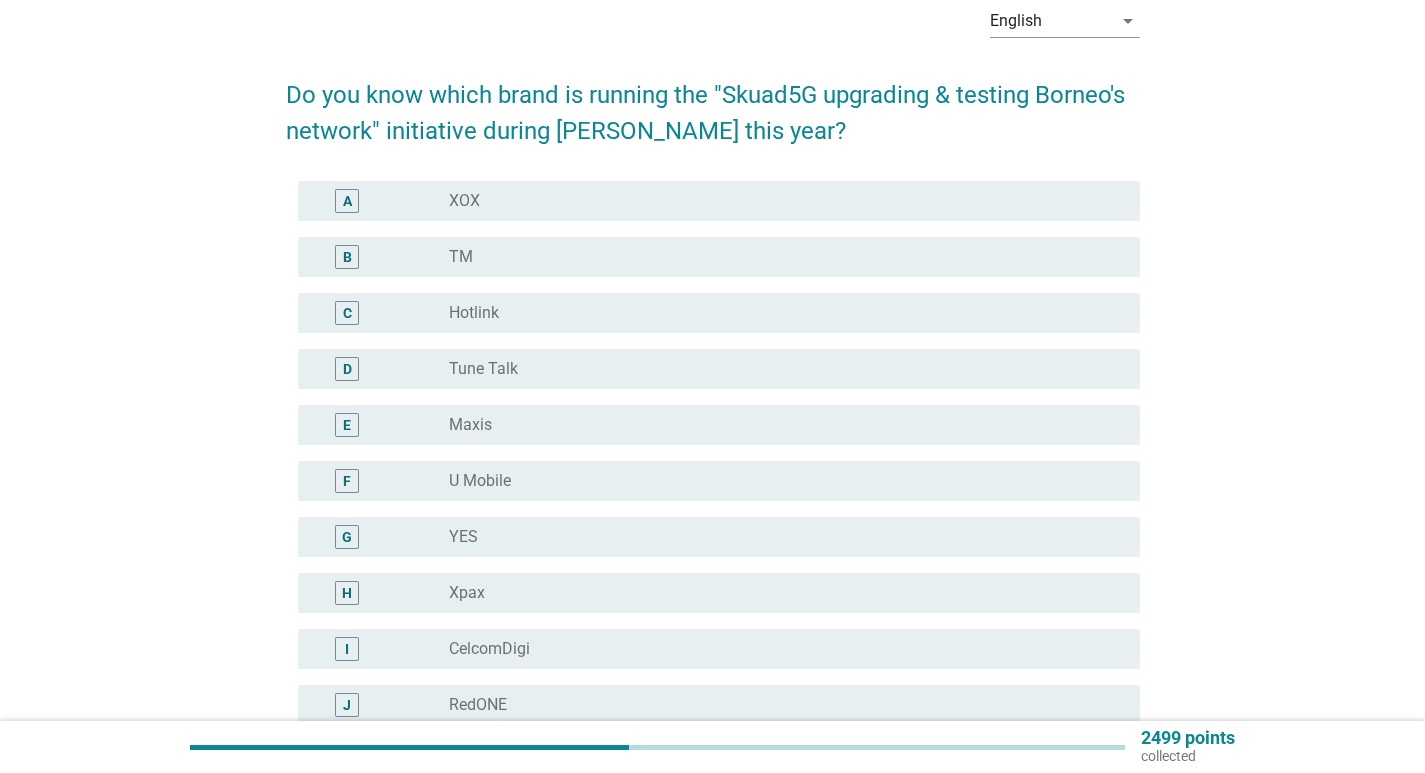 scroll, scrollTop: 100, scrollLeft: 0, axis: vertical 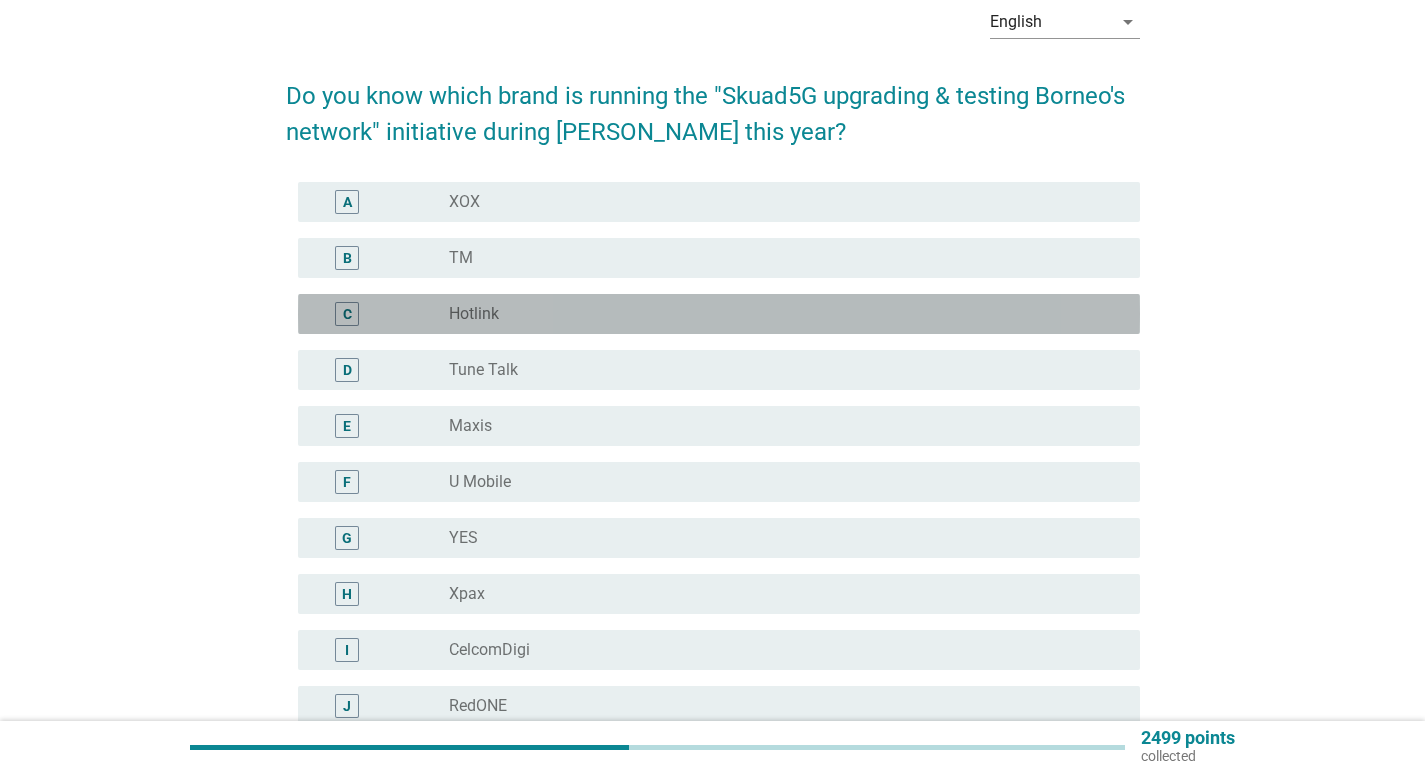 click on "radio_button_unchecked Hotlink" at bounding box center [778, 314] 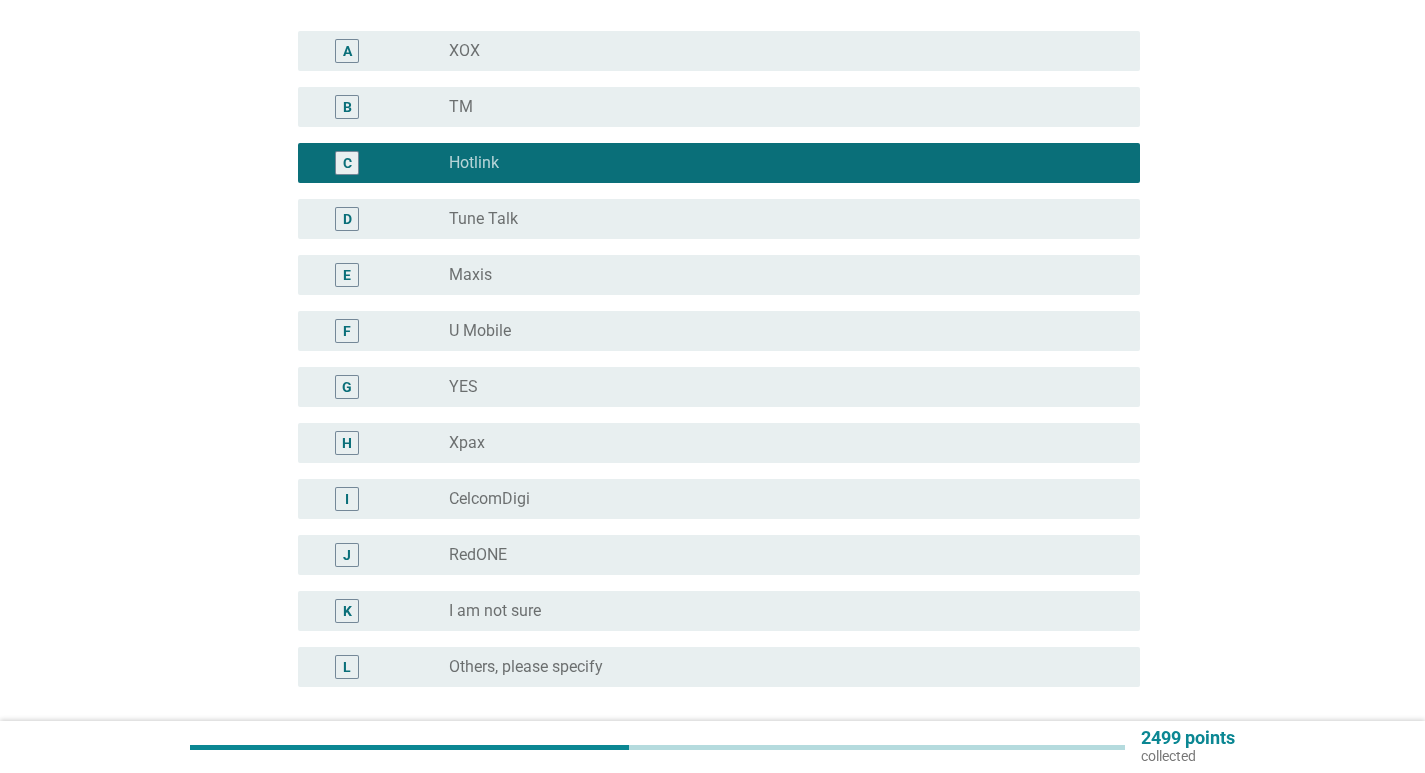 scroll, scrollTop: 427, scrollLeft: 0, axis: vertical 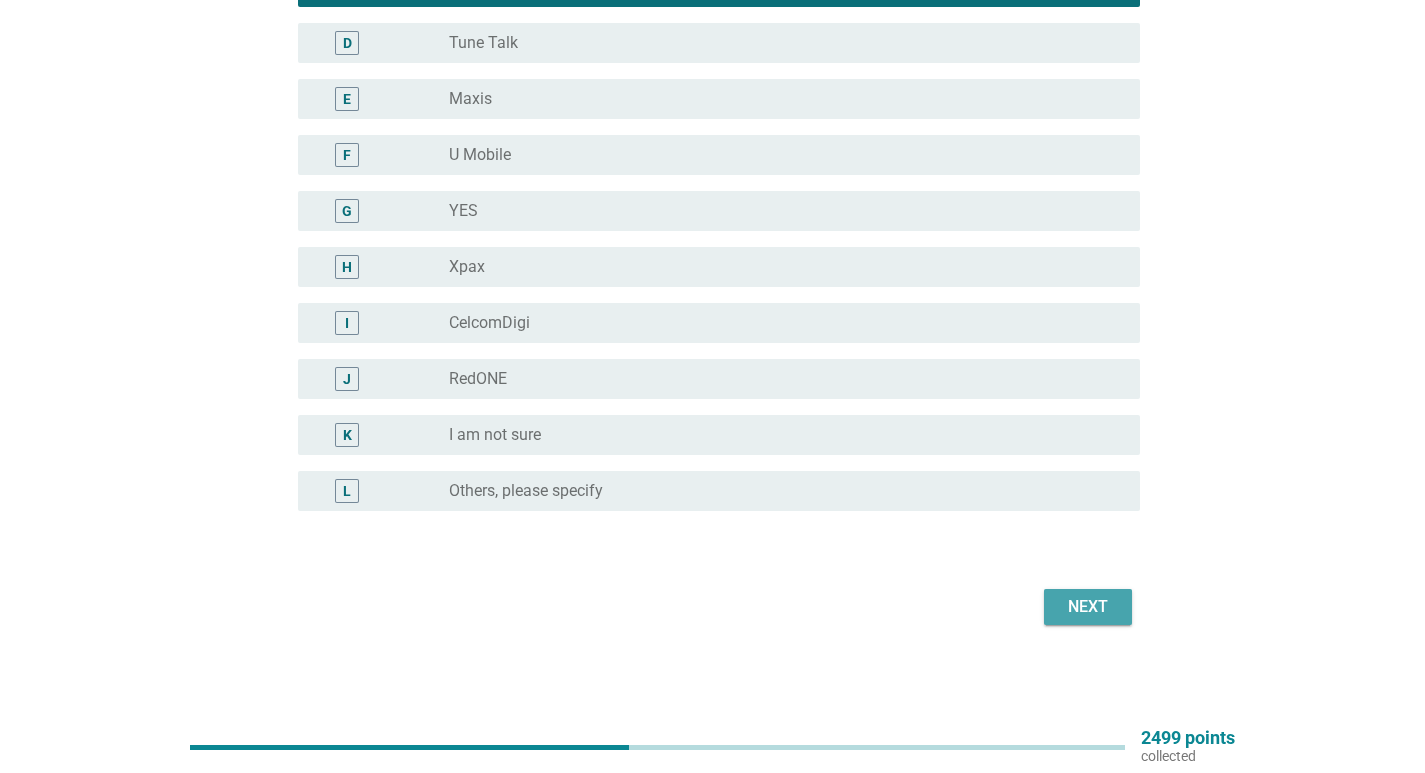 click on "Next" at bounding box center (1088, 607) 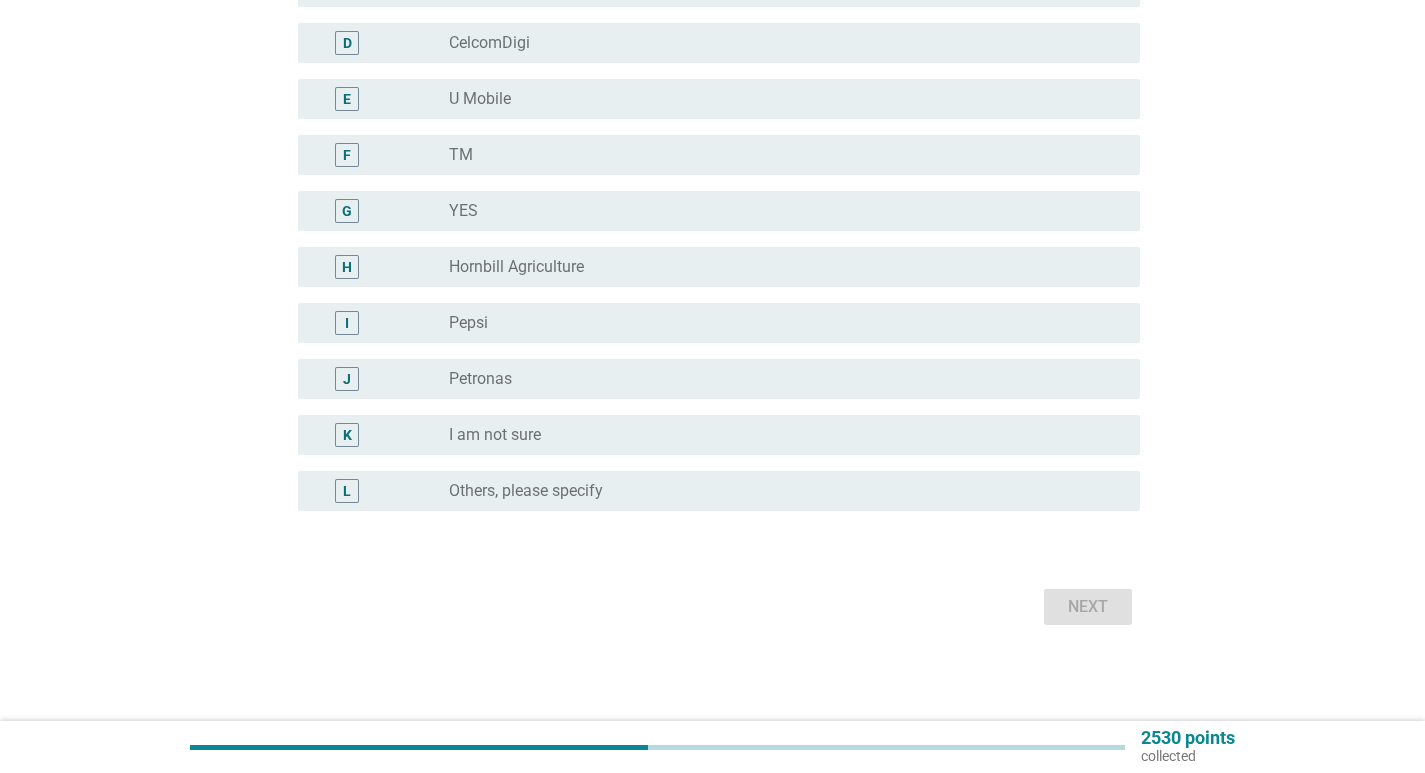 scroll, scrollTop: 0, scrollLeft: 0, axis: both 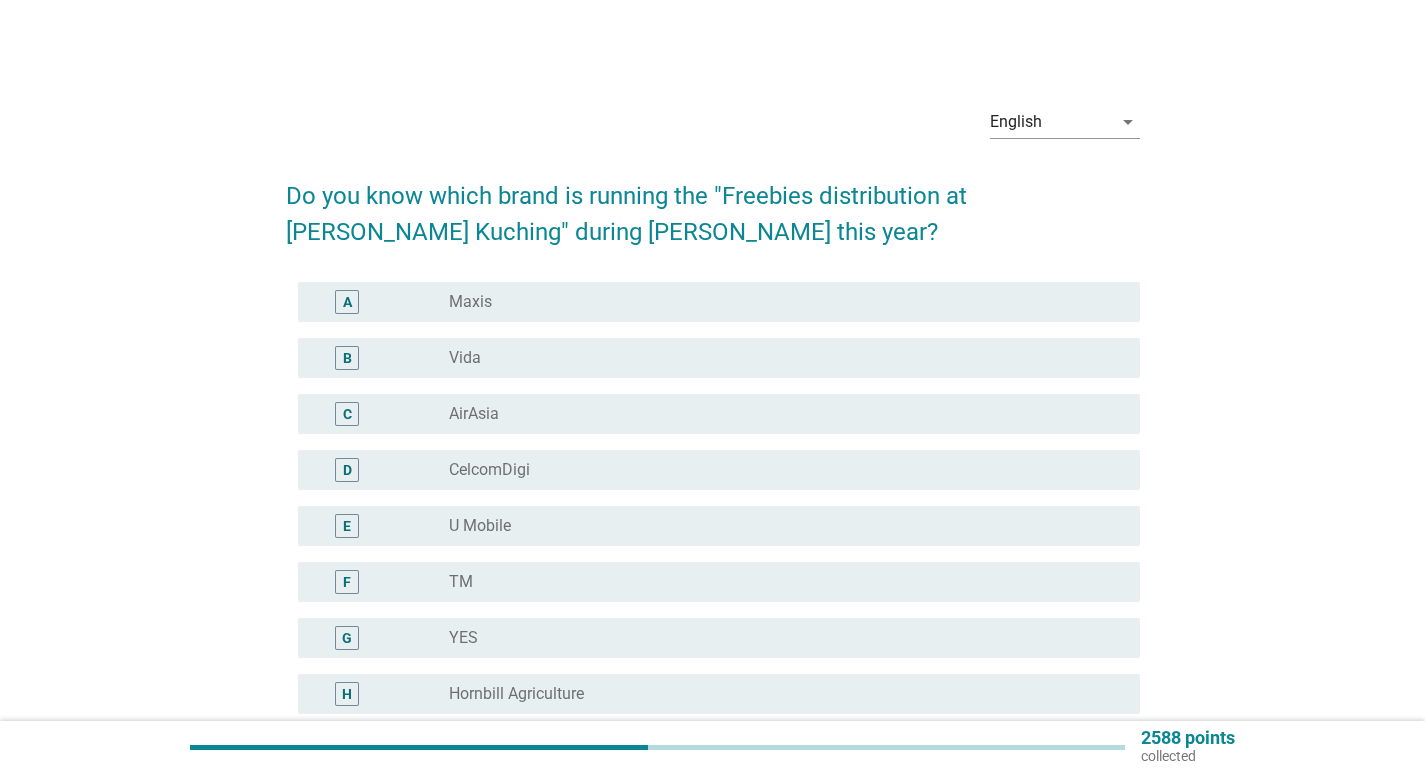 click on "radio_button_unchecked Maxis" at bounding box center (778, 302) 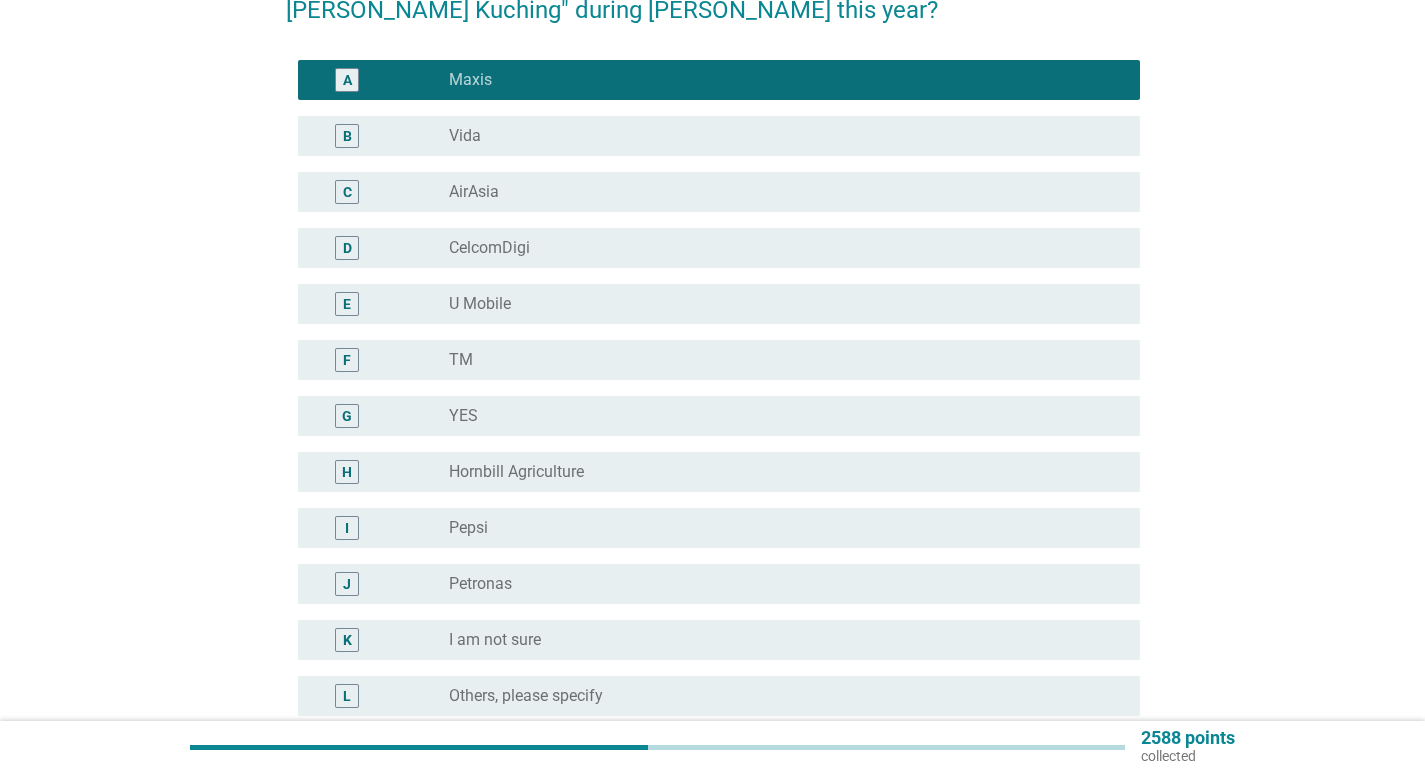 scroll, scrollTop: 400, scrollLeft: 0, axis: vertical 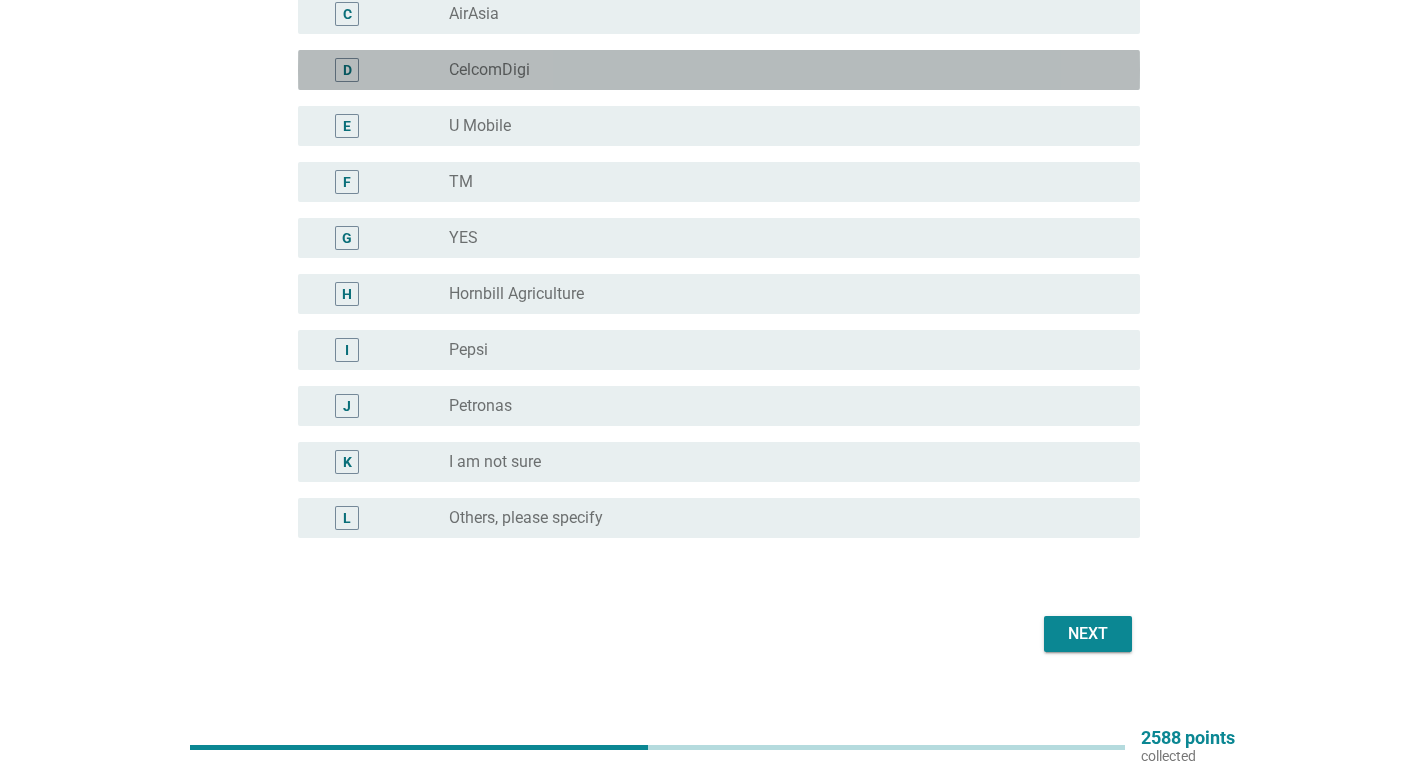 click on "CelcomDigi" at bounding box center [489, 70] 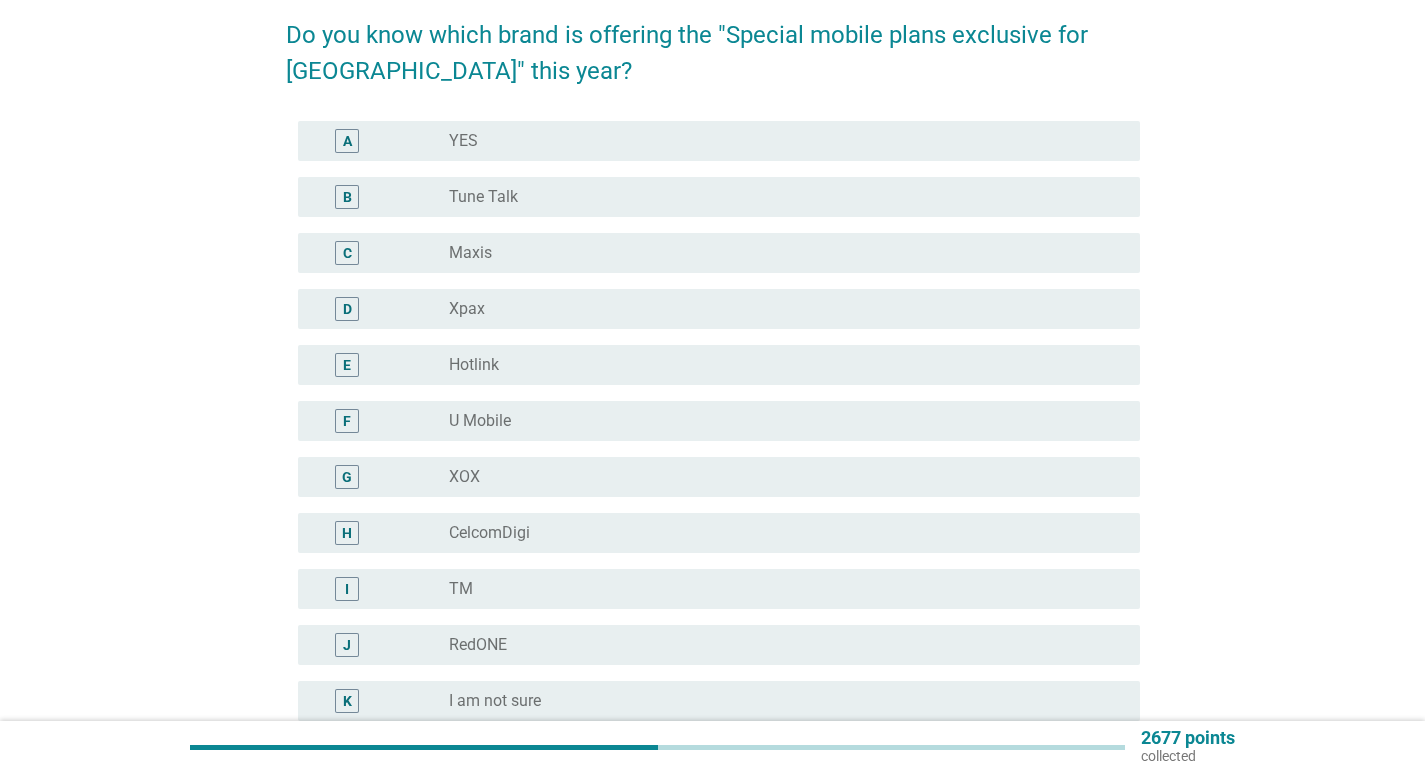 scroll, scrollTop: 200, scrollLeft: 0, axis: vertical 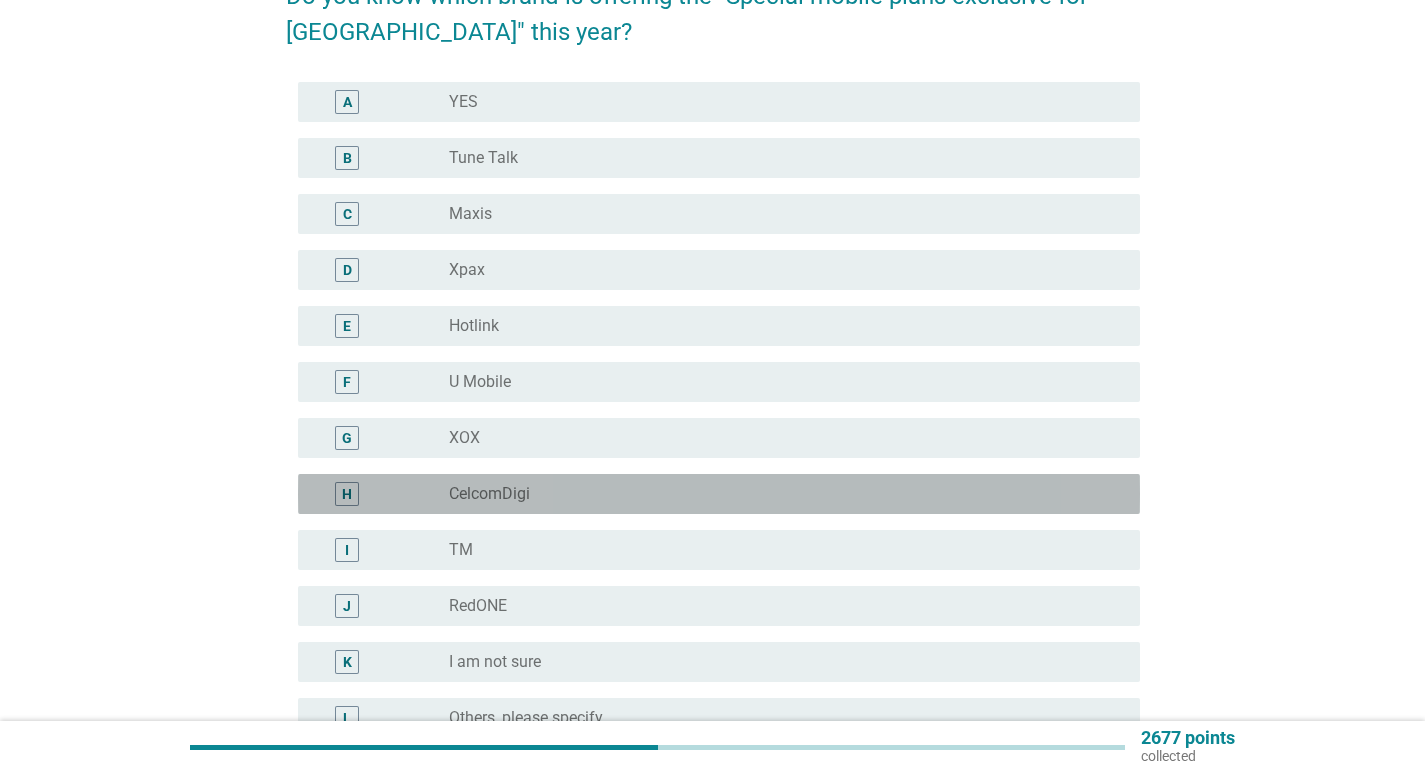 click on "H     radio_button_unchecked CelcomDigi" at bounding box center [719, 494] 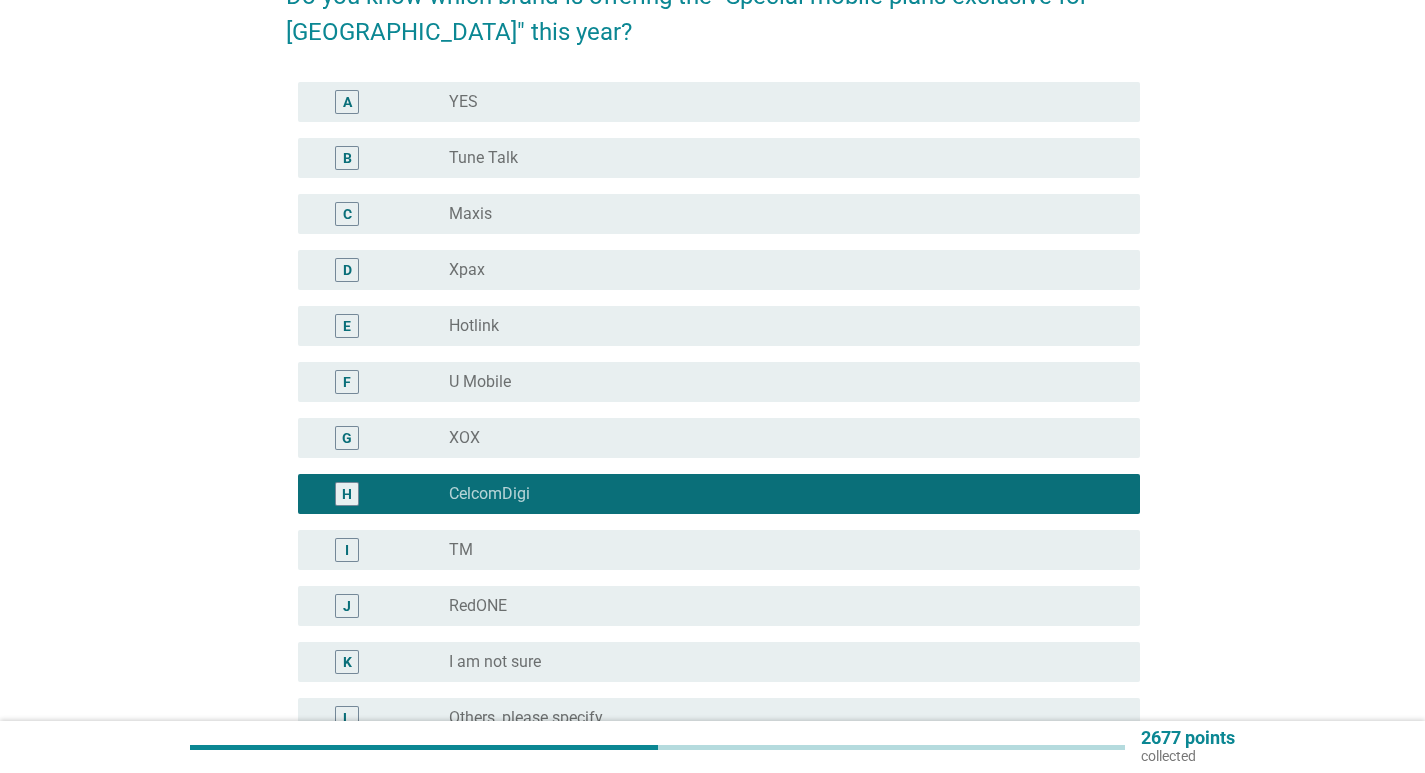 scroll, scrollTop: 427, scrollLeft: 0, axis: vertical 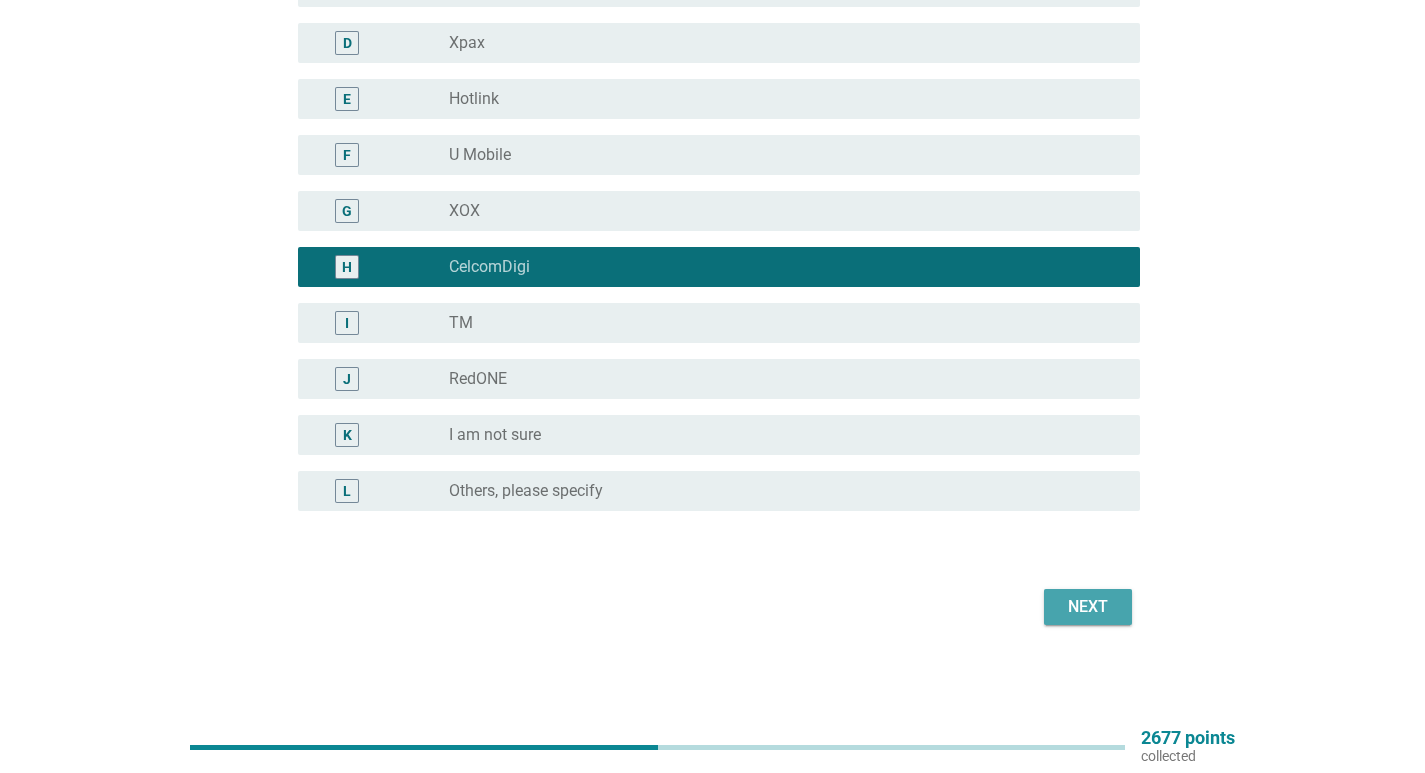 click on "Next" at bounding box center [1088, 607] 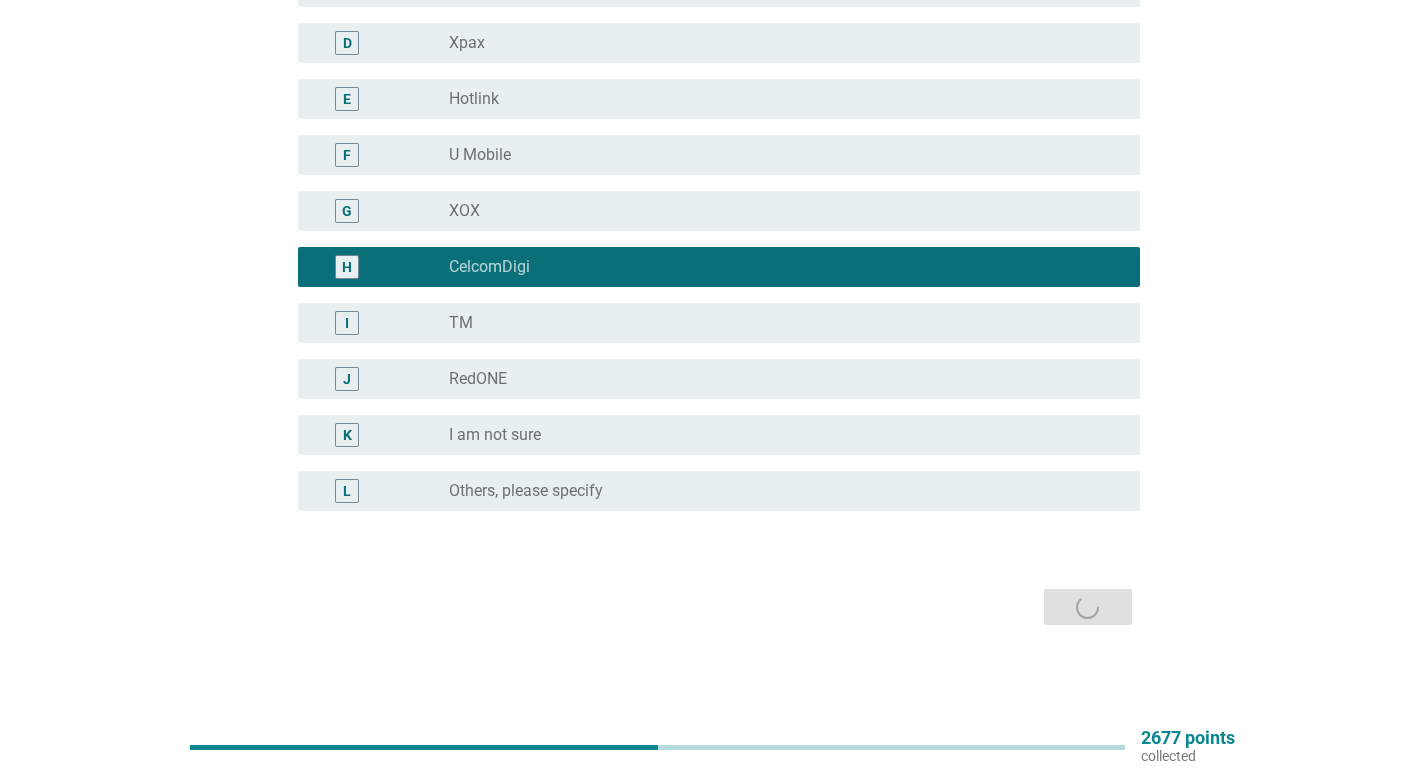 scroll, scrollTop: 0, scrollLeft: 0, axis: both 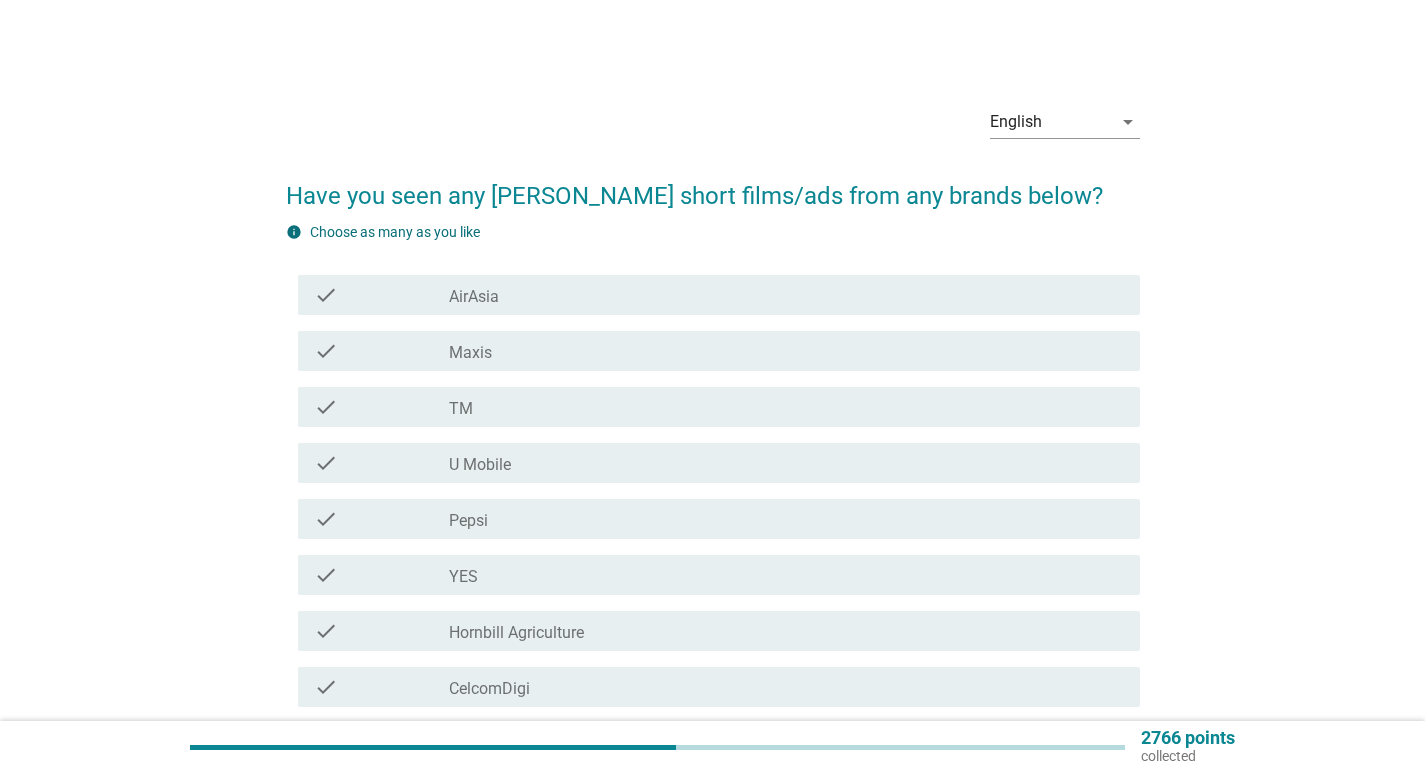 click on "check_box_outline_blank Maxis" at bounding box center [786, 351] 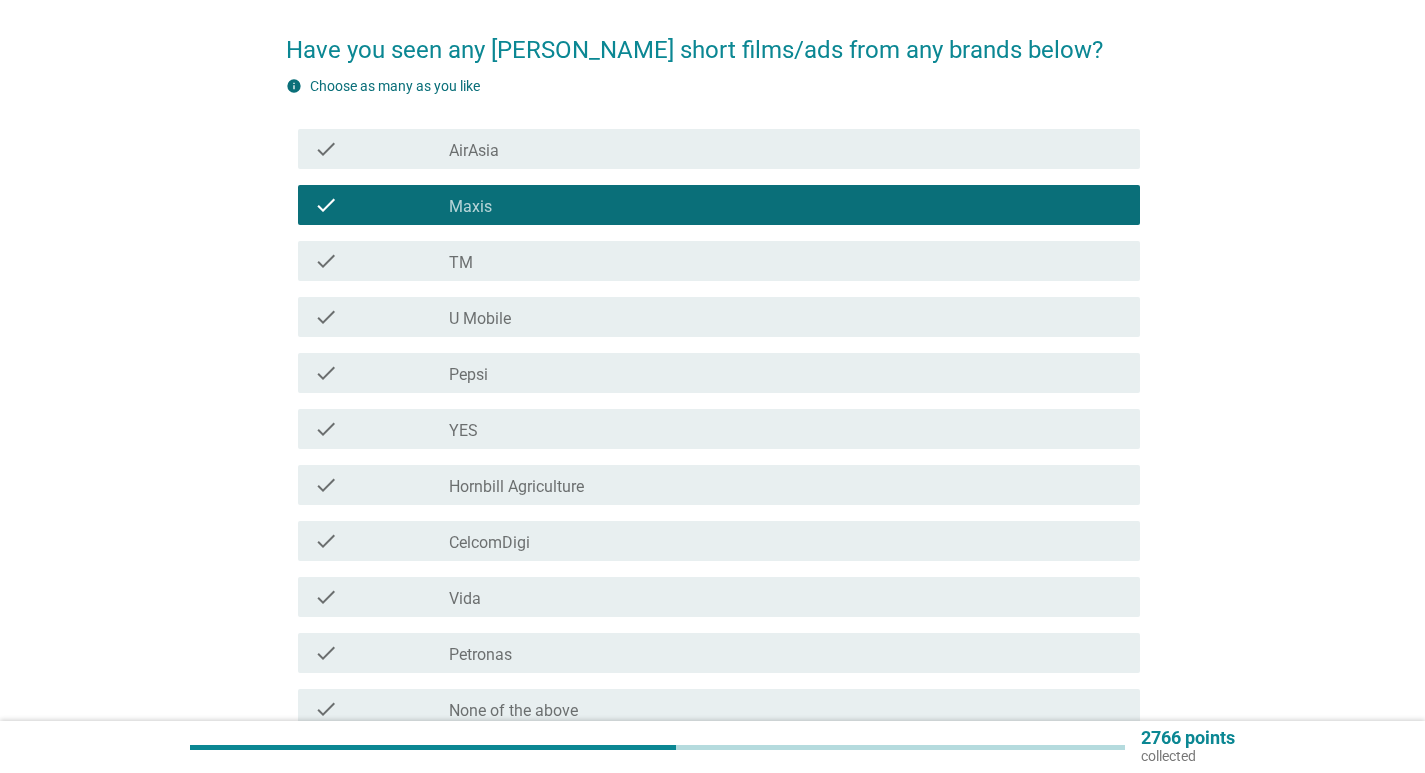 scroll, scrollTop: 300, scrollLeft: 0, axis: vertical 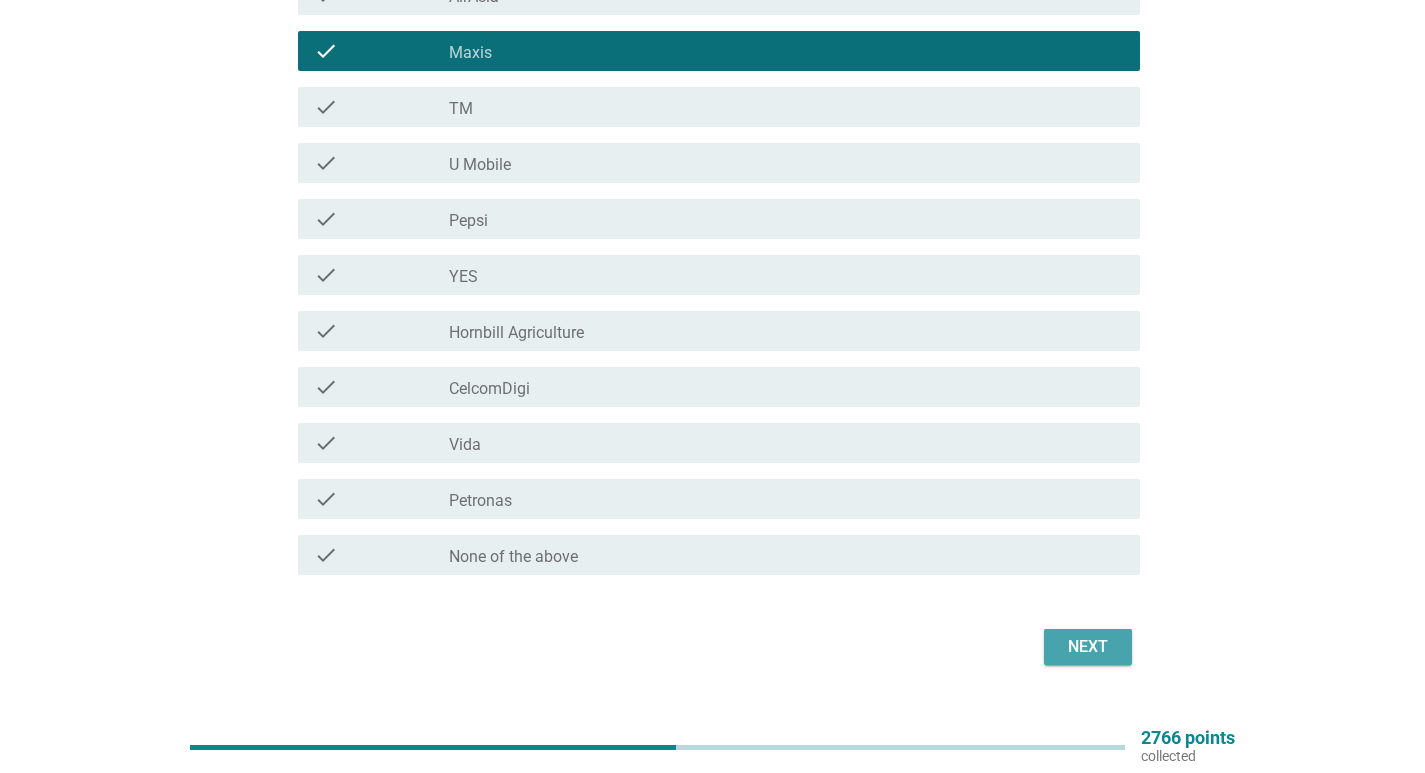 click on "Next" at bounding box center (1088, 647) 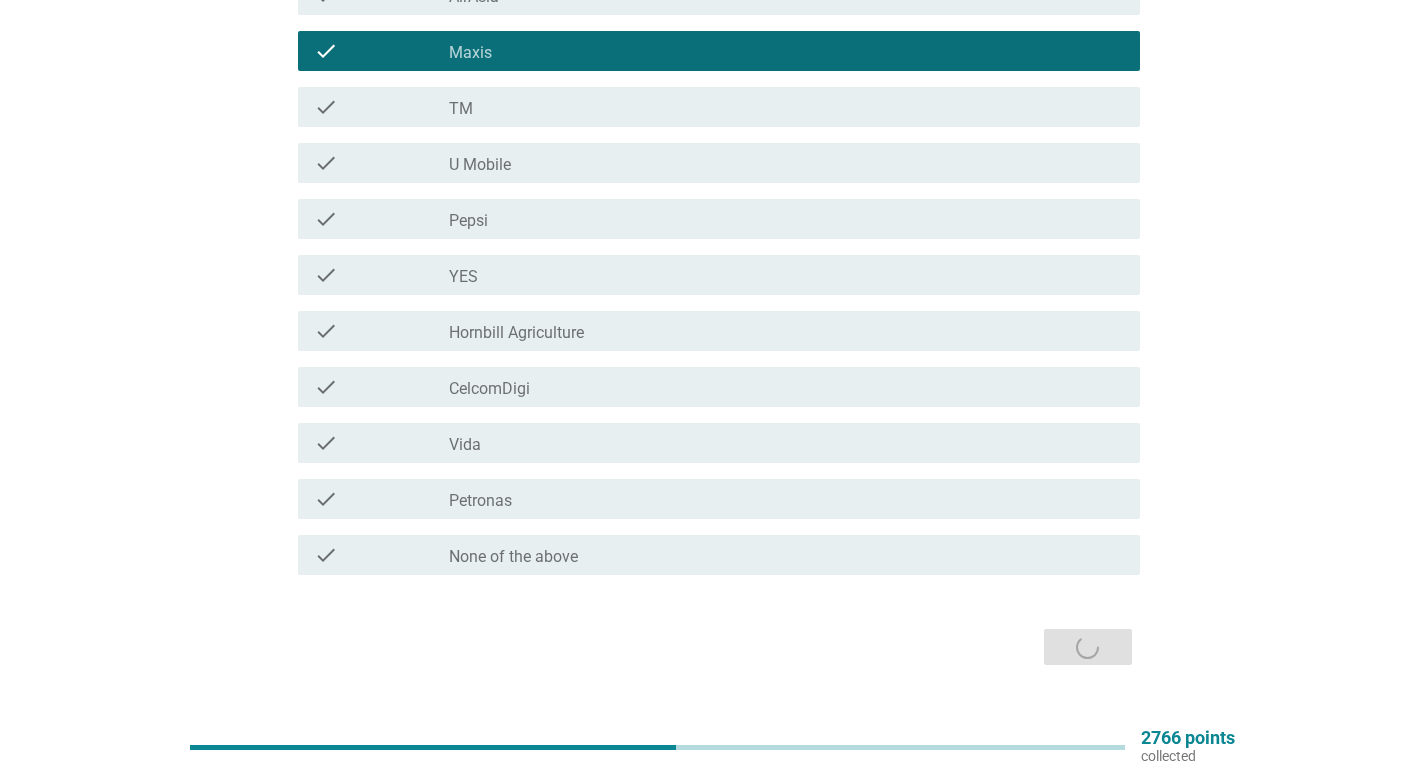 scroll, scrollTop: 0, scrollLeft: 0, axis: both 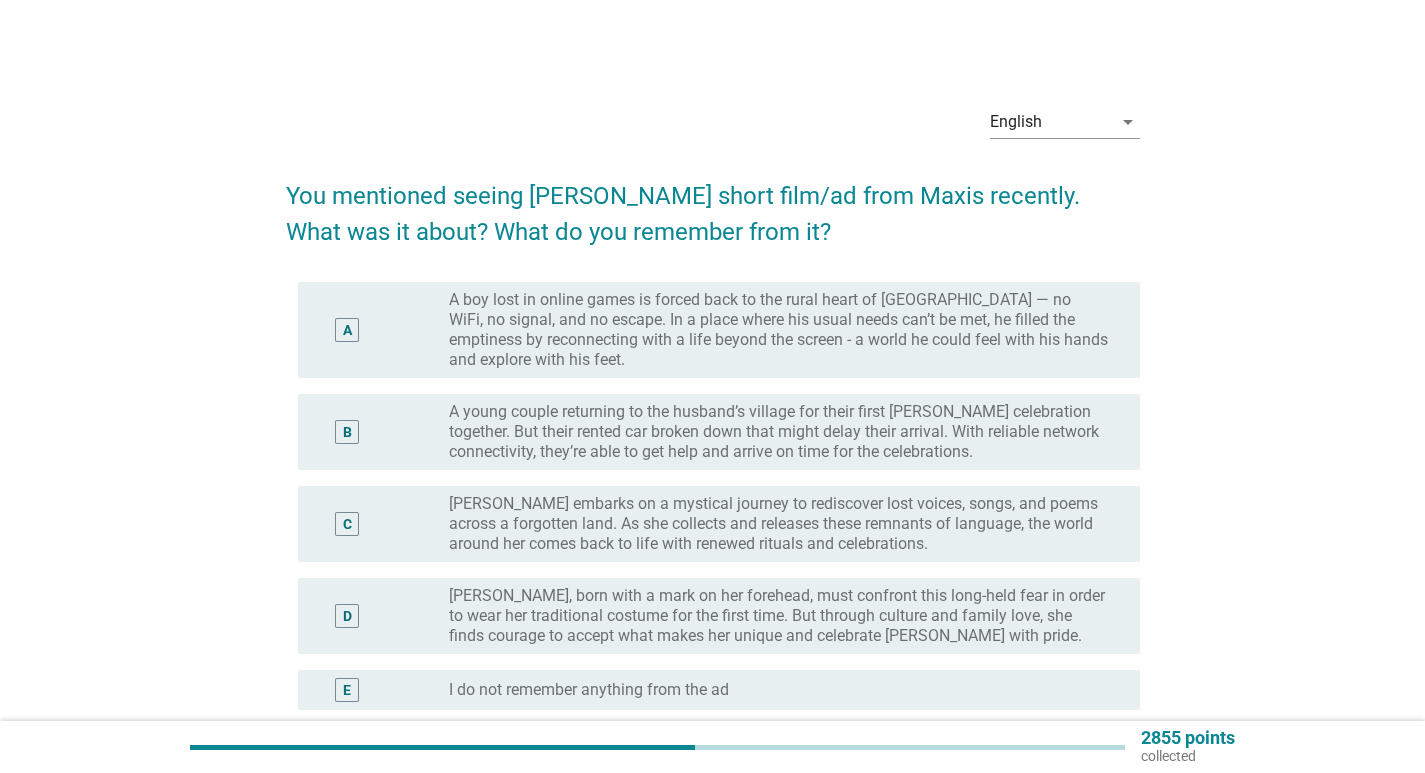 click on "A young couple returning to the husband’s village for their first [PERSON_NAME] celebration together. But their rented car broken down that might delay their arrival. With reliable network connectivity, they’re able to get help and arrive on time for the celebrations." at bounding box center (778, 432) 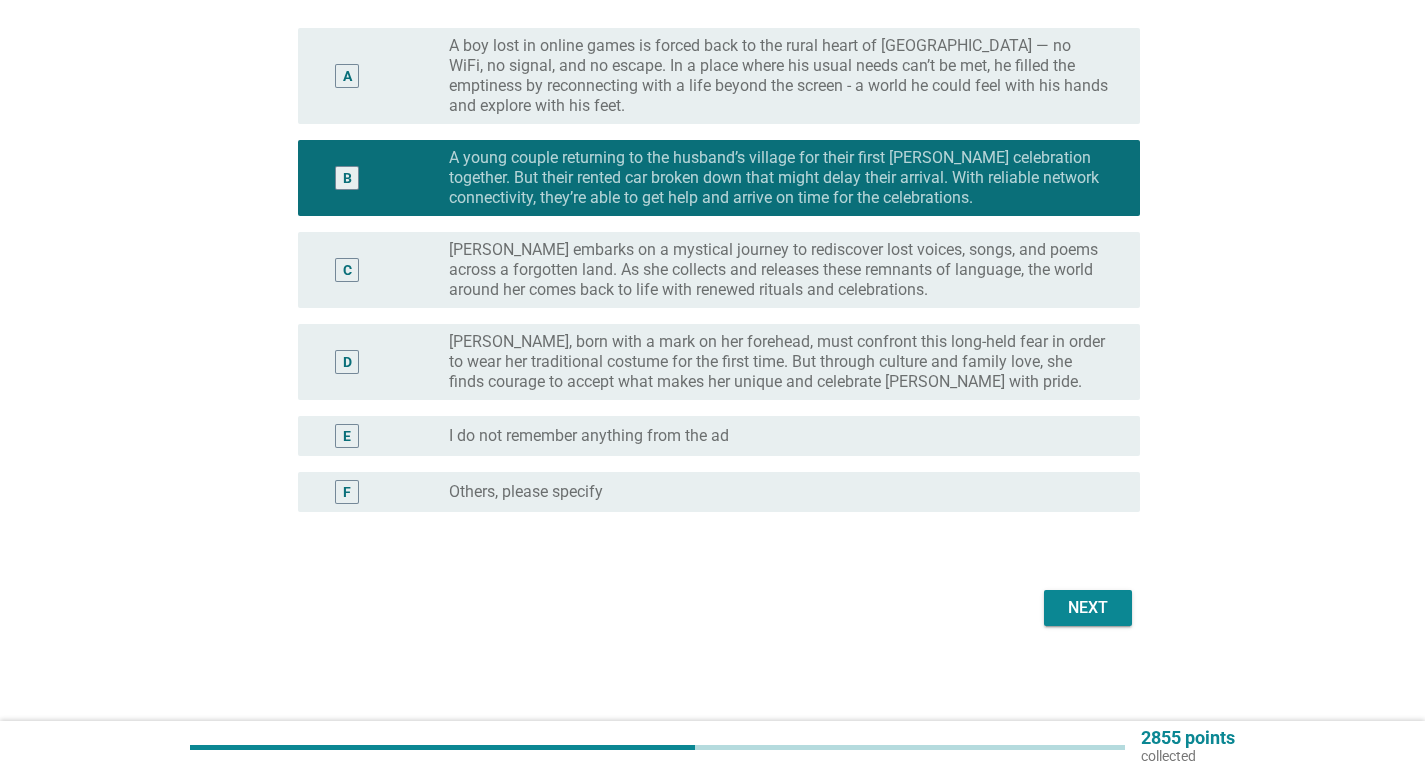 scroll, scrollTop: 255, scrollLeft: 0, axis: vertical 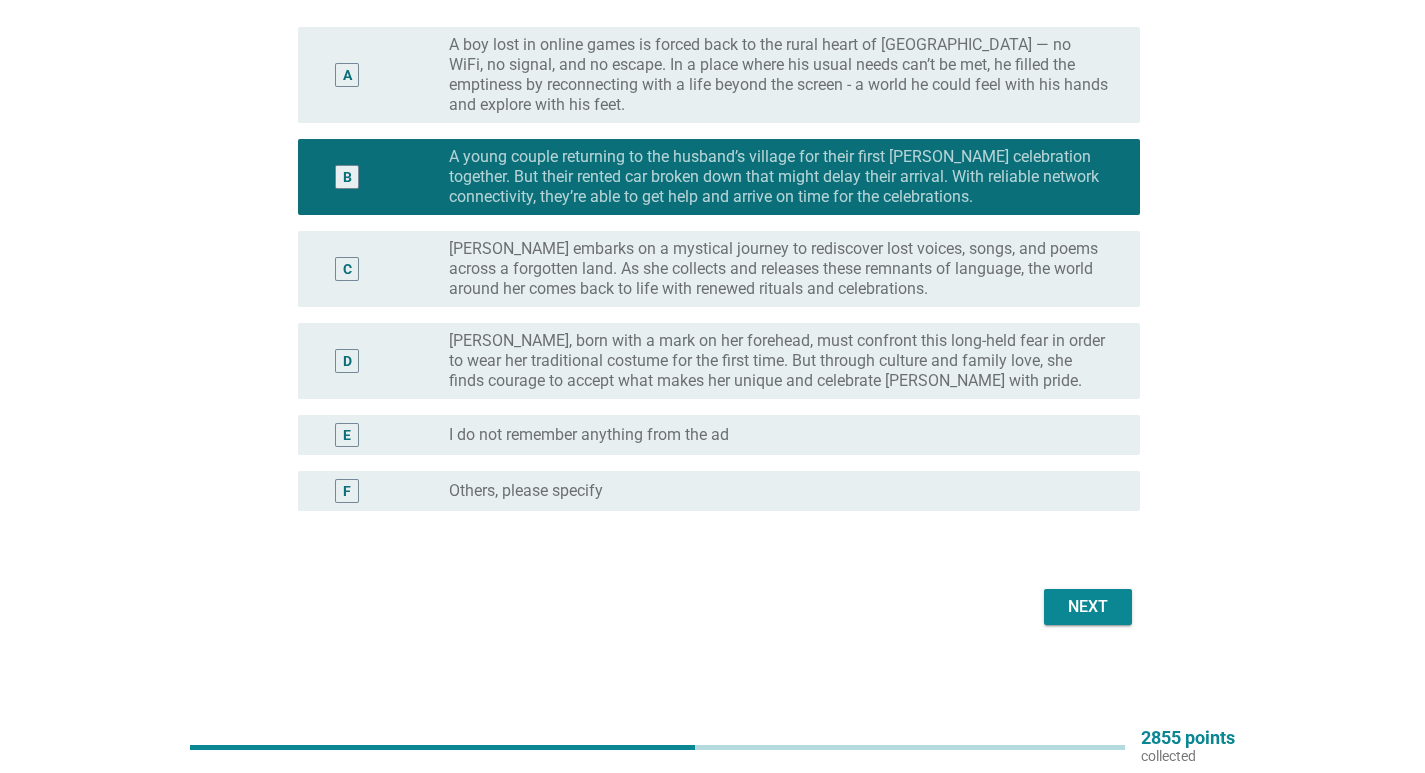 click on "Next" at bounding box center [1088, 607] 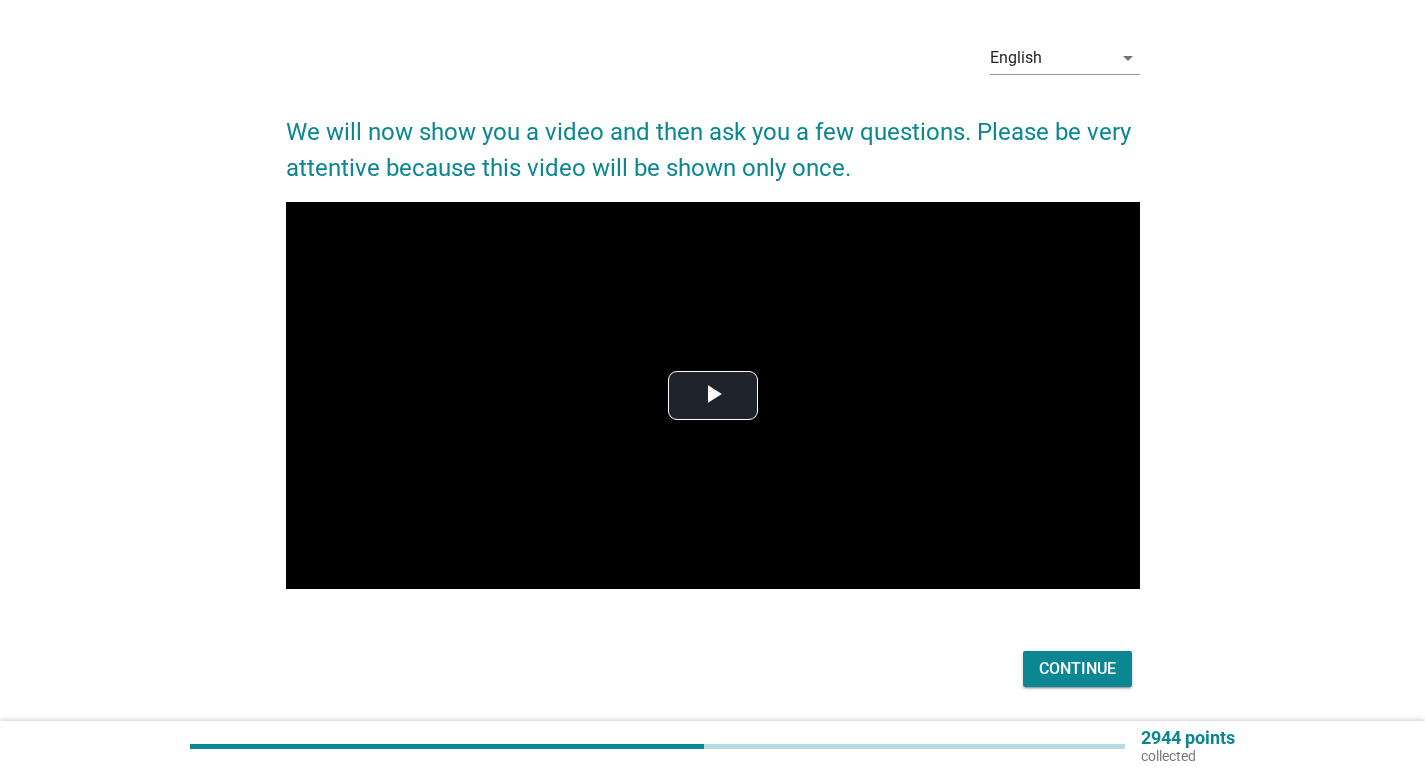 scroll, scrollTop: 126, scrollLeft: 0, axis: vertical 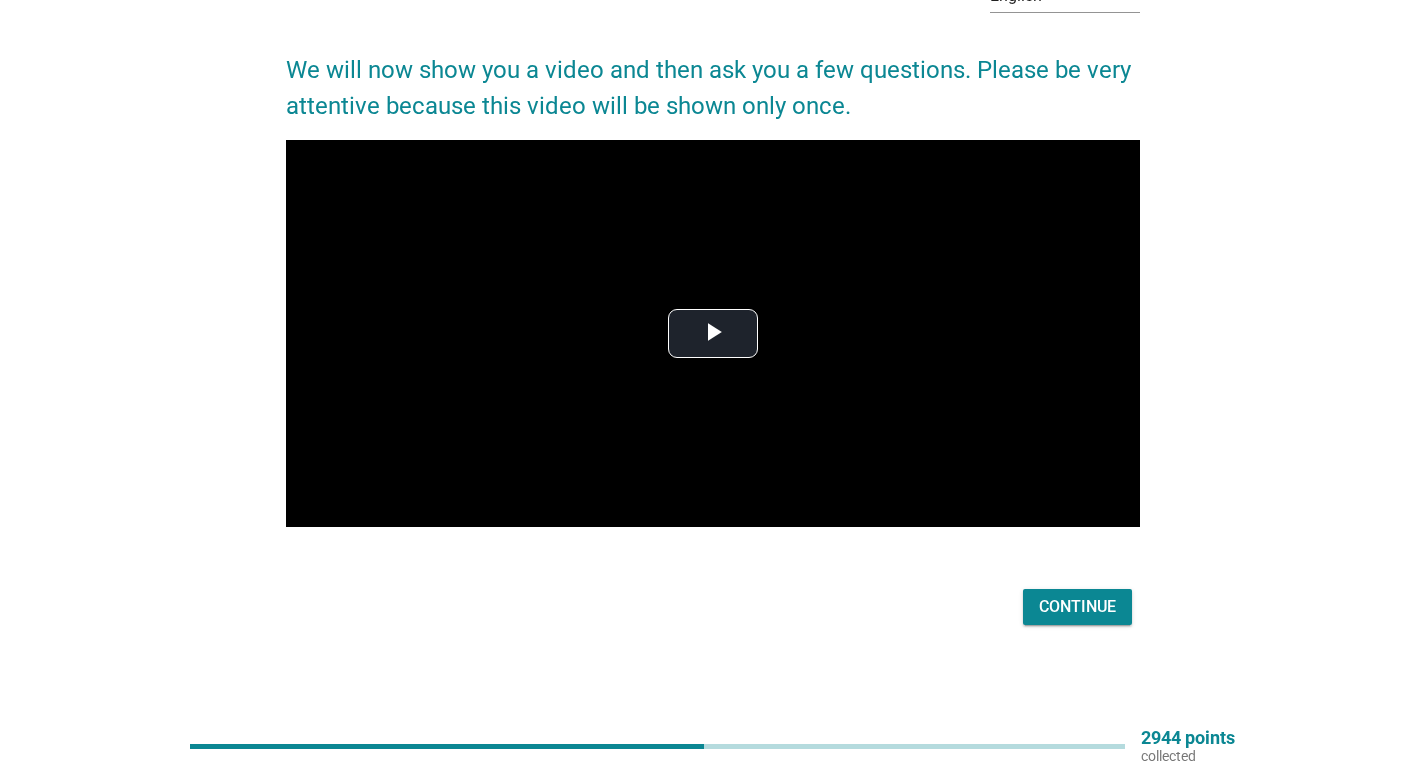 click on "Continue" at bounding box center (1077, 607) 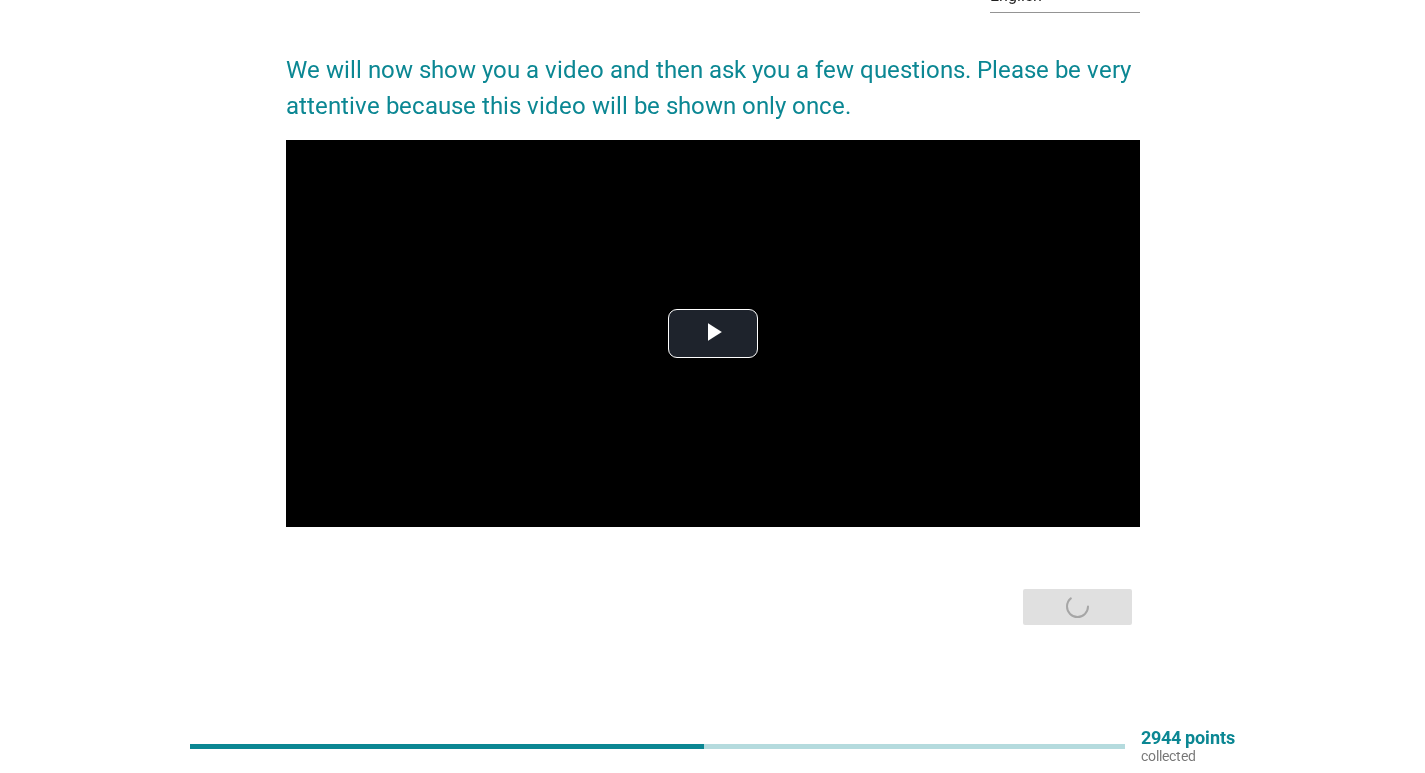 scroll, scrollTop: 0, scrollLeft: 0, axis: both 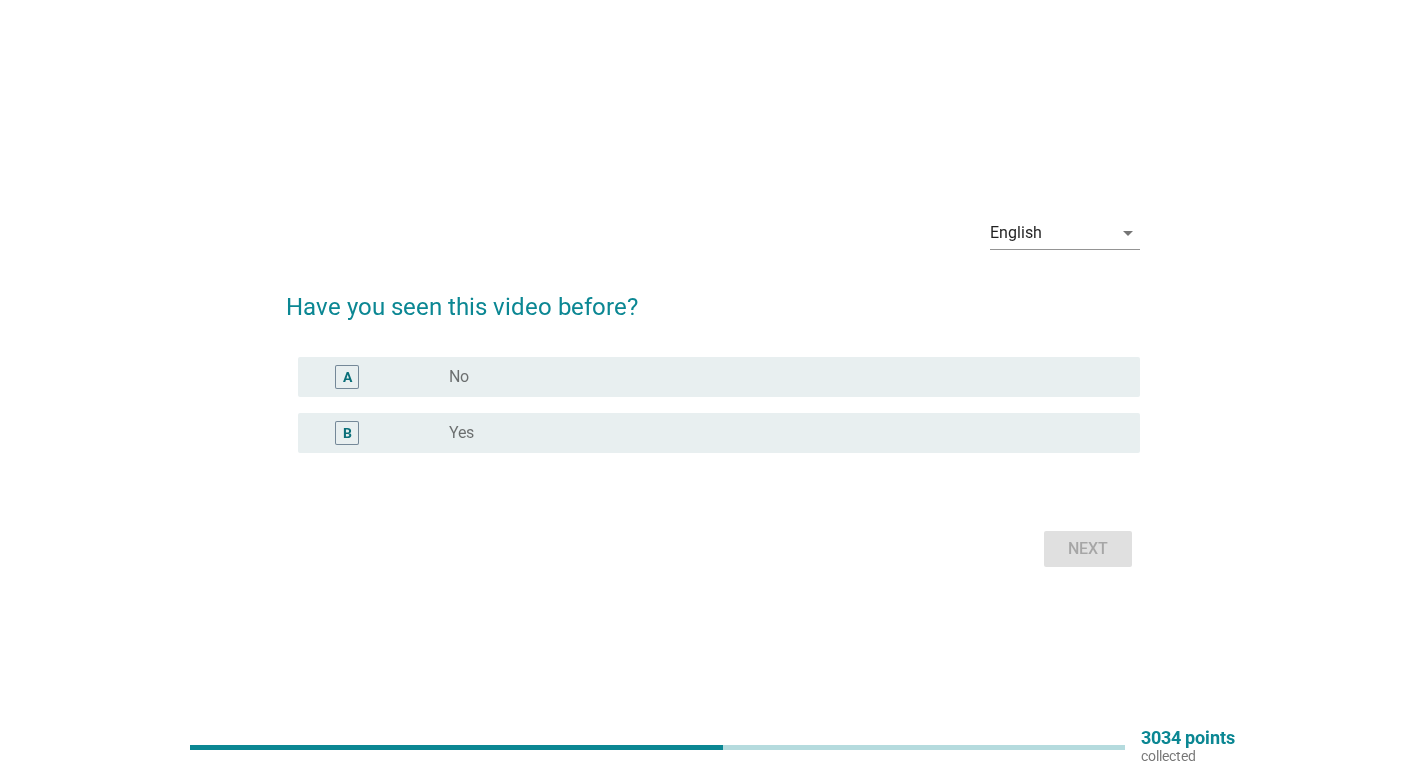 click on "B     radio_button_unchecked Yes" at bounding box center [719, 433] 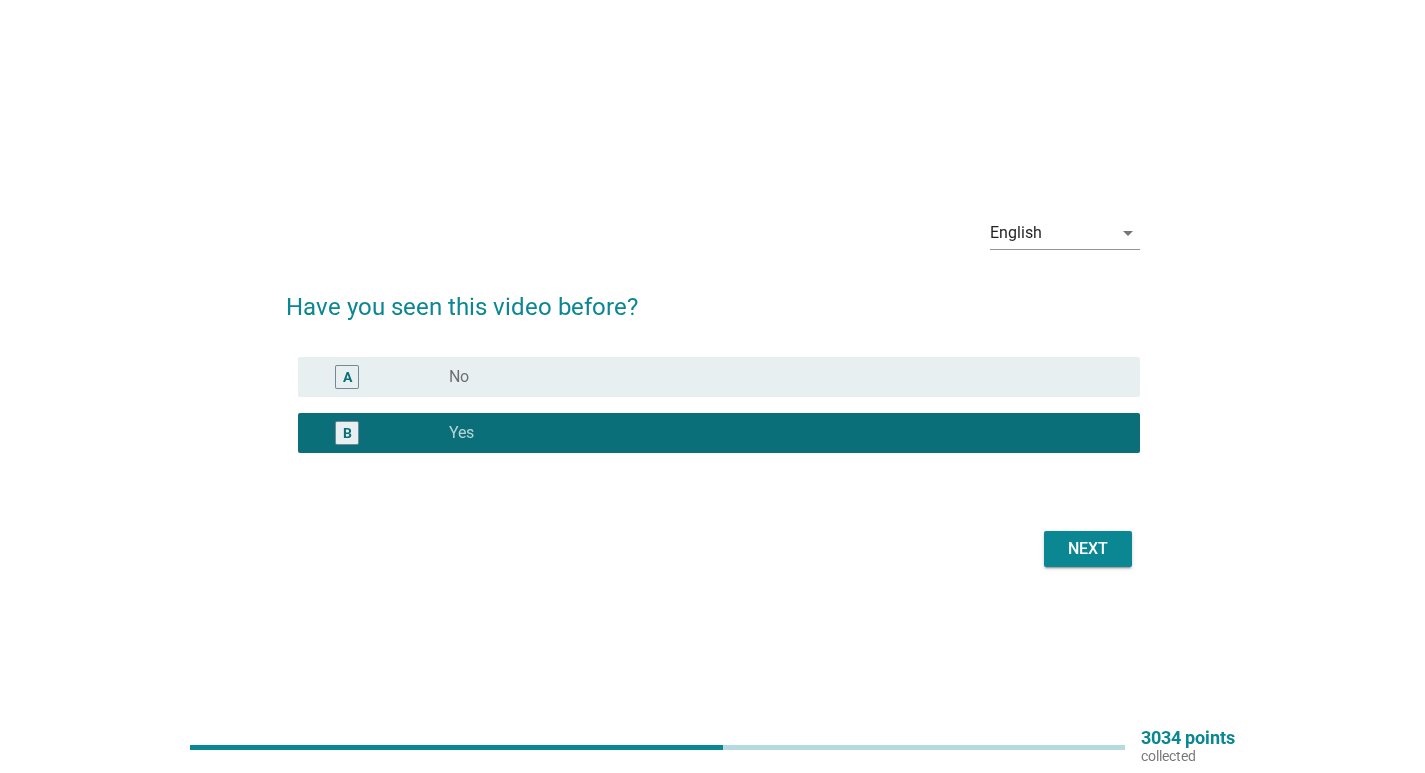 click on "Next" at bounding box center [1088, 549] 